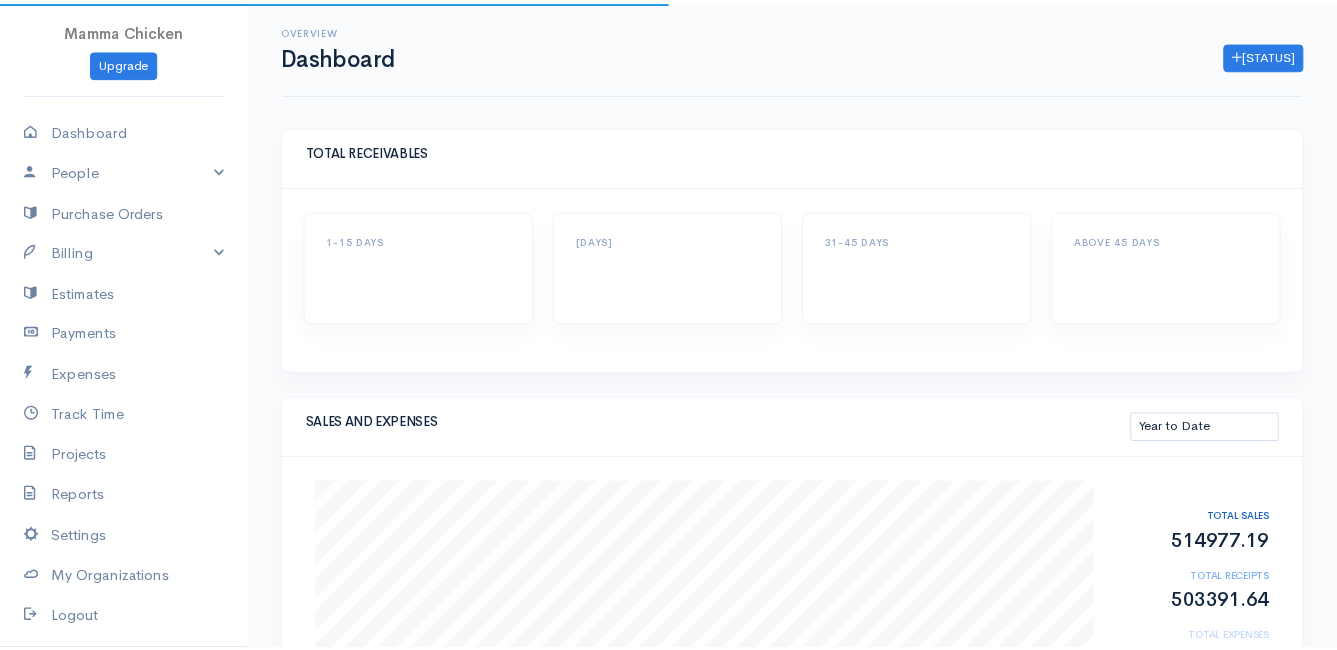 scroll, scrollTop: 0, scrollLeft: 0, axis: both 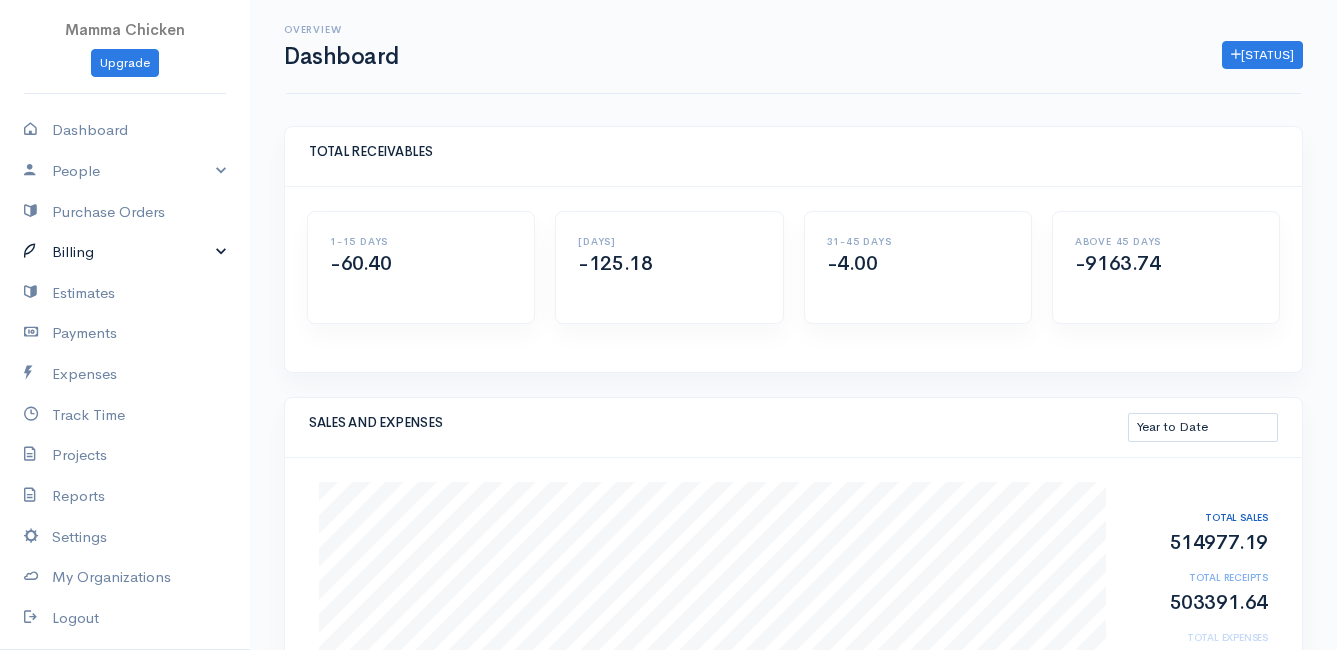 click on "Billing" at bounding box center [125, 252] 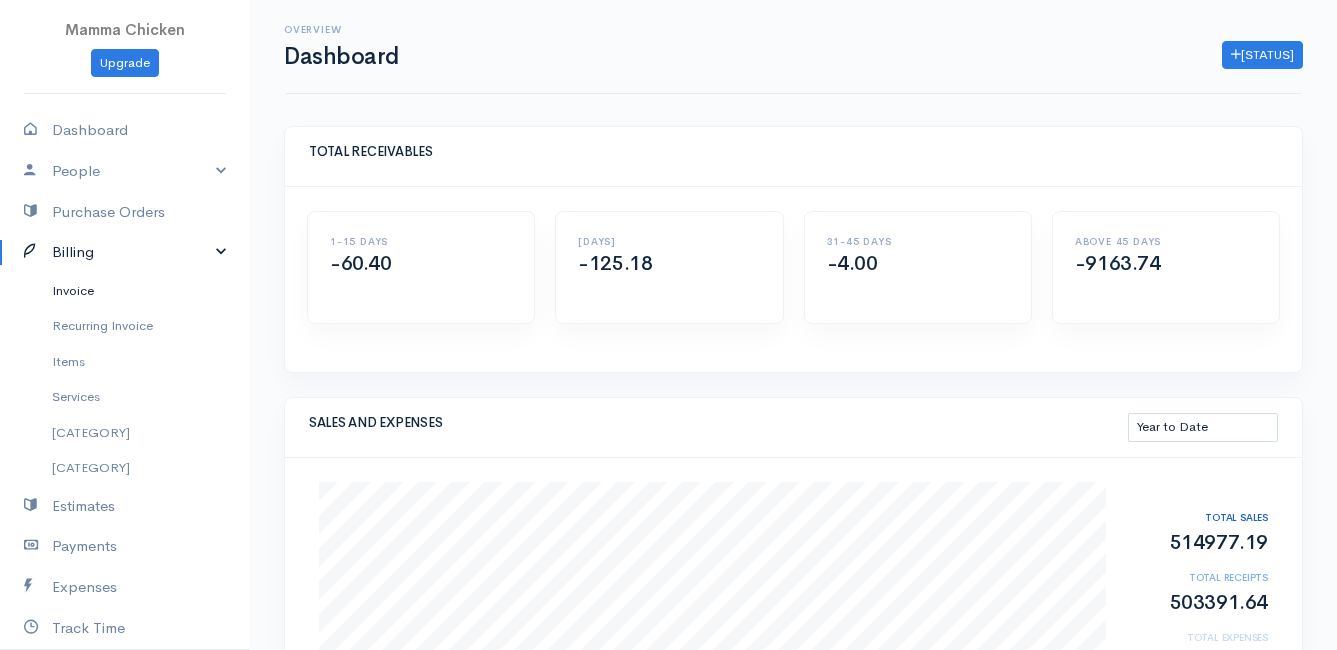 click on "Invoice" at bounding box center (125, 291) 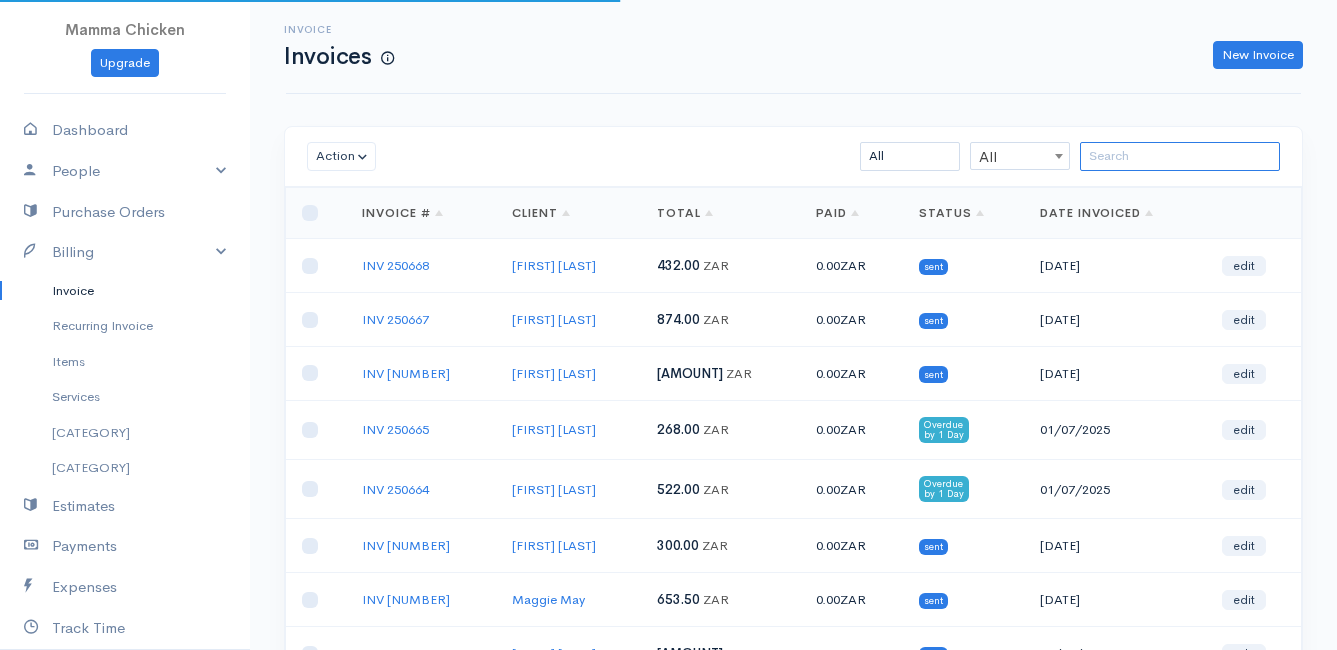 click at bounding box center (1180, 156) 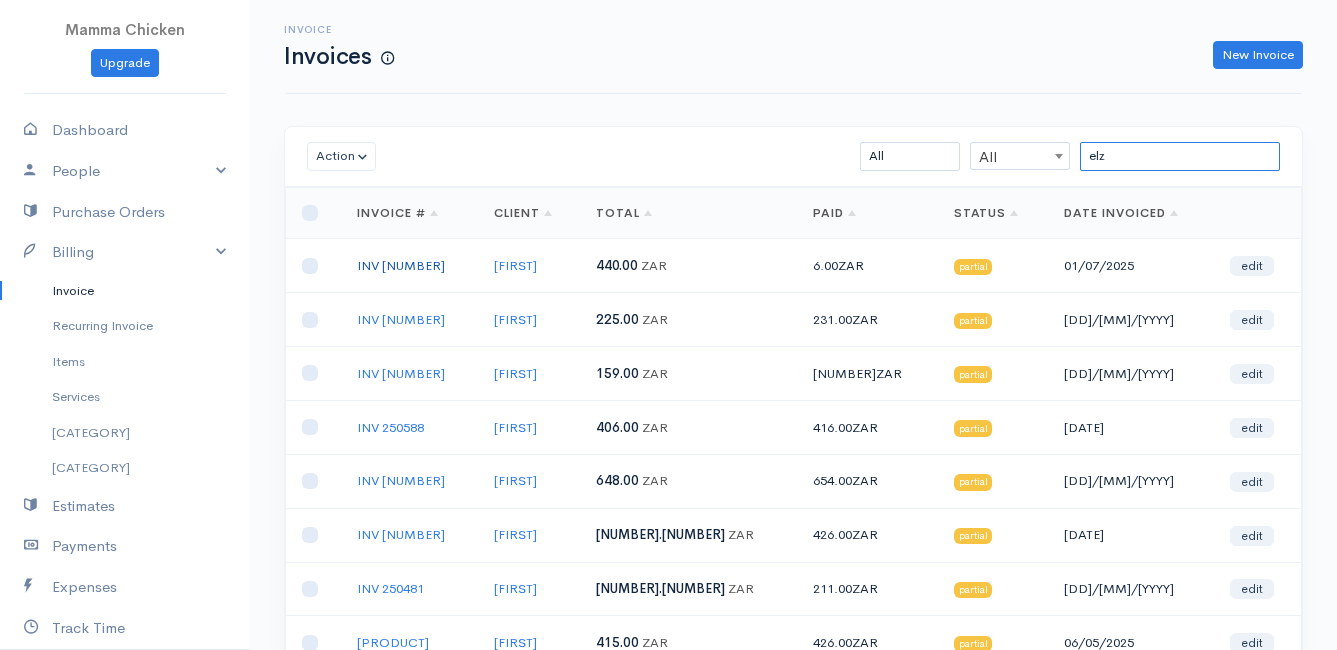 type on "elz" 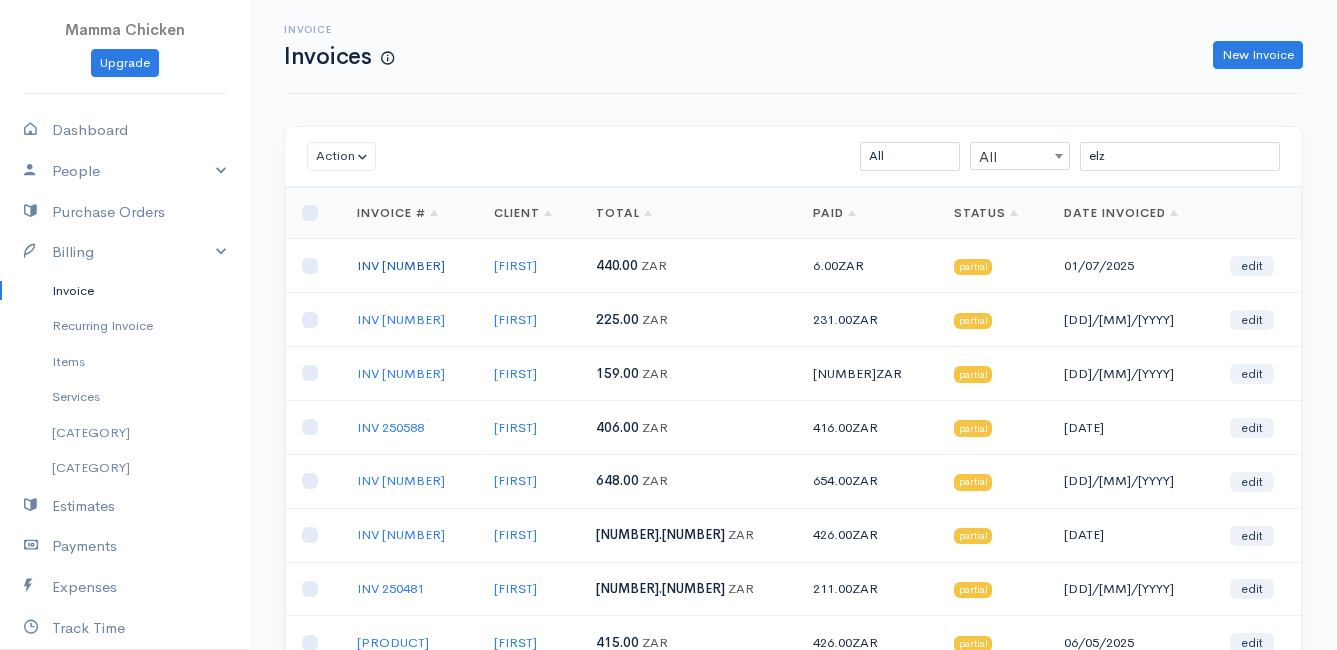 click on "INV [NUMBER]" at bounding box center [401, 265] 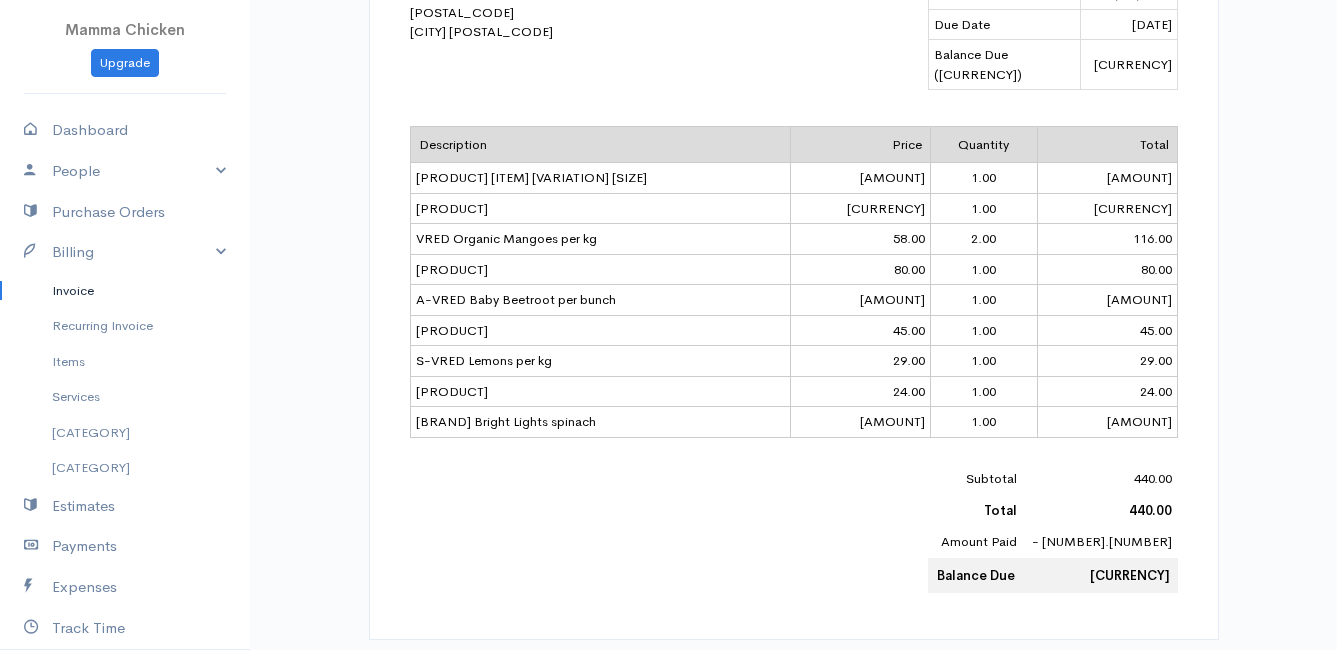 scroll, scrollTop: 0, scrollLeft: 0, axis: both 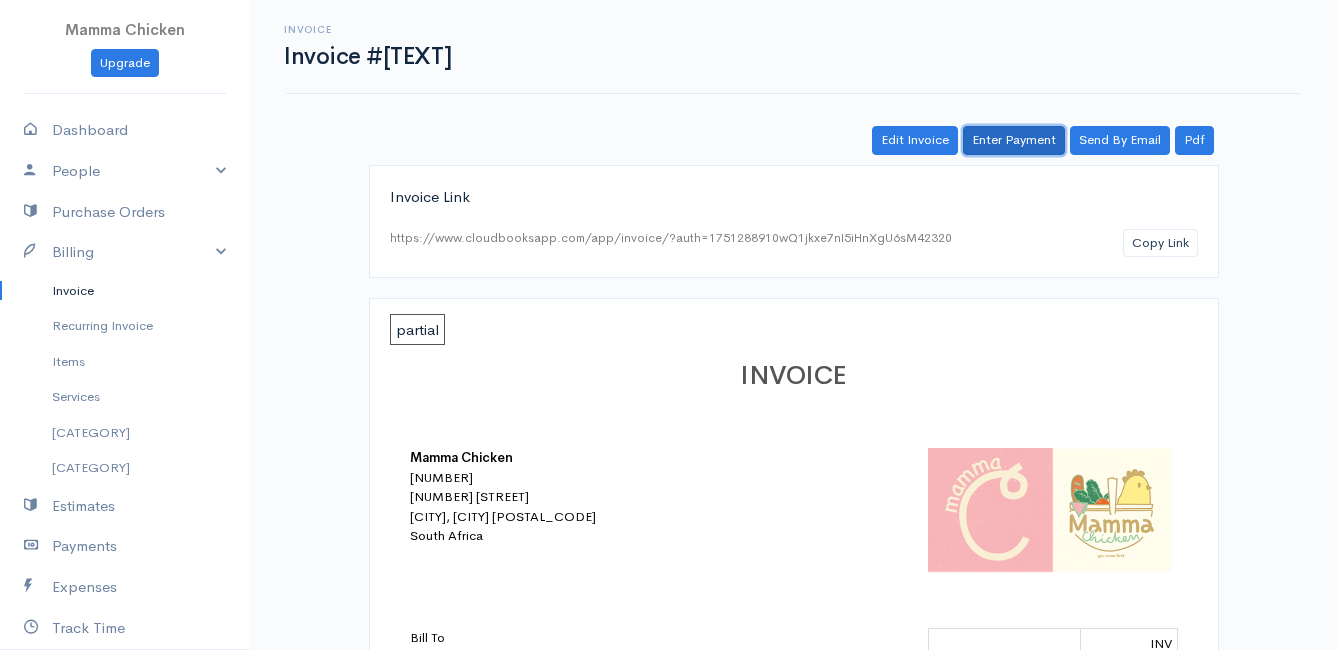 click on "Enter Payment" at bounding box center (1014, 140) 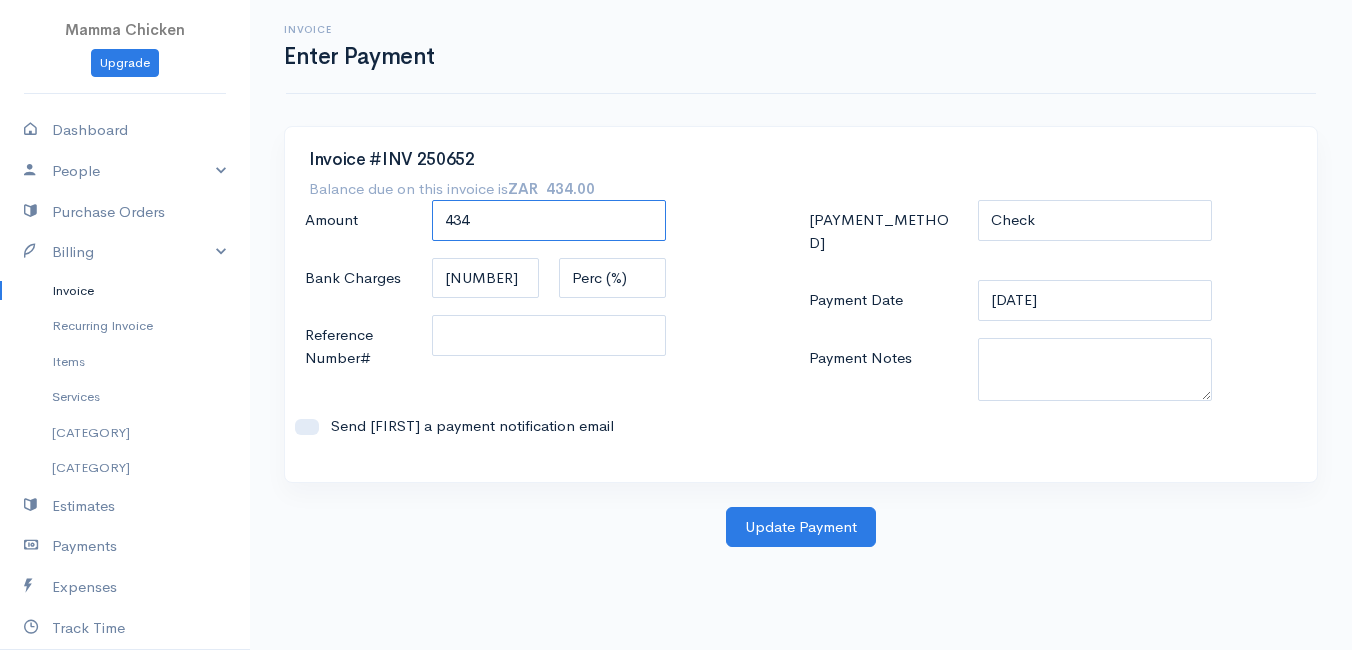 drag, startPoint x: 515, startPoint y: 229, endPoint x: 385, endPoint y: 222, distance: 130.18832 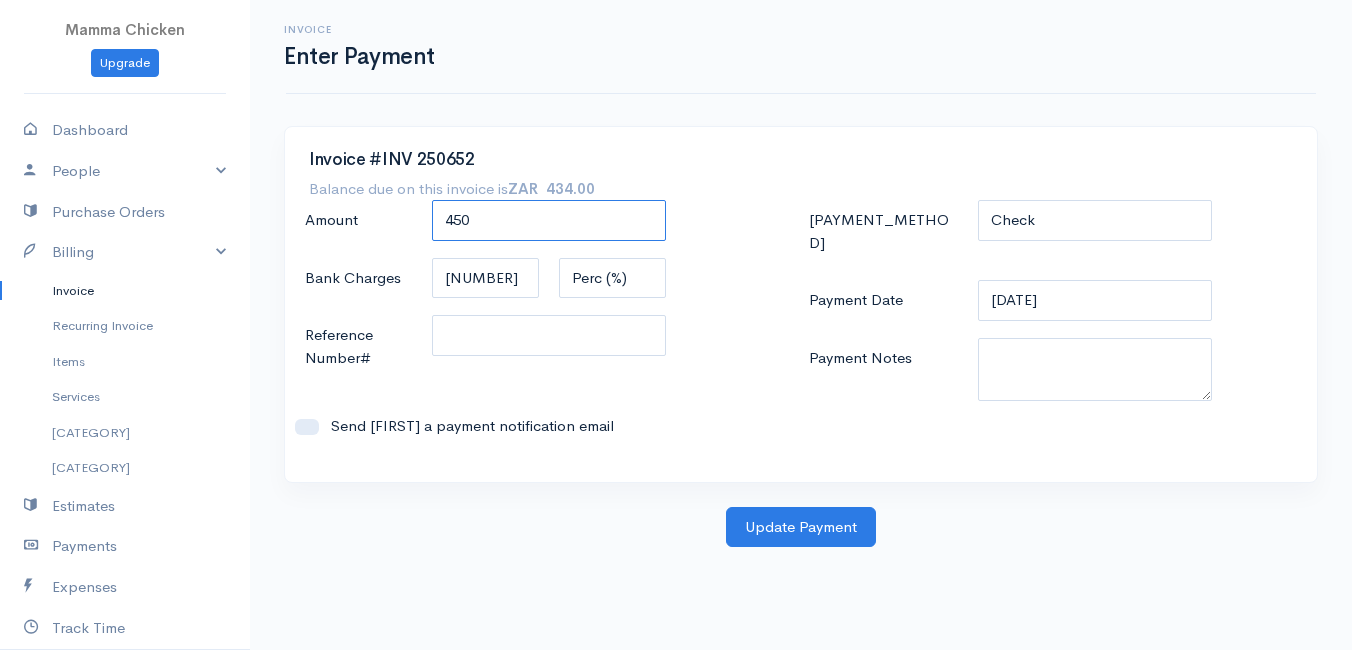type on "450" 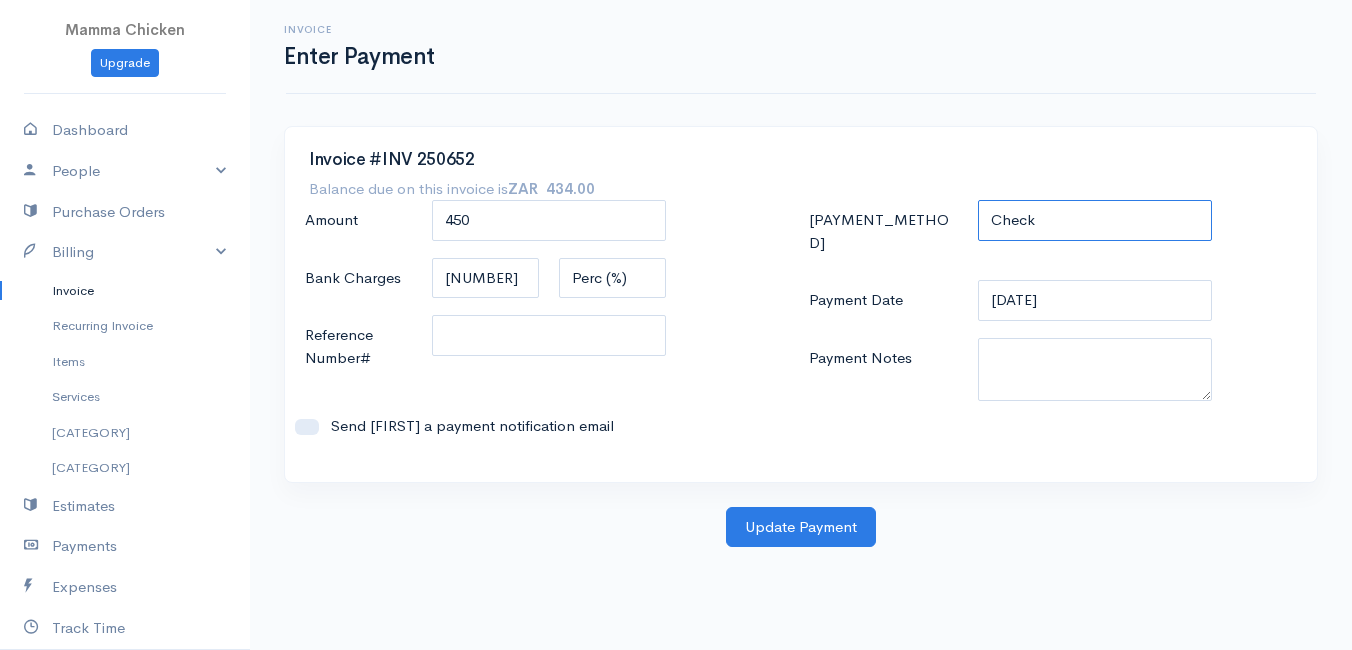 click on "Check Bank Transfer Credit Cash Debit ACH VISA MASTERCARD AMEX DISCOVER DINERS EUROCARD JCB NOVA Credit Card PayPal Google Checkout 2Checkout Amazon" at bounding box center (1095, 220) 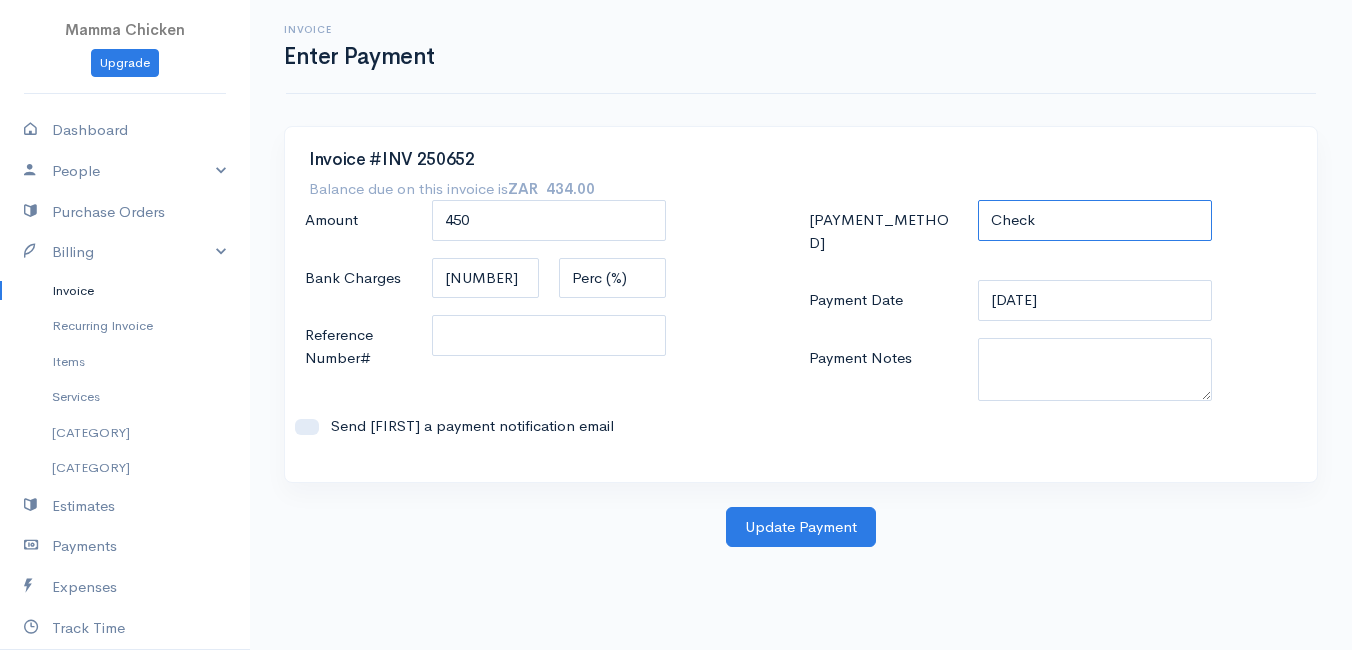 select on "Cash" 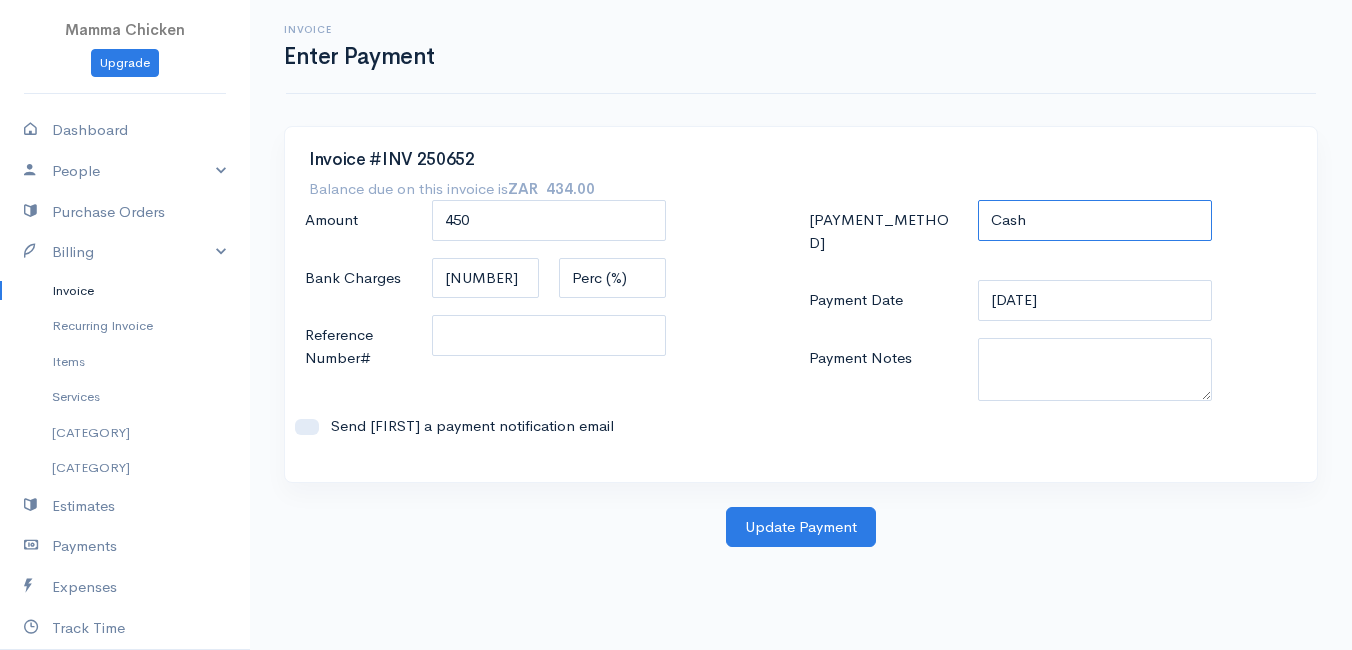 click on "Check Bank Transfer Credit Cash Debit ACH VISA MASTERCARD AMEX DISCOVER DINERS EUROCARD JCB NOVA Credit Card PayPal Google Checkout 2Checkout Amazon" at bounding box center (1095, 220) 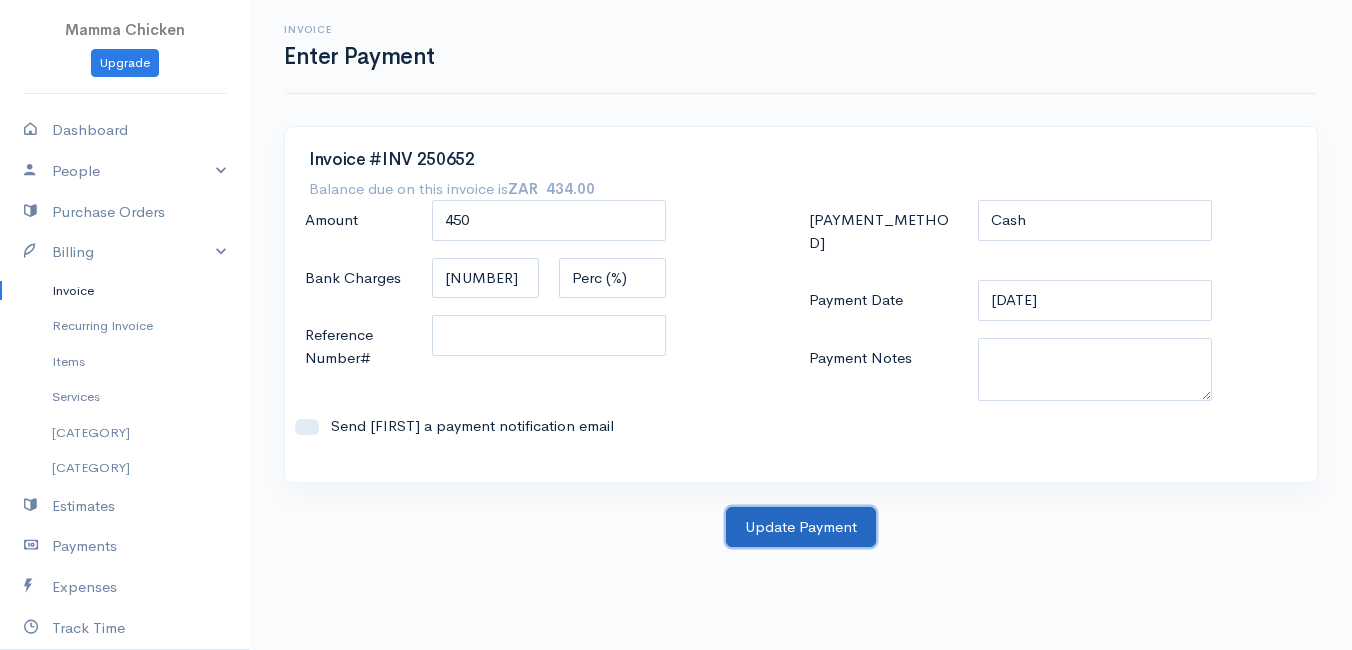 click on "Update Payment" at bounding box center [801, 527] 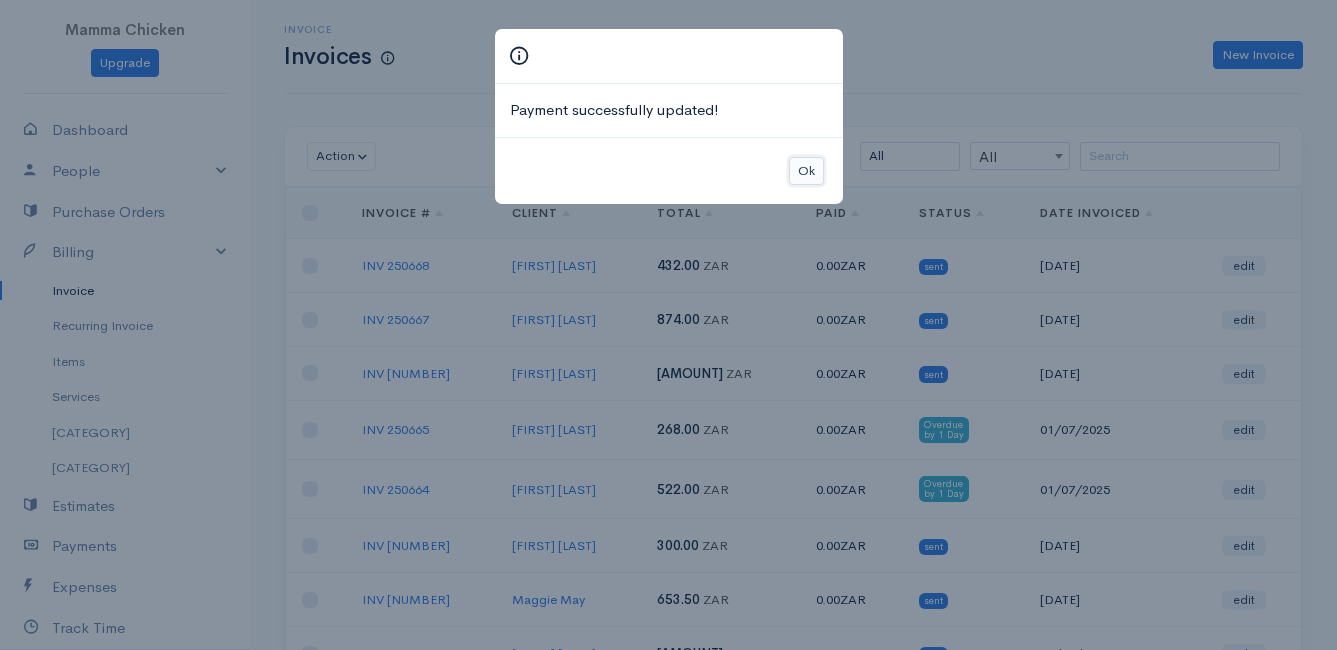 click on "Ok" at bounding box center [806, 171] 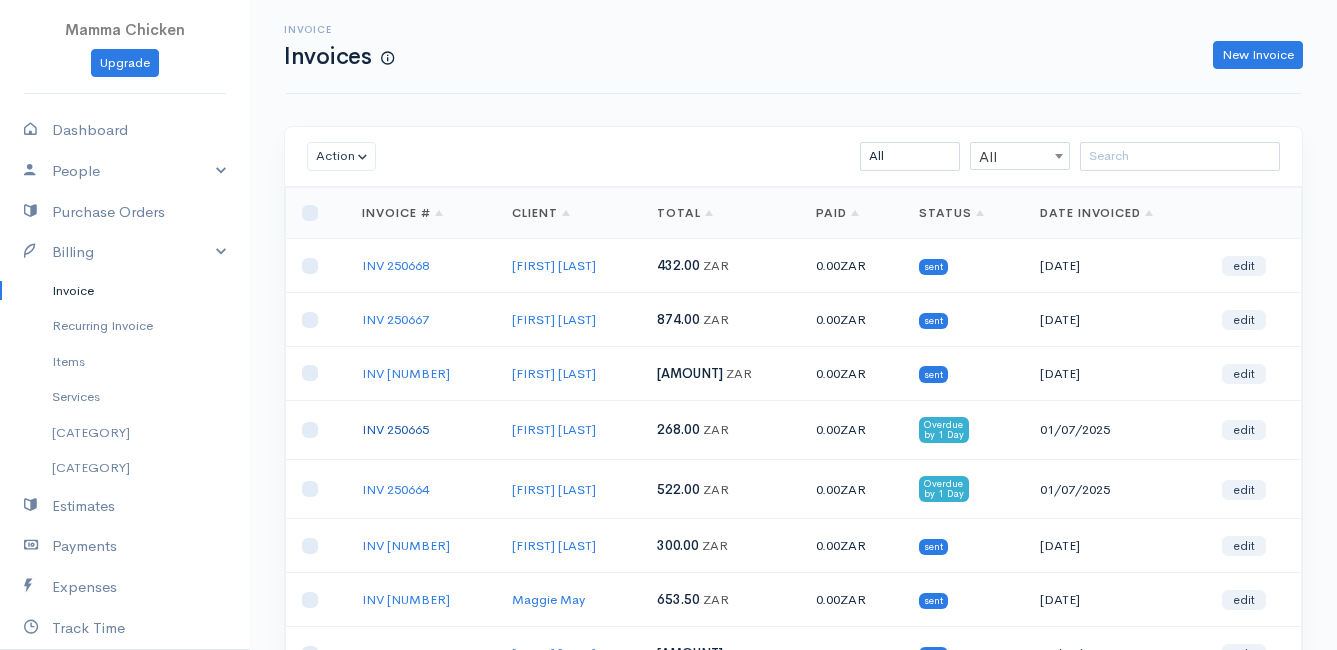 click on "INV 250665" at bounding box center (395, 429) 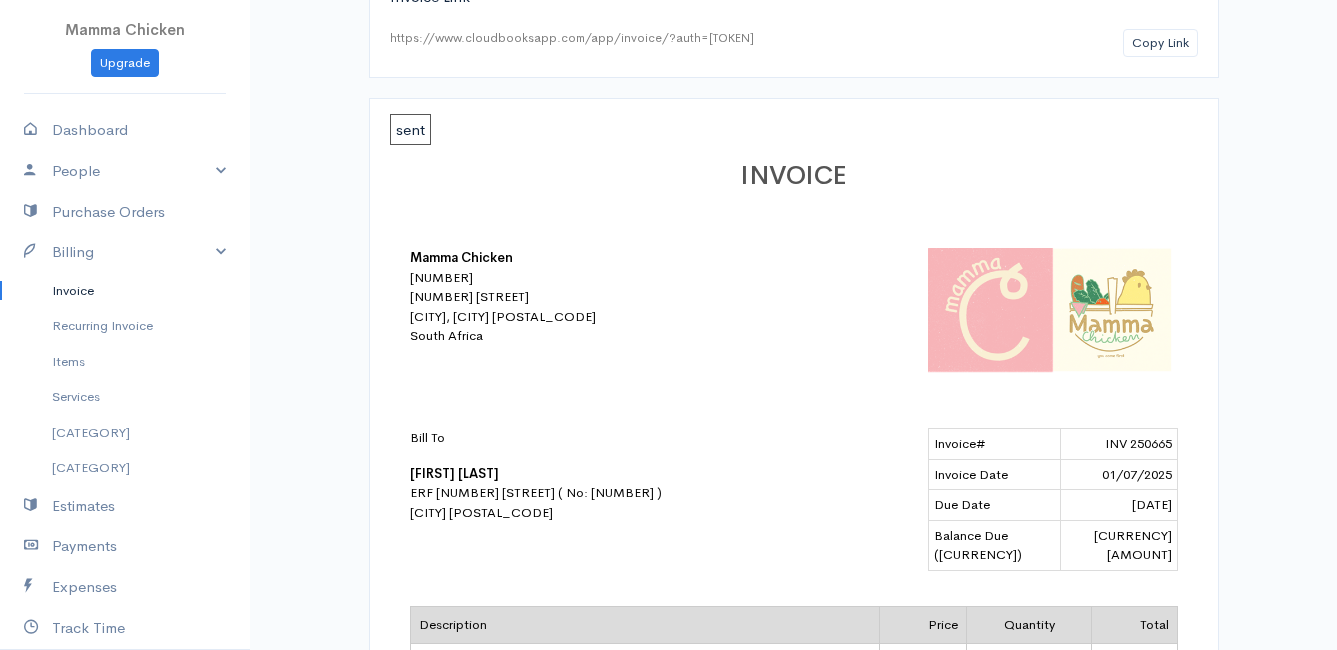 scroll, scrollTop: 0, scrollLeft: 0, axis: both 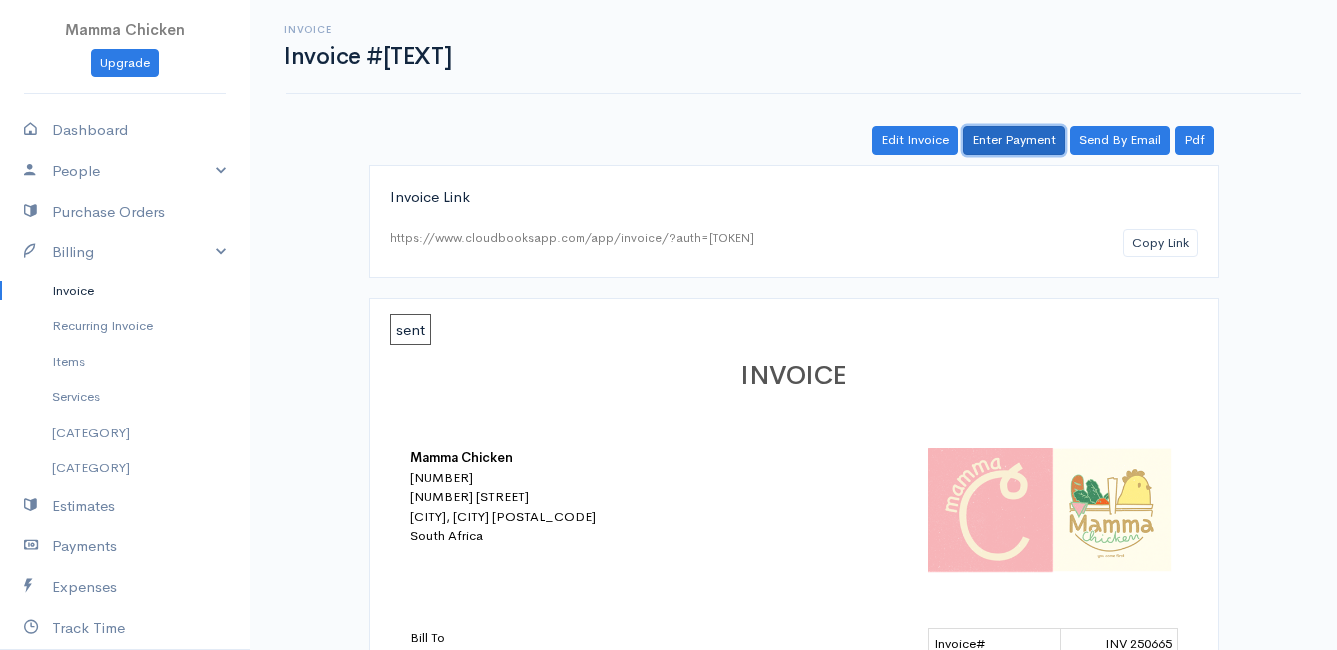 click on "Enter Payment" at bounding box center [1014, 140] 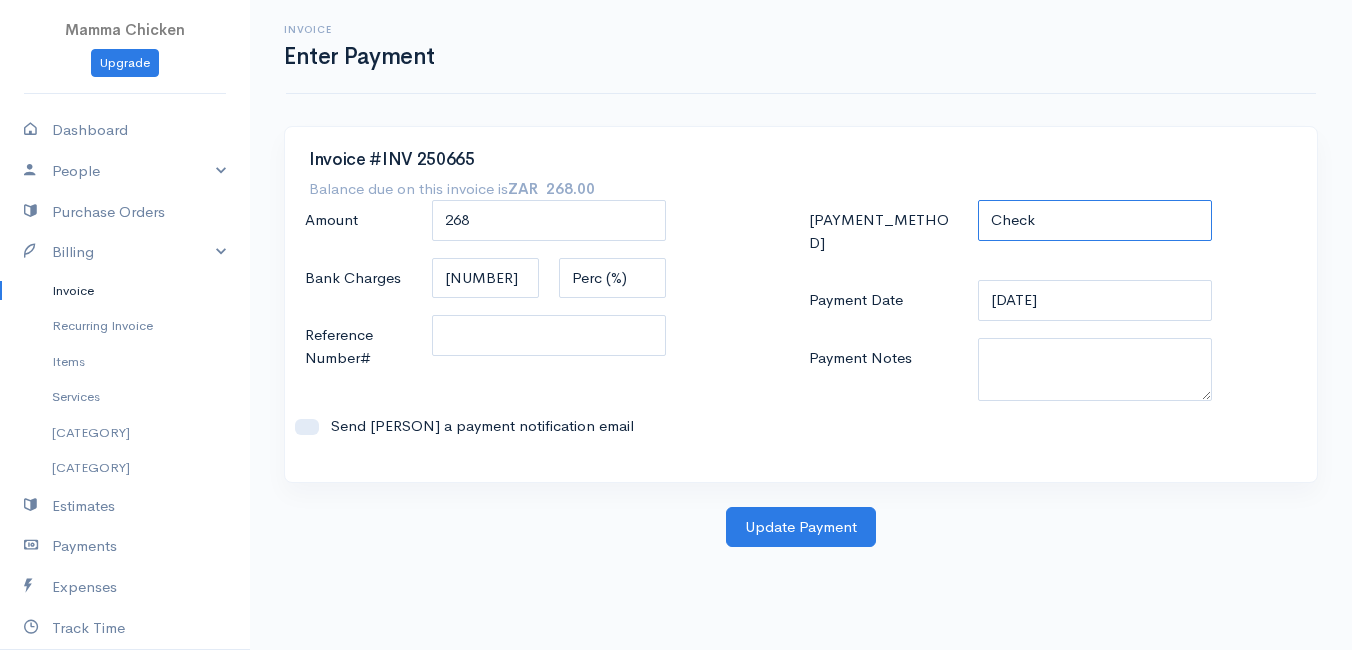 click on "Check Bank Transfer Credit Cash Debit ACH VISA MASTERCARD AMEX DISCOVER DINERS EUROCARD JCB NOVA Credit Card PayPal Google Checkout 2Checkout Amazon" at bounding box center [1095, 220] 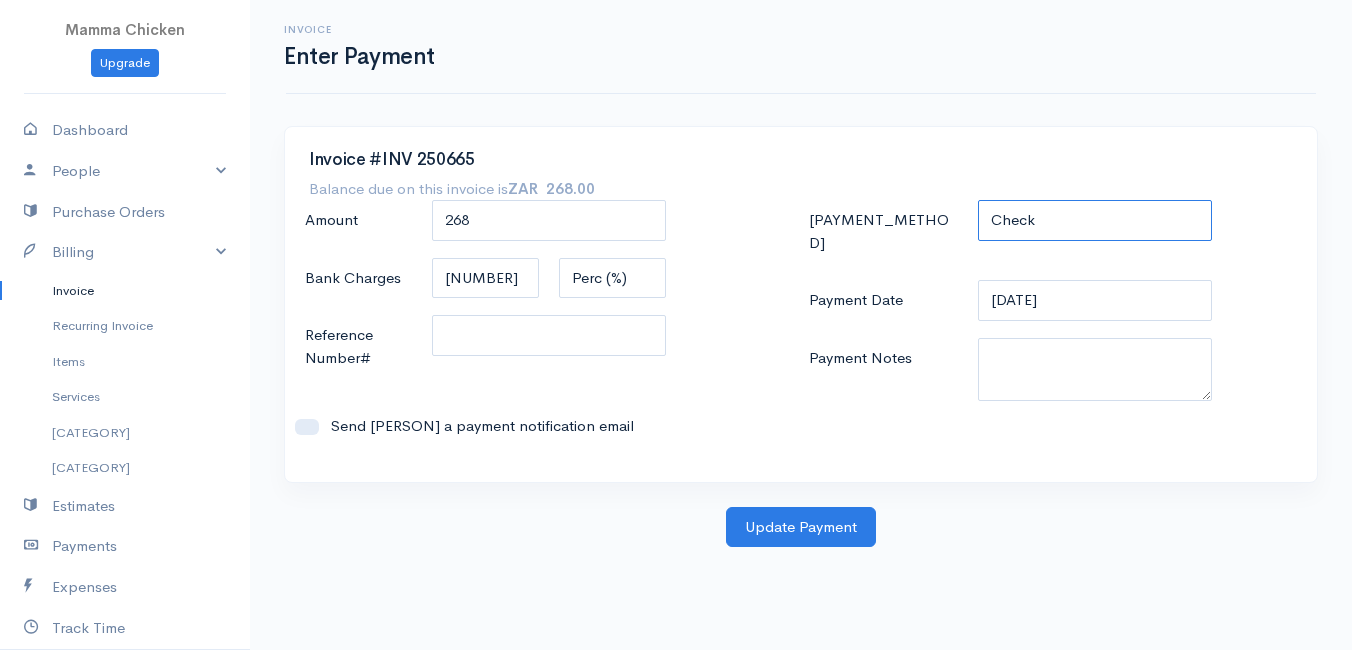 select on "Cash" 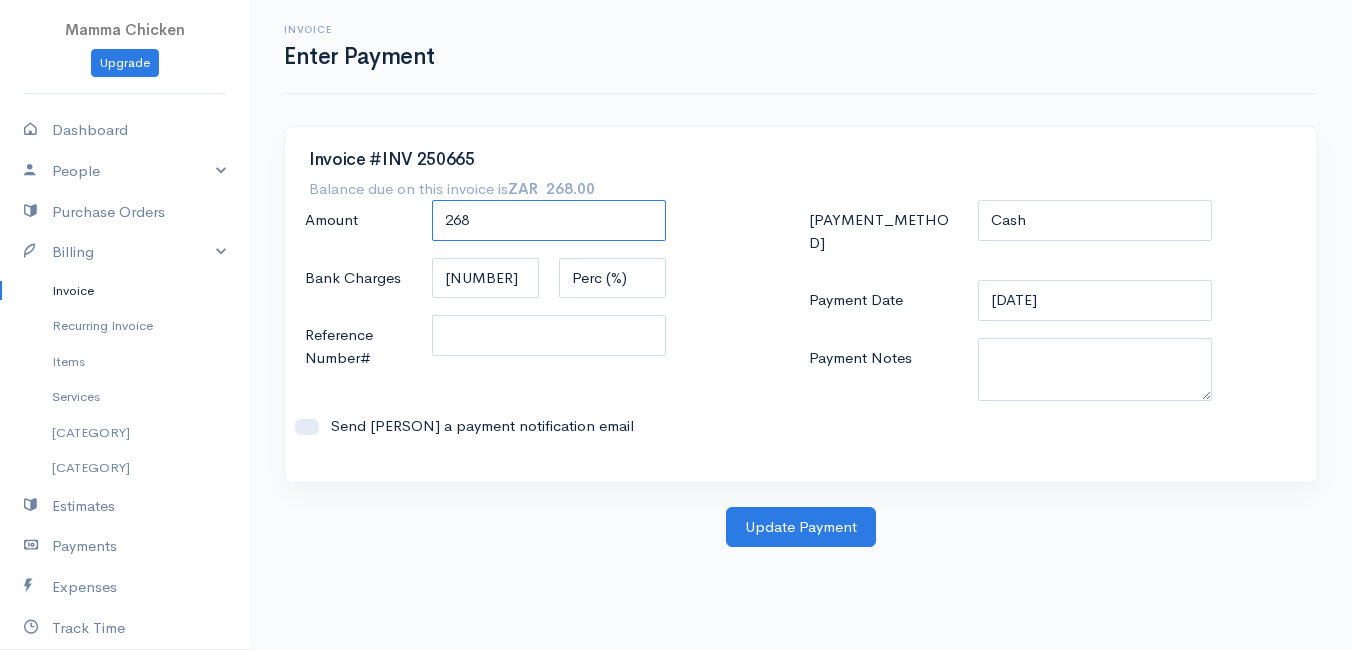 drag, startPoint x: 525, startPoint y: 223, endPoint x: 308, endPoint y: 221, distance: 217.00922 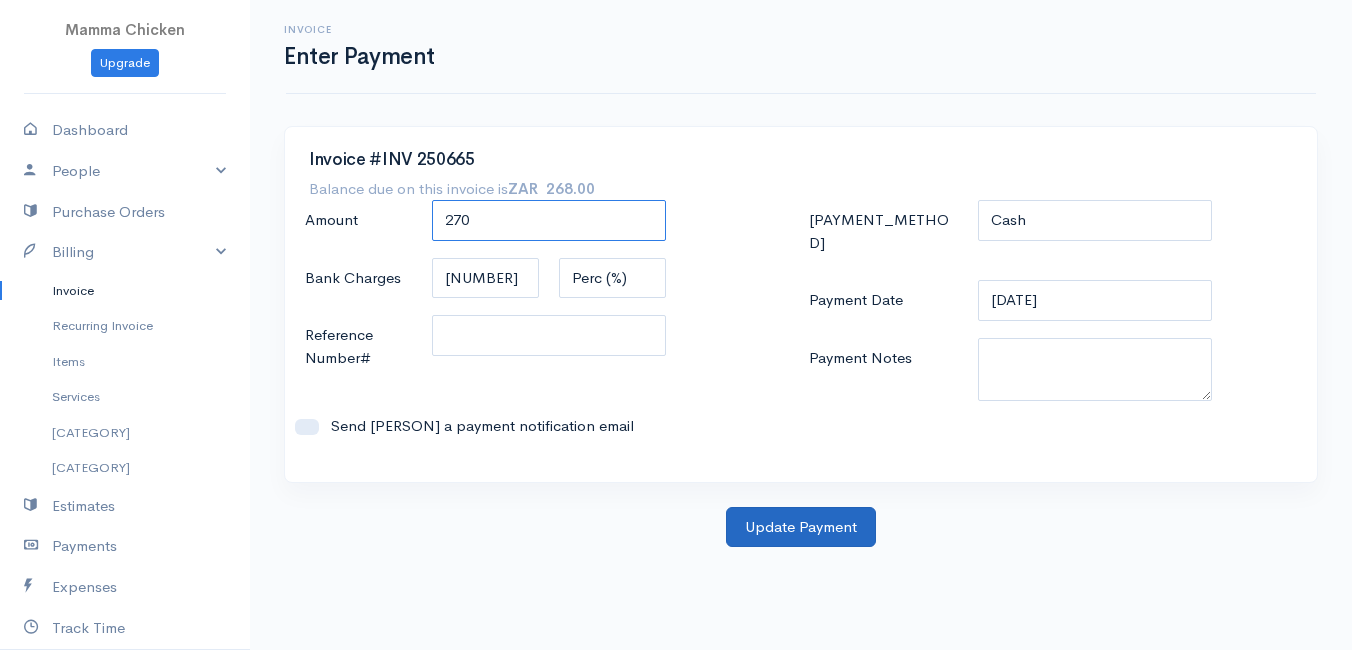 type on "270" 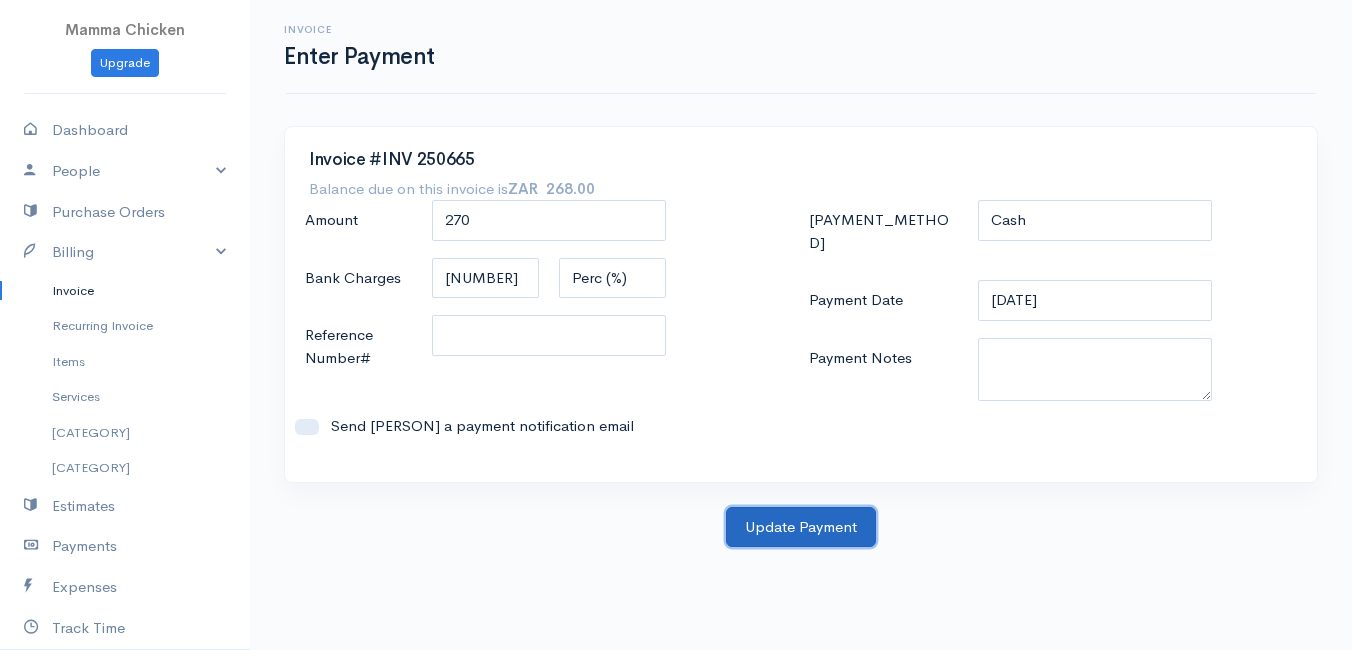 click on "Update Payment" at bounding box center (801, 527) 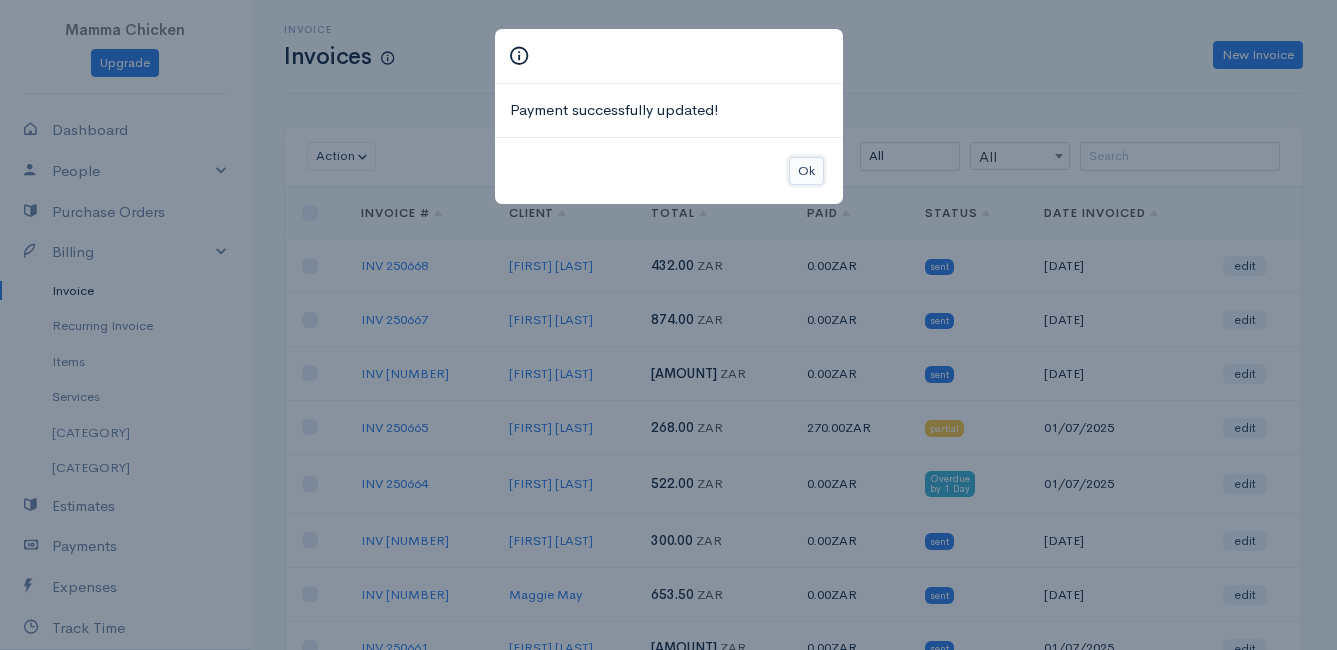 click on "Ok" at bounding box center (806, 171) 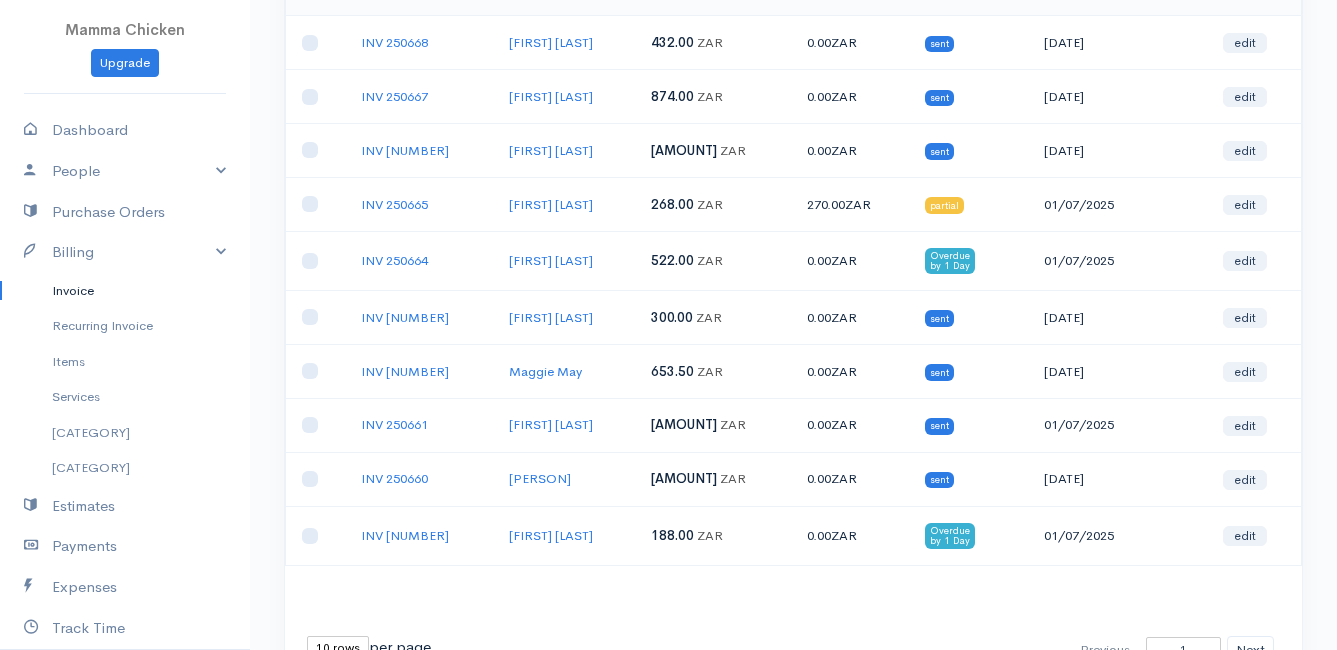 scroll, scrollTop: 0, scrollLeft: 0, axis: both 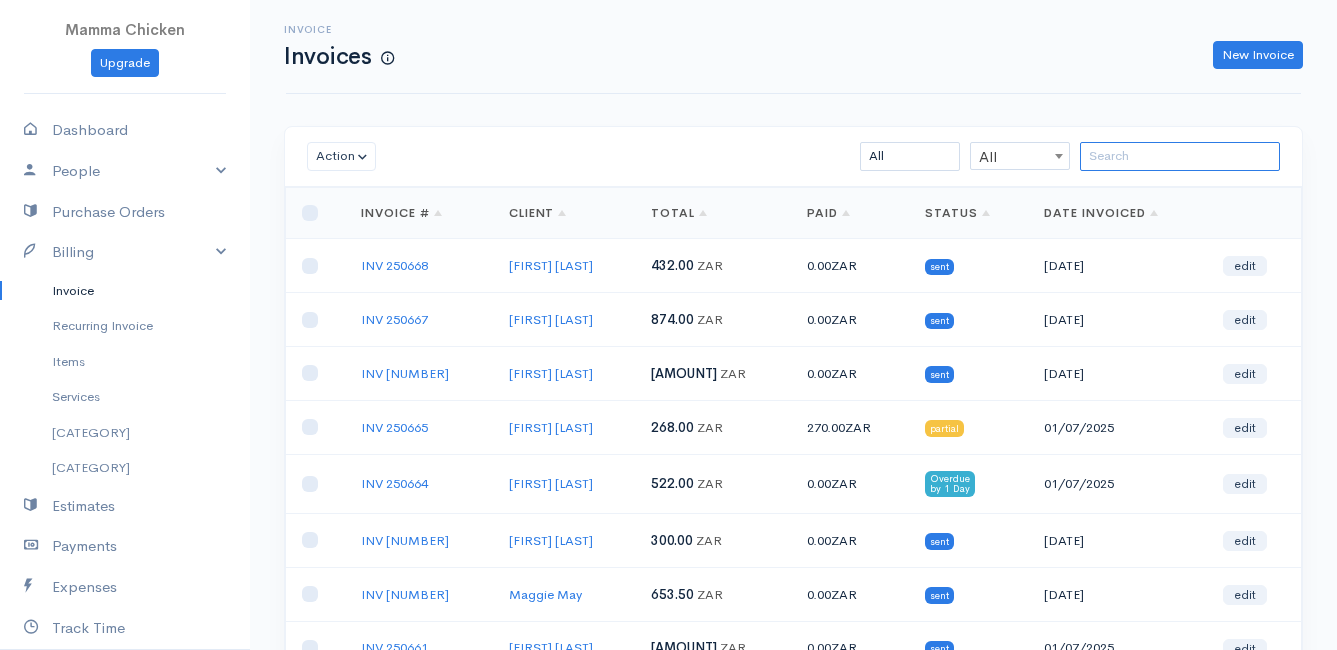 click at bounding box center (1180, 156) 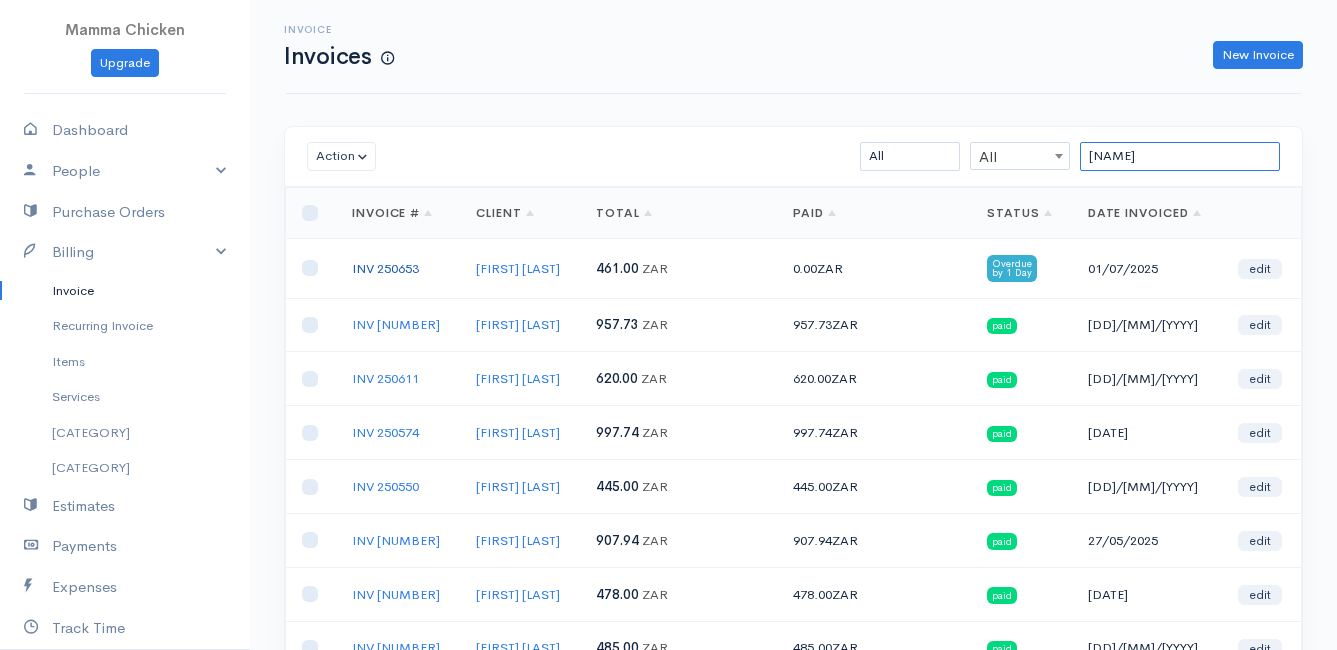 type on "[NAME]" 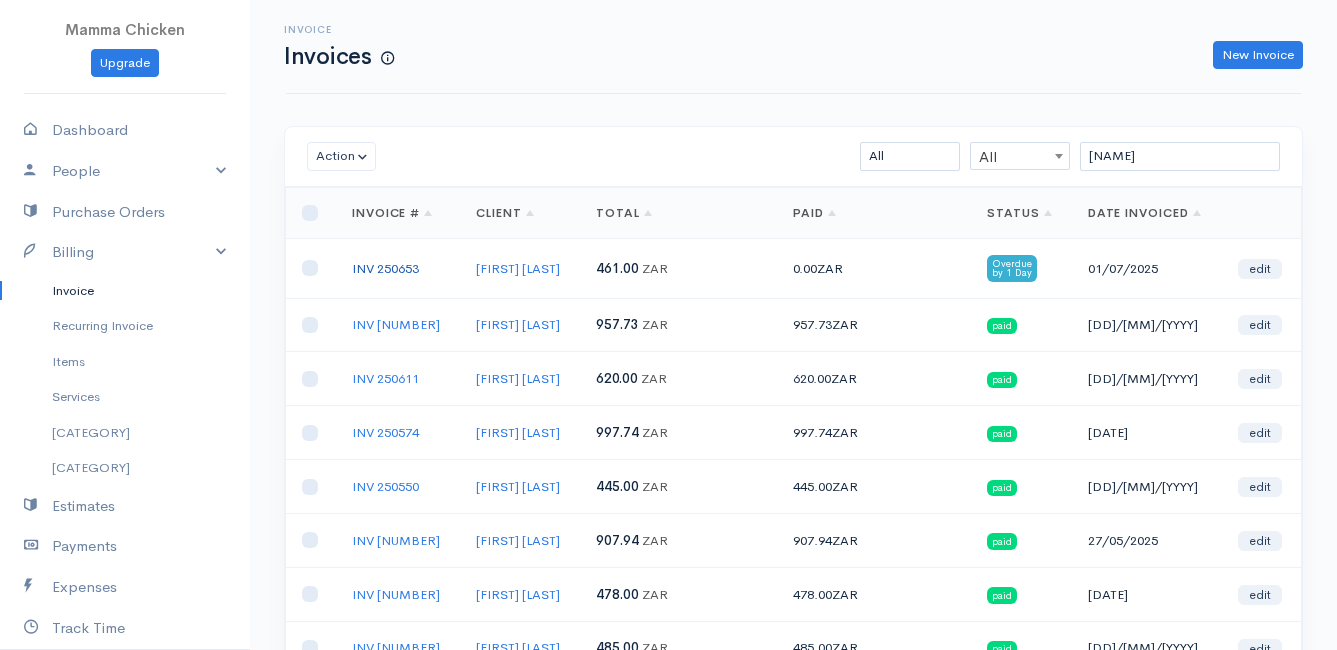 click on "INV 250653" at bounding box center [385, 268] 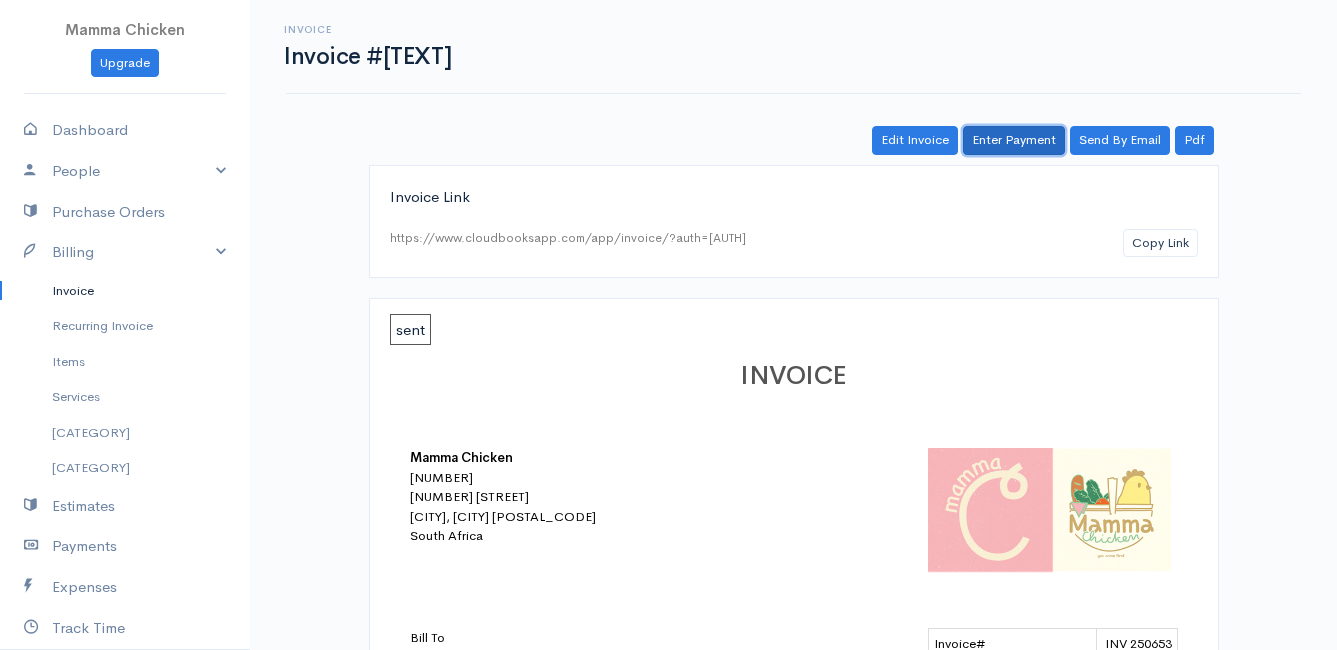 click on "Enter Payment" at bounding box center (1014, 140) 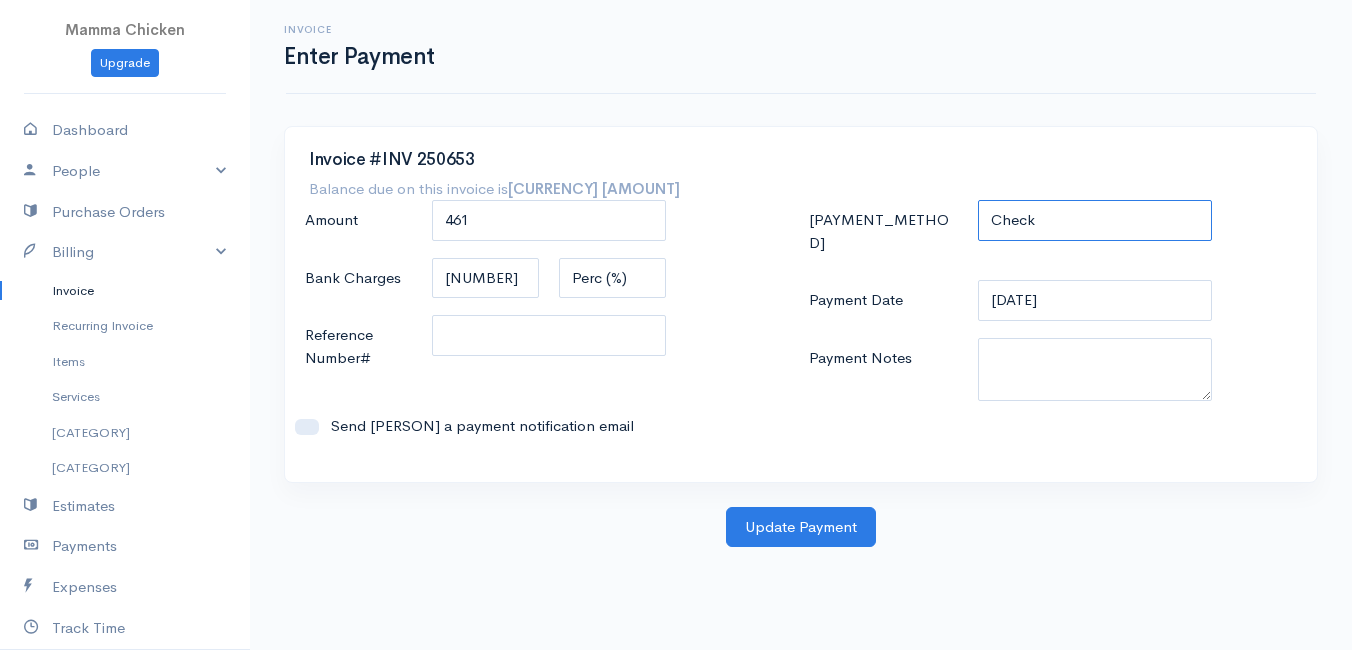 click on "Check Bank Transfer Credit Cash Debit ACH VISA MASTERCARD AMEX DISCOVER DINERS EUROCARD JCB NOVA Credit Card PayPal Google Checkout 2Checkout Amazon" at bounding box center [1095, 220] 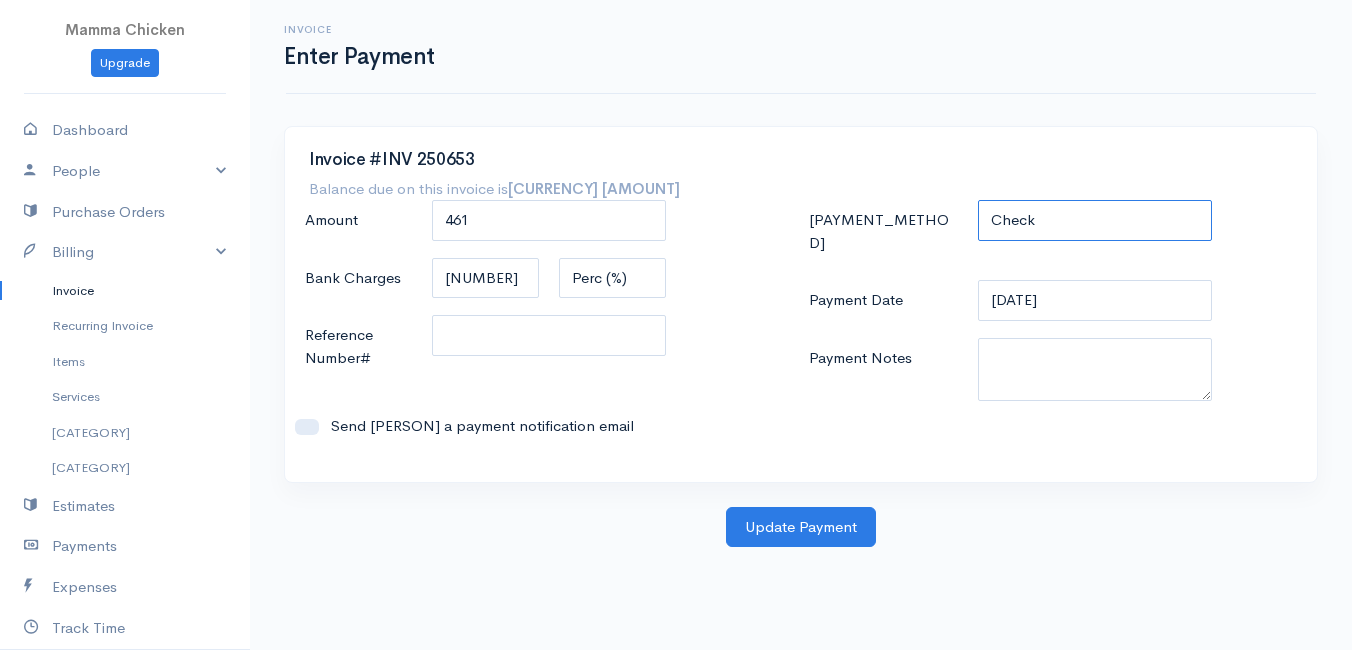 select on "Bank Transfer" 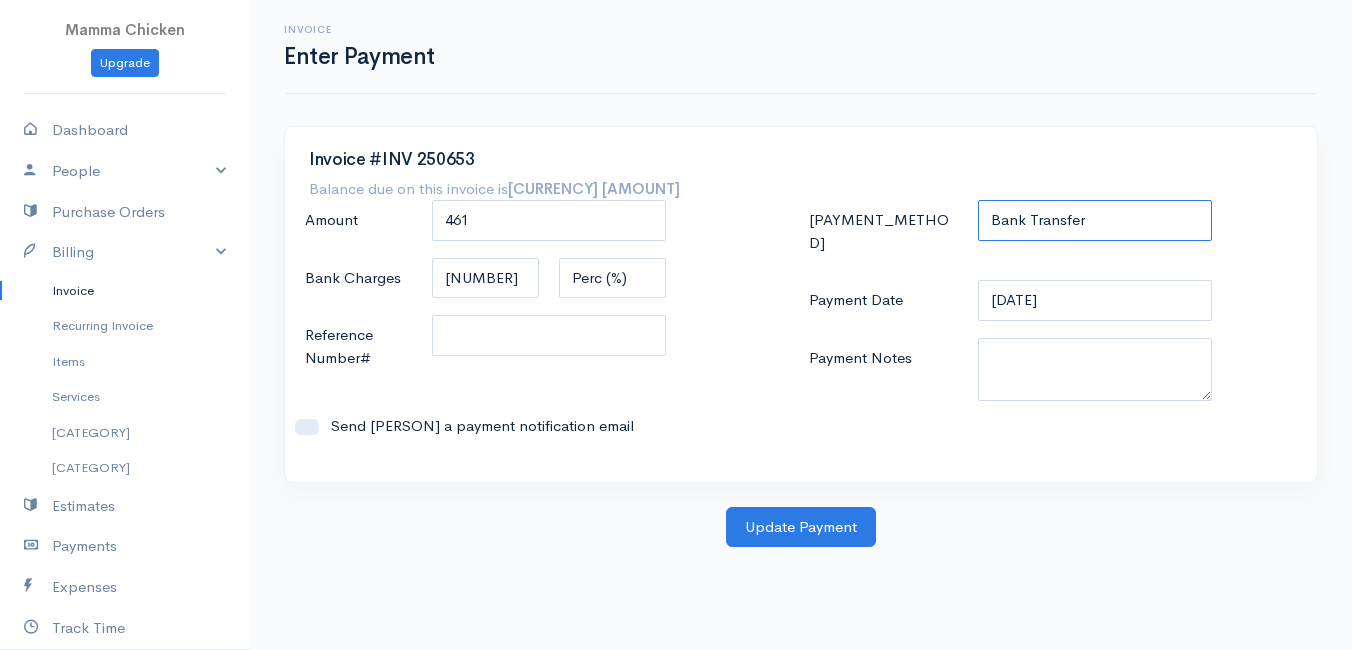 click on "Check Bank Transfer Credit Cash Debit ACH VISA MASTERCARD AMEX DISCOVER DINERS EUROCARD JCB NOVA Credit Card PayPal Google Checkout 2Checkout Amazon" at bounding box center [1095, 220] 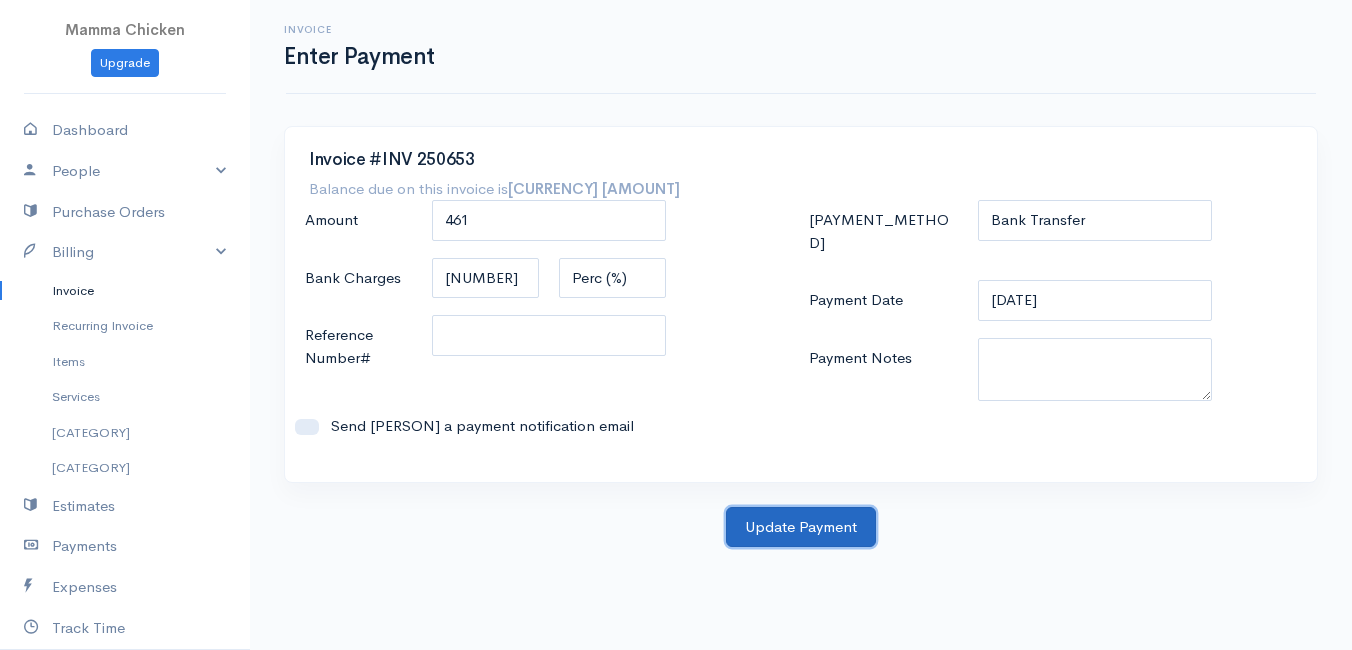 click on "Update Payment" at bounding box center [801, 527] 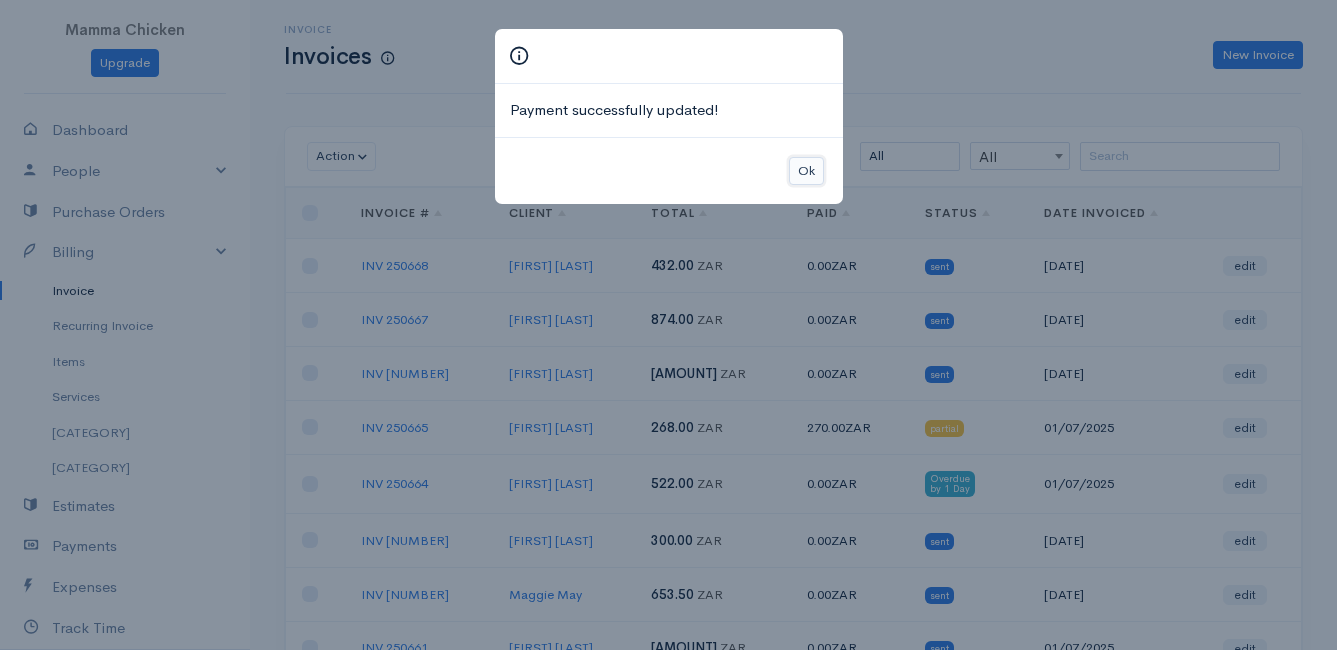 click on "Ok" at bounding box center [806, 171] 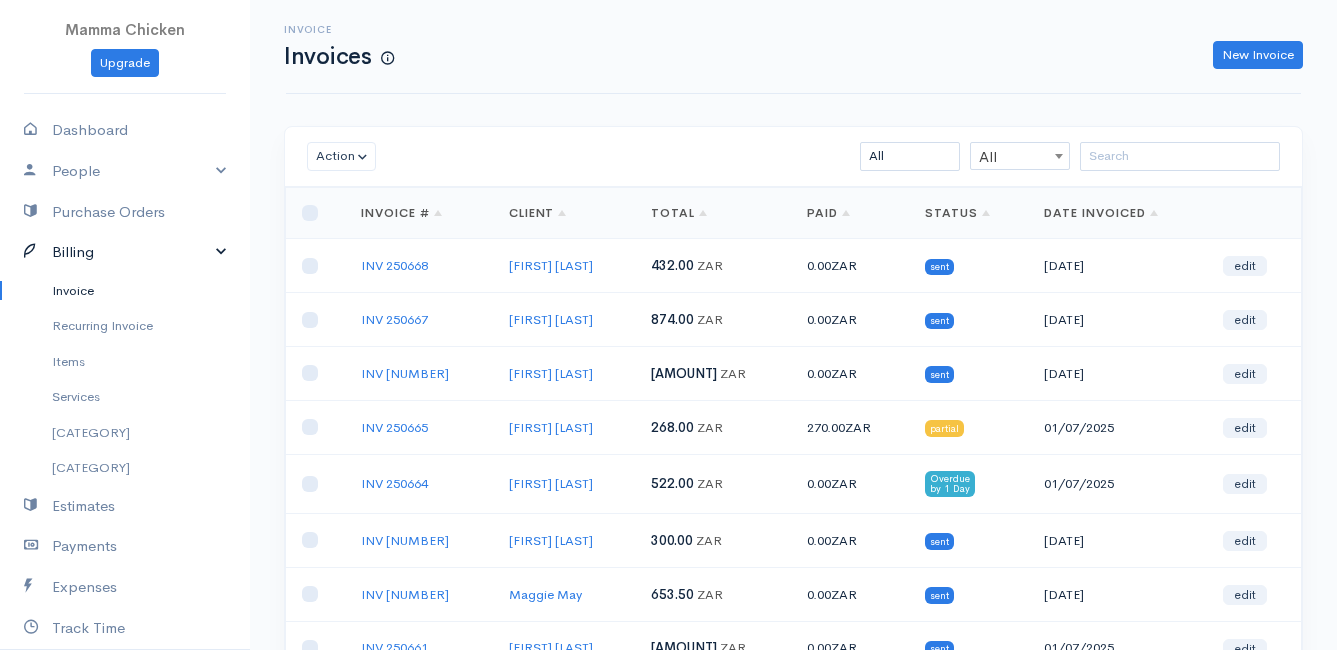 click on "Billing" at bounding box center (125, 252) 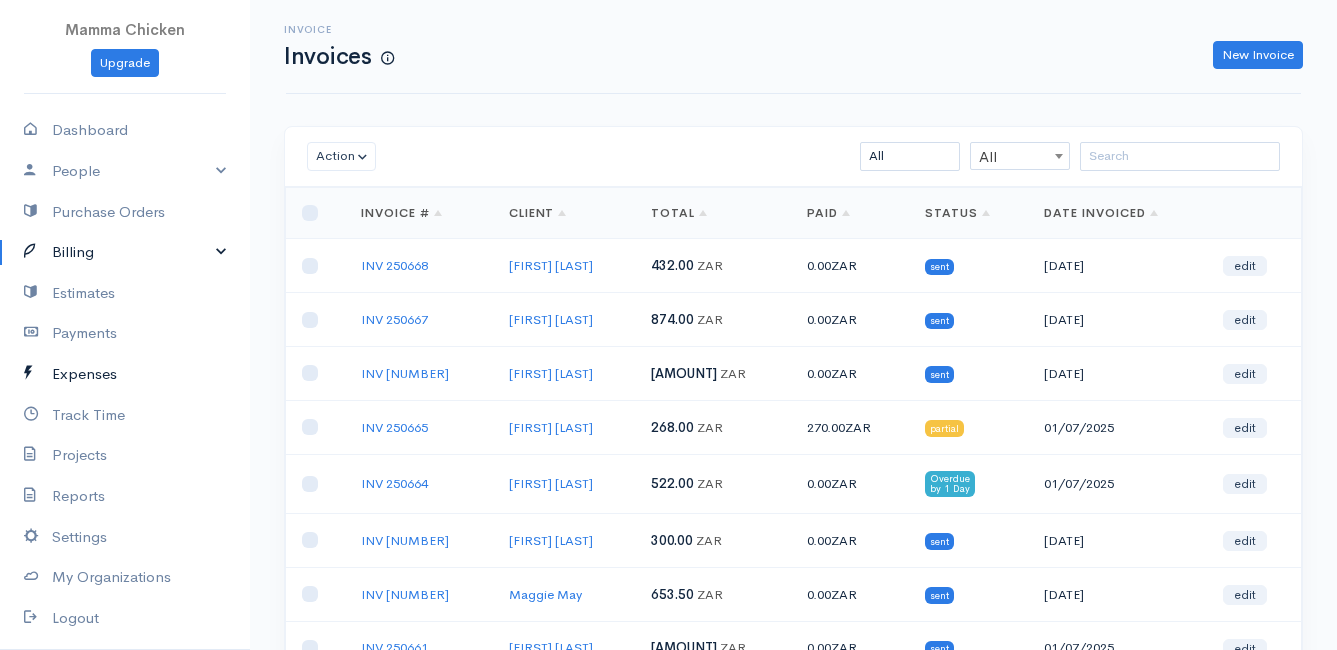 click on "Expenses" at bounding box center [125, 374] 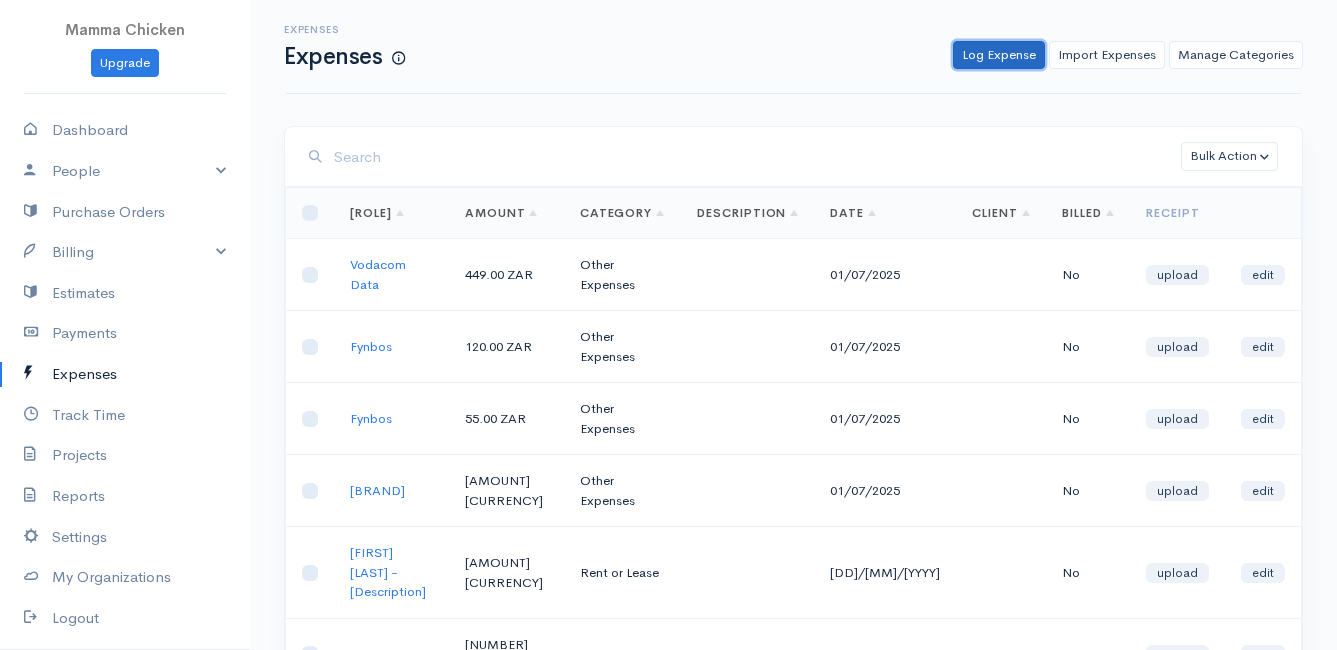 click on "Log Expense" at bounding box center [999, 55] 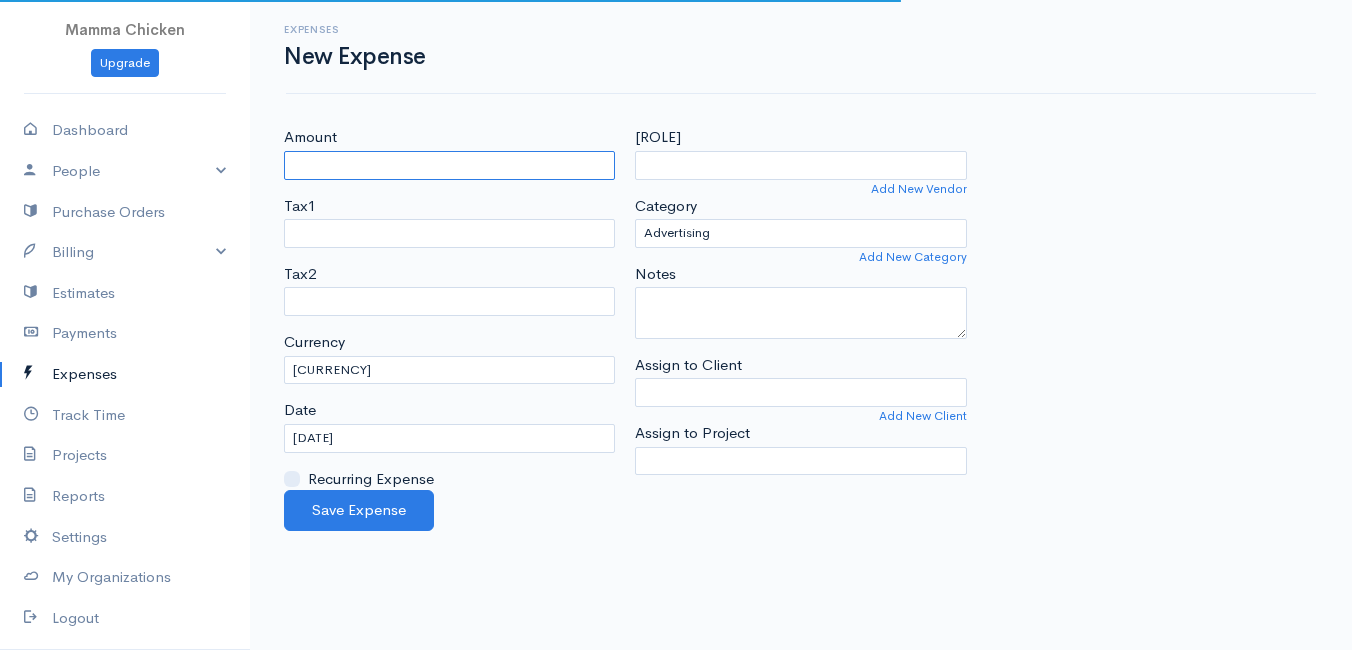 click on "Amount" at bounding box center (449, 165) 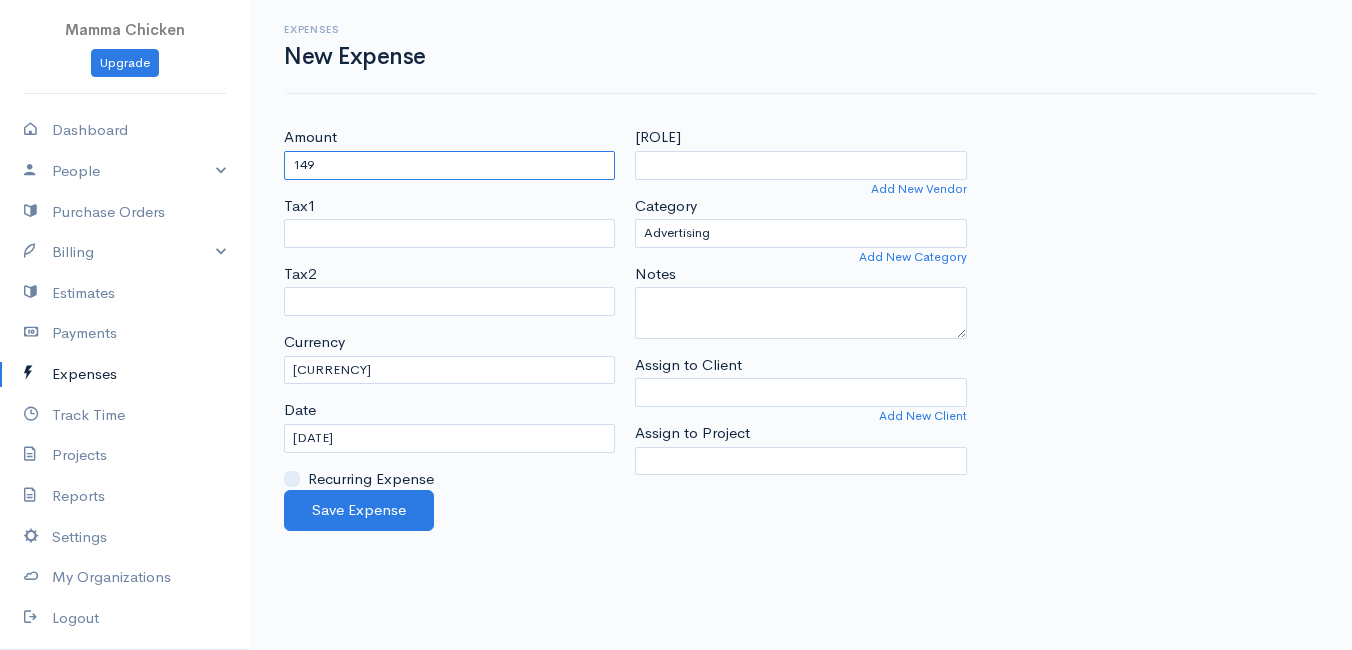 type on "149" 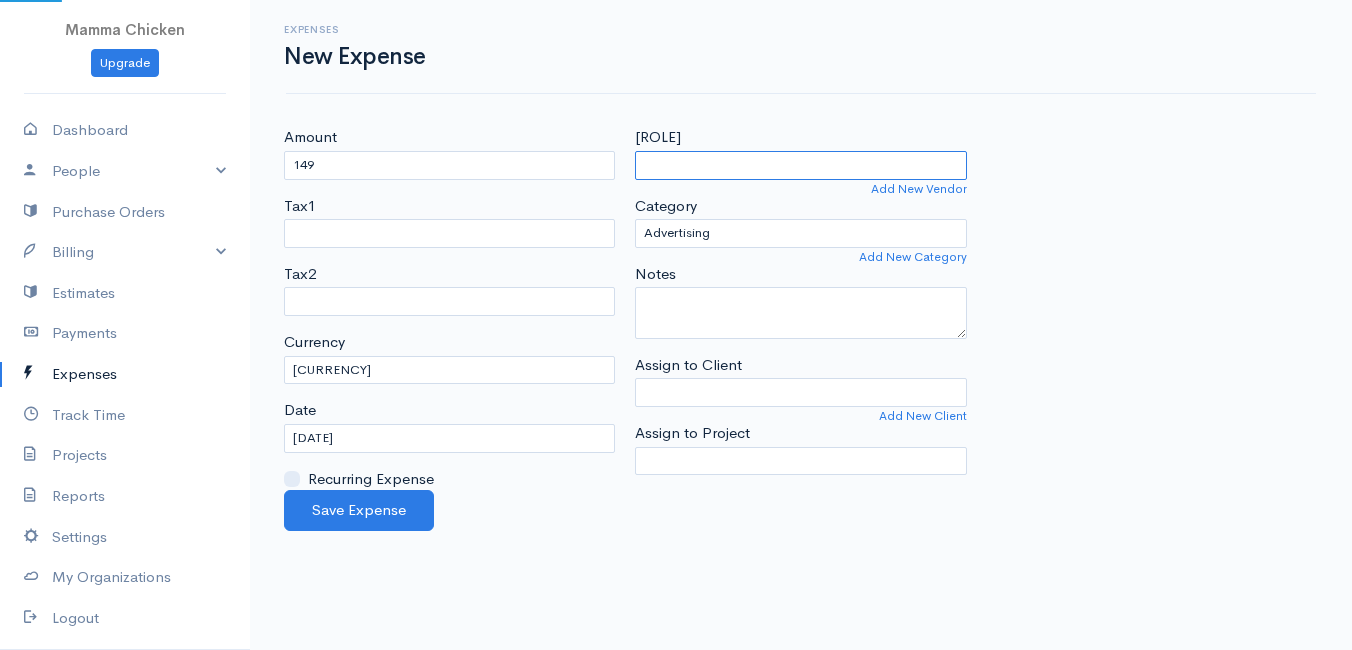 click on "[ROLE]" at bounding box center [800, 165] 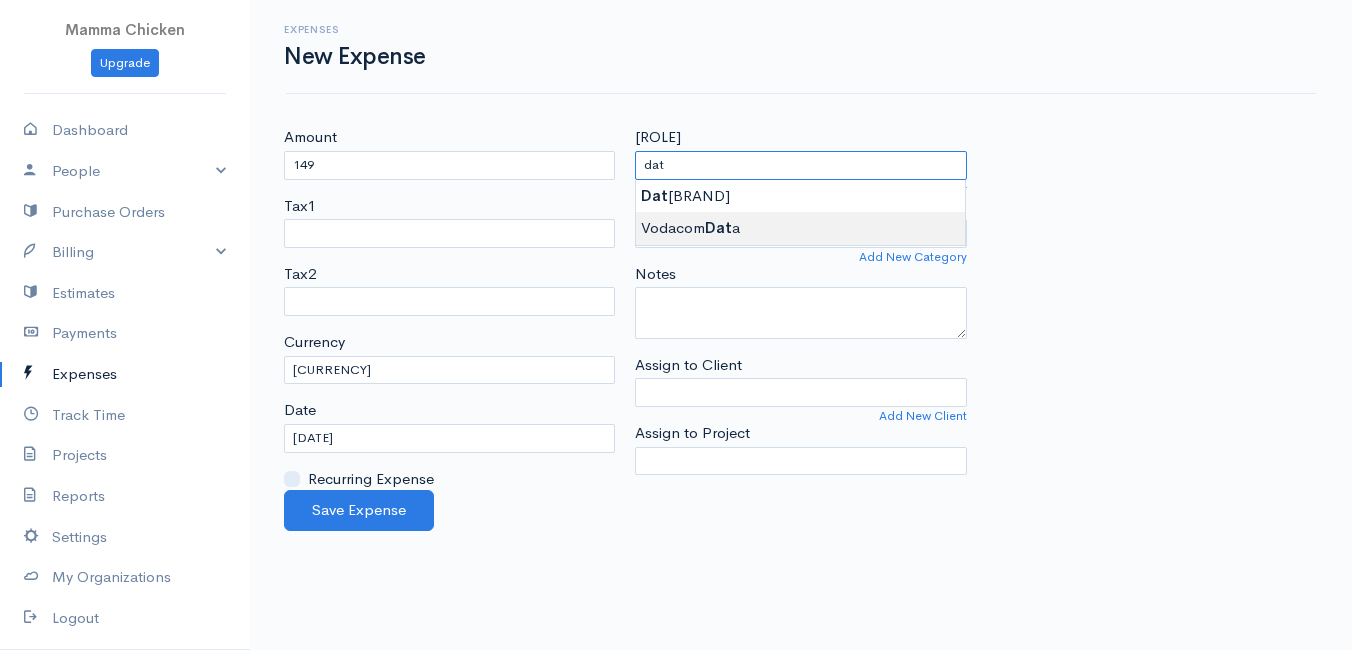 type on "Vodacom Data" 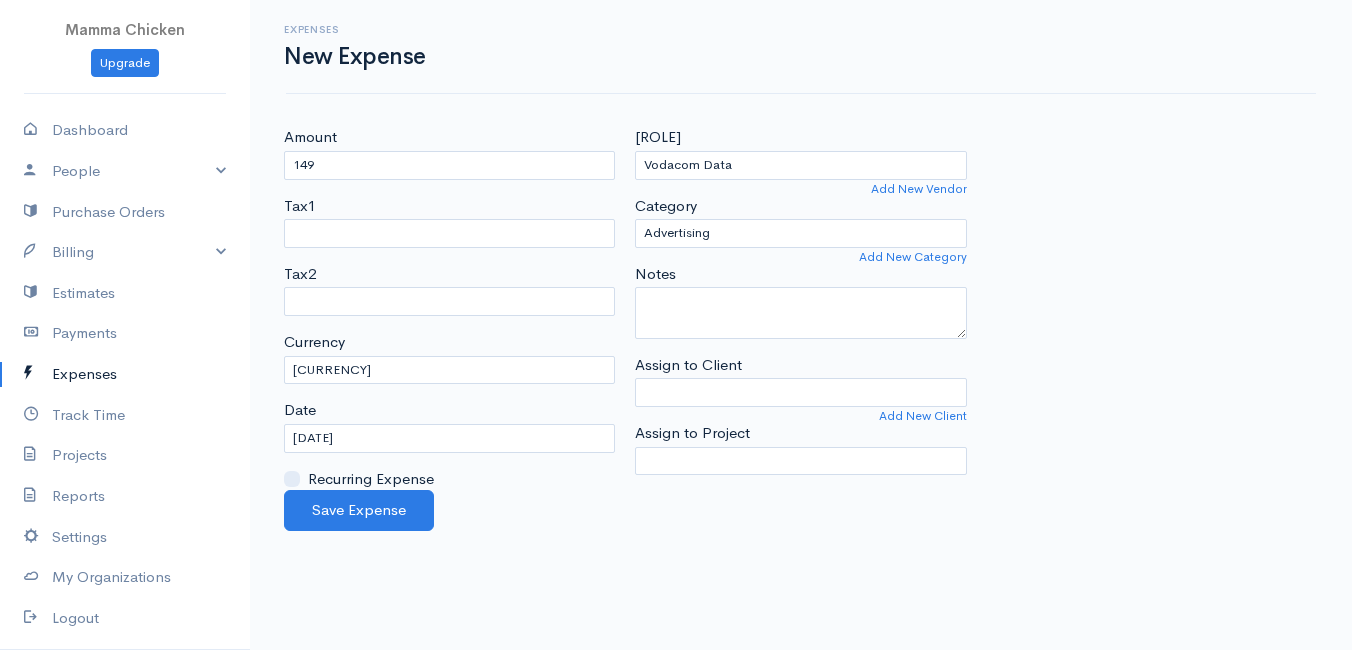 click on "Mamma Chicken
Upgrade
Dashboard
People
Clients
Vendors
Staff Users
Purchase Orders
Billing
Invoice
Recurring Invoice
Items
Services
Taxes
Credits
Estimates
Payments
Expenses
Track Time
Projects
Reports
Settings
My Organizations
Logout
Help
@CloudBooksApp [YEAR]
Expenses
New Expense
Amount 149 Tax1 Tax2 Currency U.S. Dollars ($) Canadian Dollars ($) British Pounds Sterling (£) Euros (€) Australian Dollars ($)Afghani (Af) Algerian Dinar (د.ج) Argentine Pesos ($) Lek (L)" at bounding box center [676, 325] 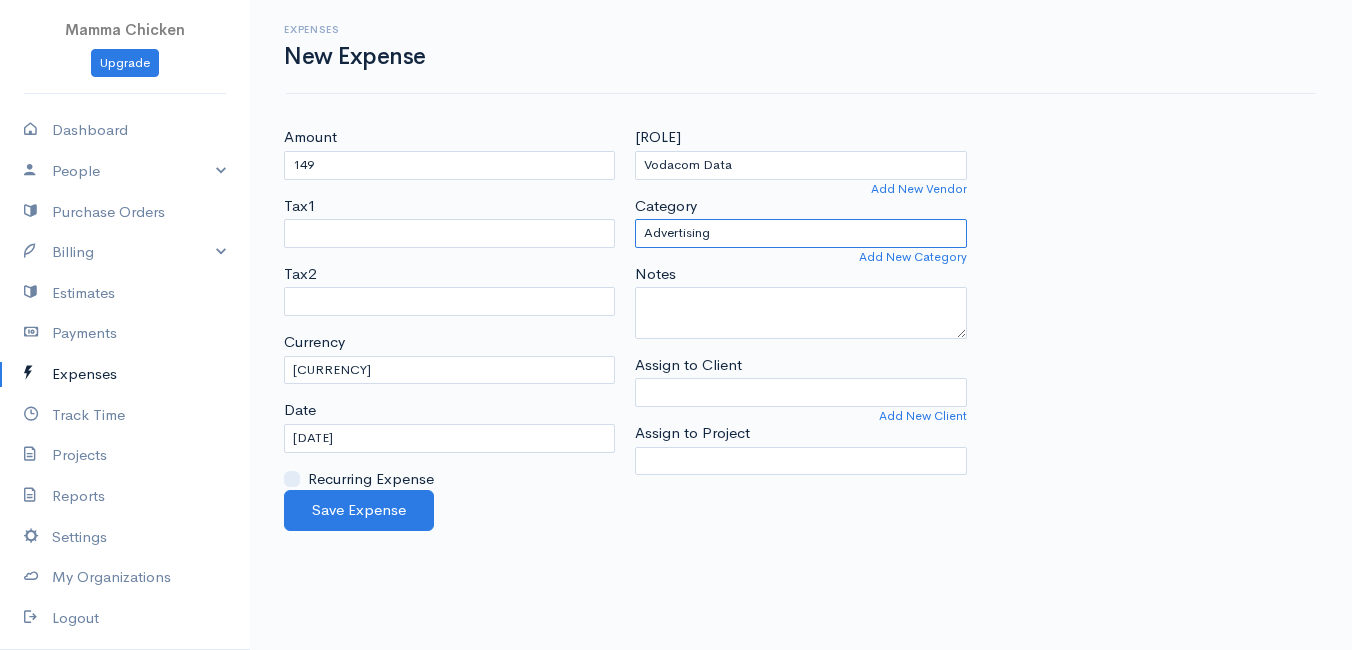 click on "Advertising Car & Truck Expenses Contractors Education Education and Training Employee Benefits Hardware Meals & Entertainment Other Expenses Personal Professional Services Rent or Lease Supplies Travel Utilities" at bounding box center (800, 233) 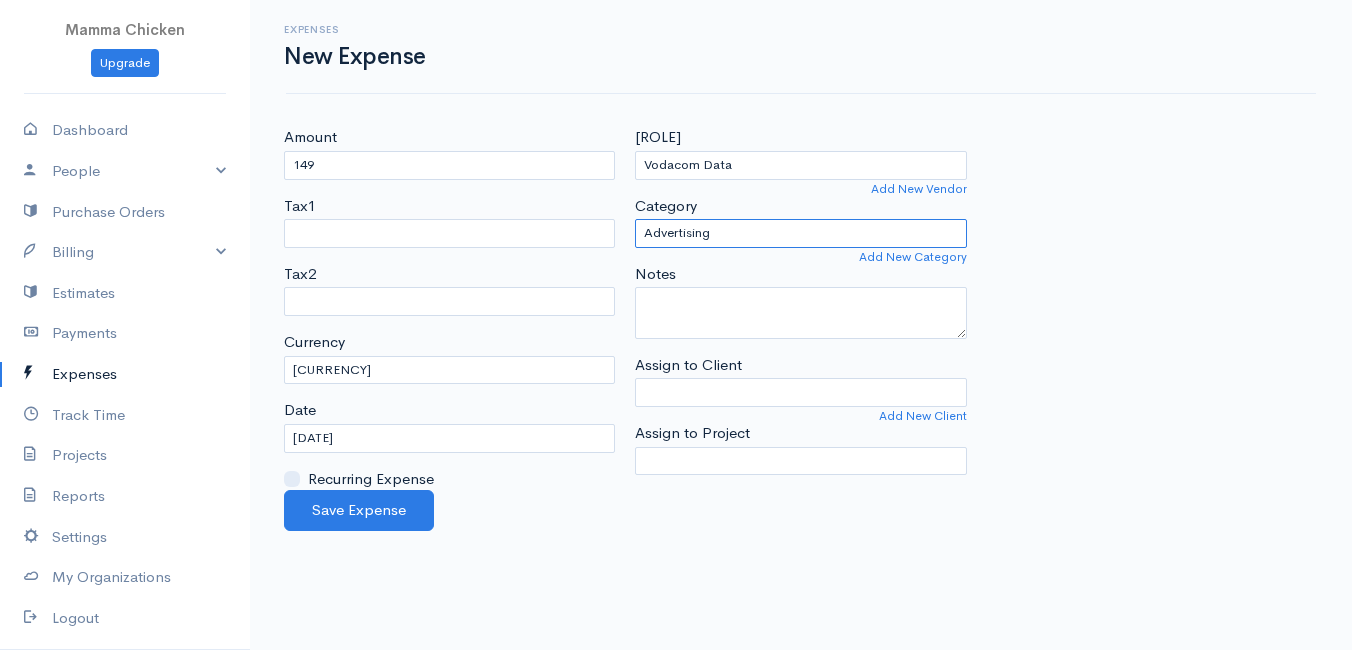select on "Other Expenses" 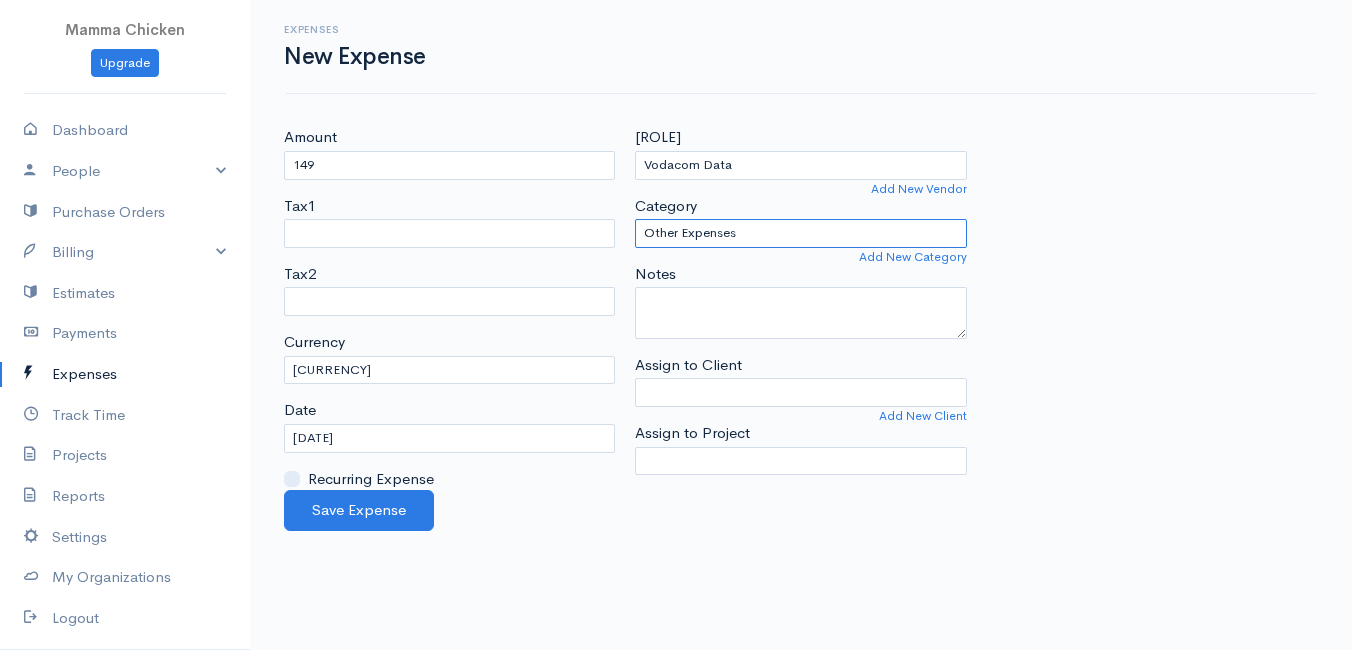 click on "Advertising Car & Truck Expenses Contractors Education Education and Training Employee Benefits Hardware Meals & Entertainment Other Expenses Personal Professional Services Rent or Lease Supplies Travel Utilities" at bounding box center (800, 233) 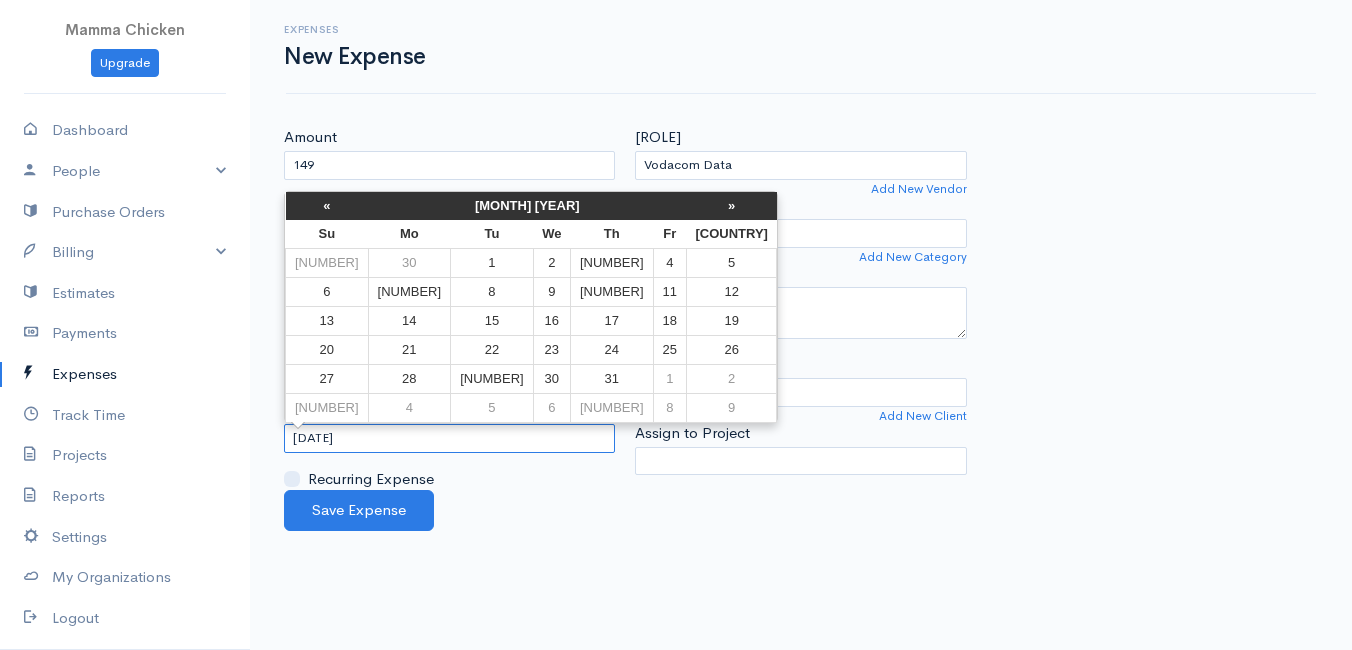 click on "[DATE]" at bounding box center [449, 438] 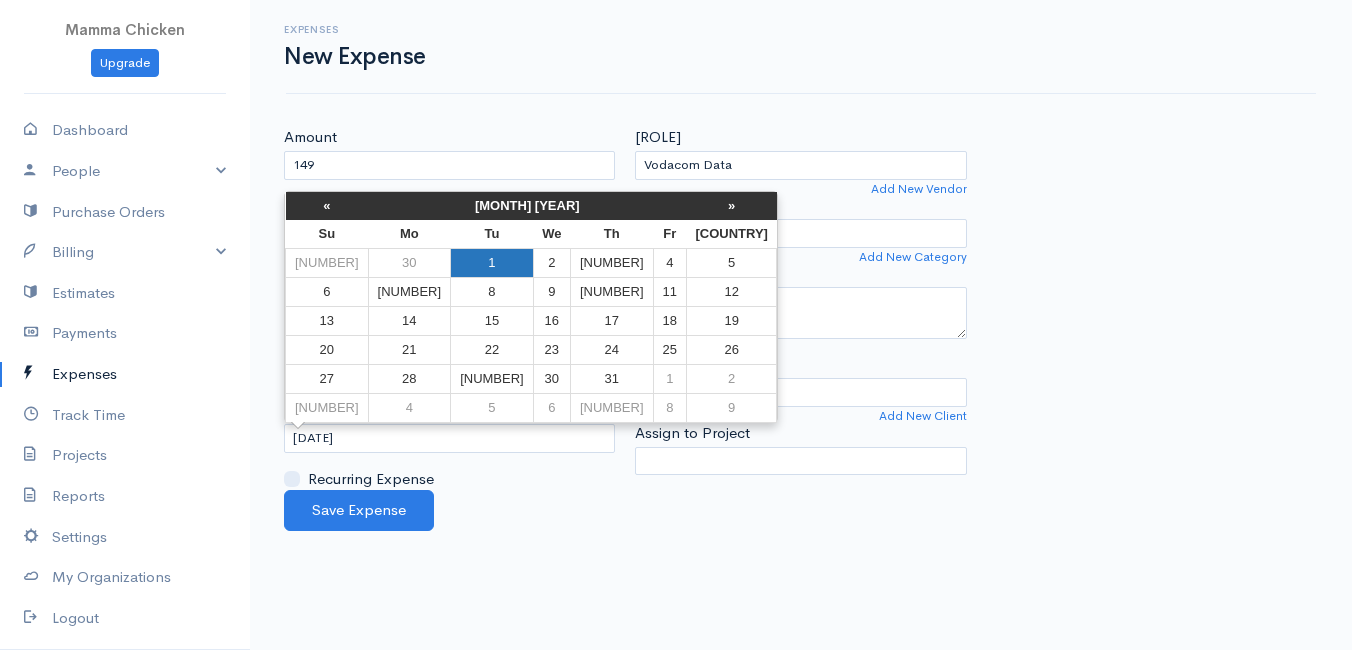 click on "1" at bounding box center [492, 262] 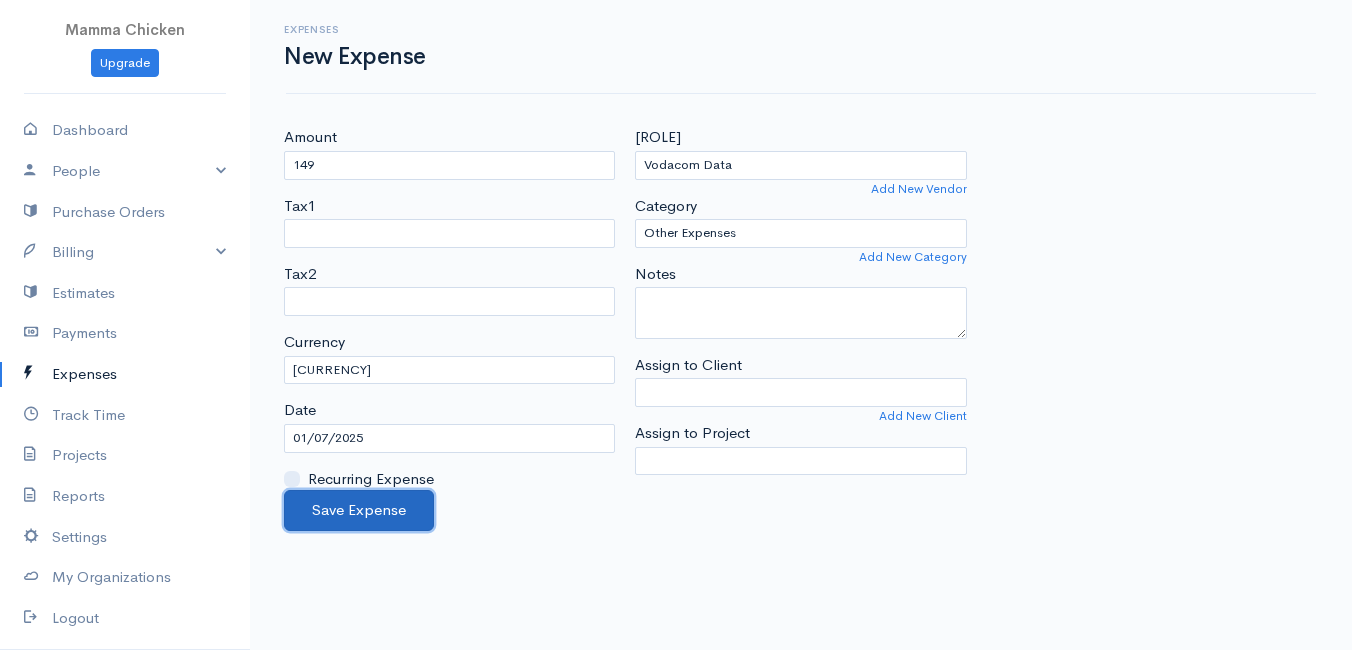 click on "Save Expense" at bounding box center [359, 510] 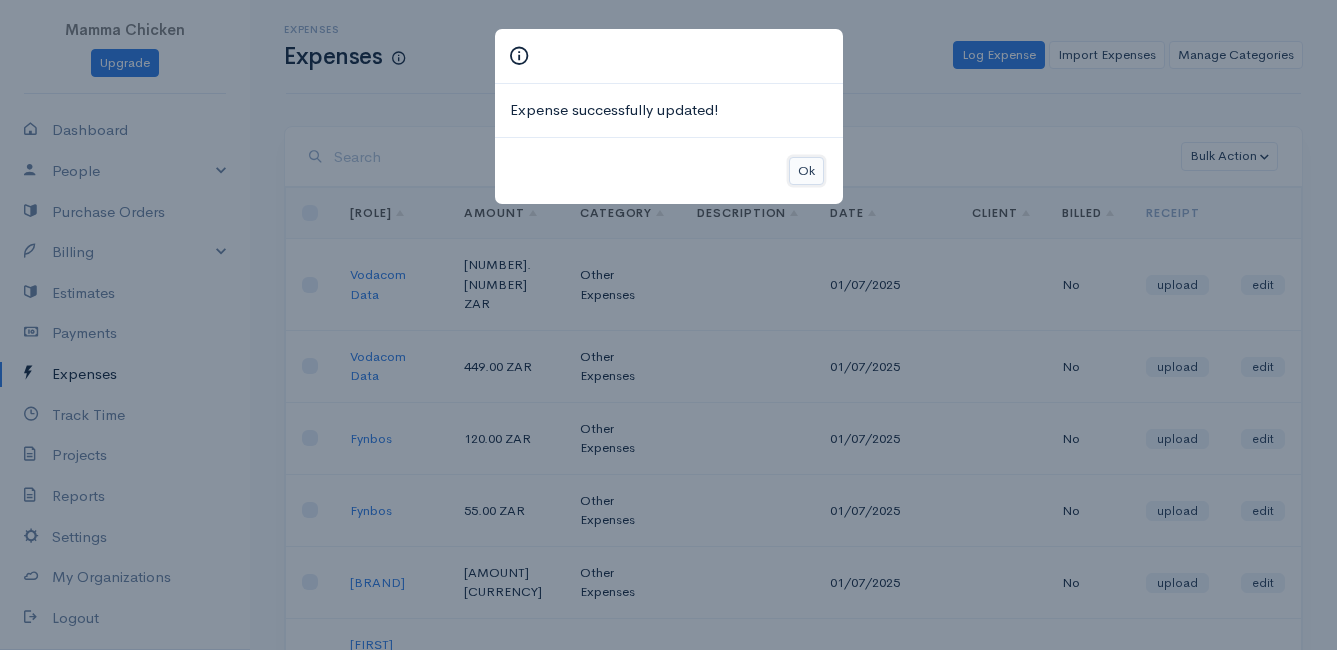 click on "Ok" at bounding box center (806, 171) 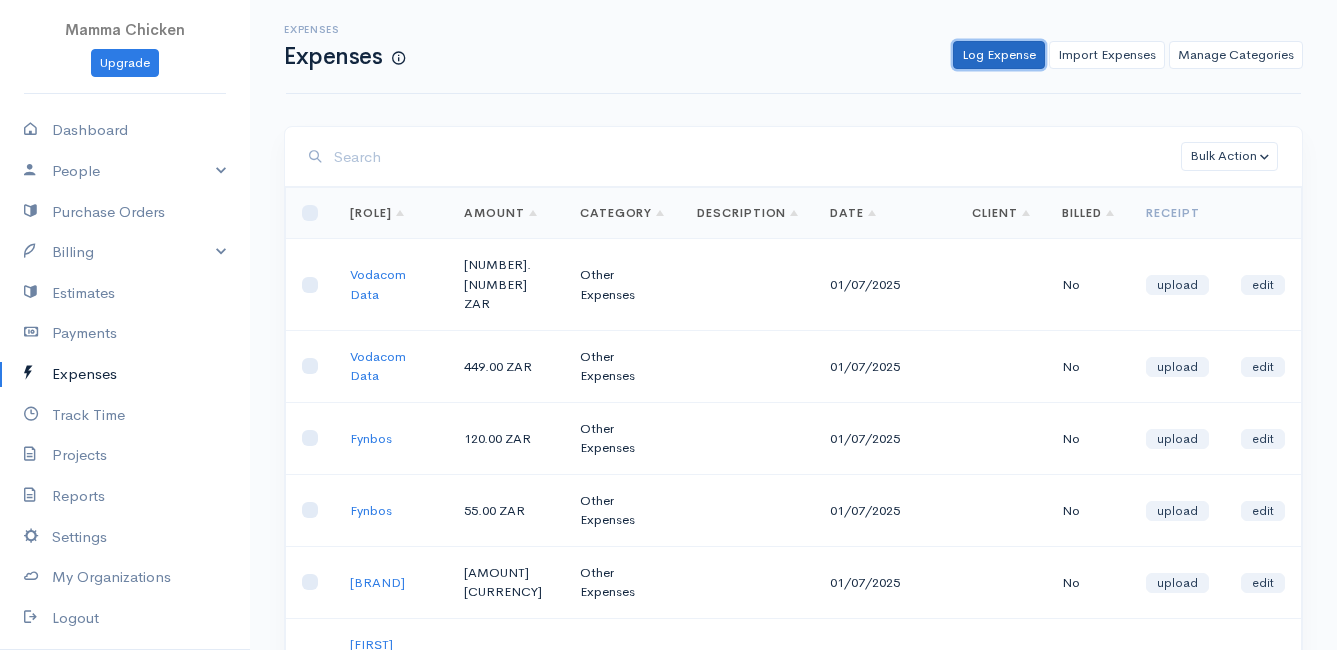 click on "Log Expense" at bounding box center [999, 55] 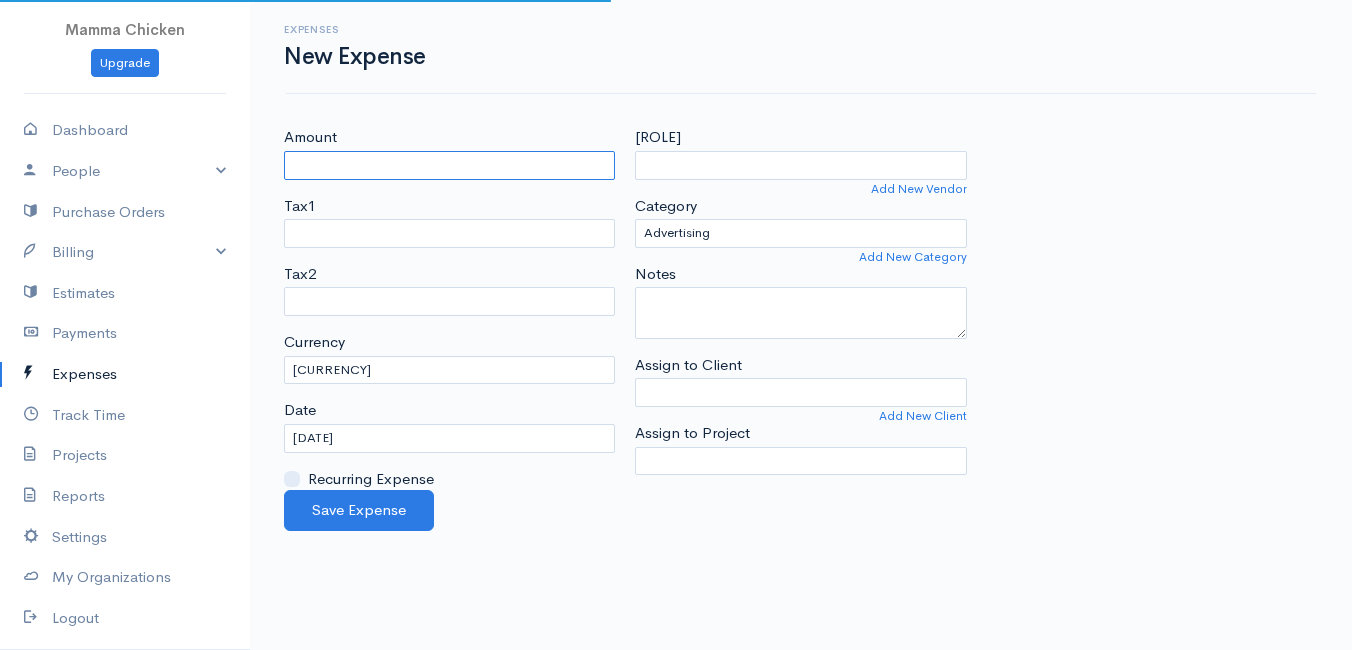 click on "Amount" at bounding box center [449, 165] 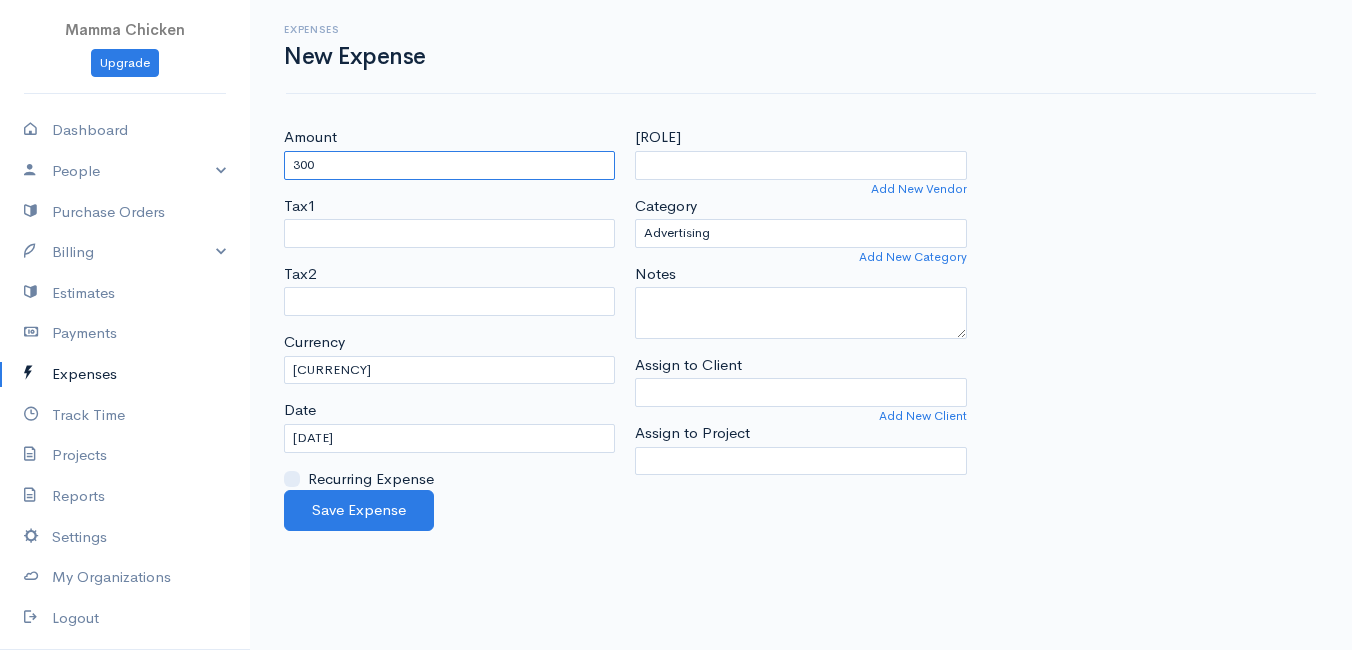 type on "300" 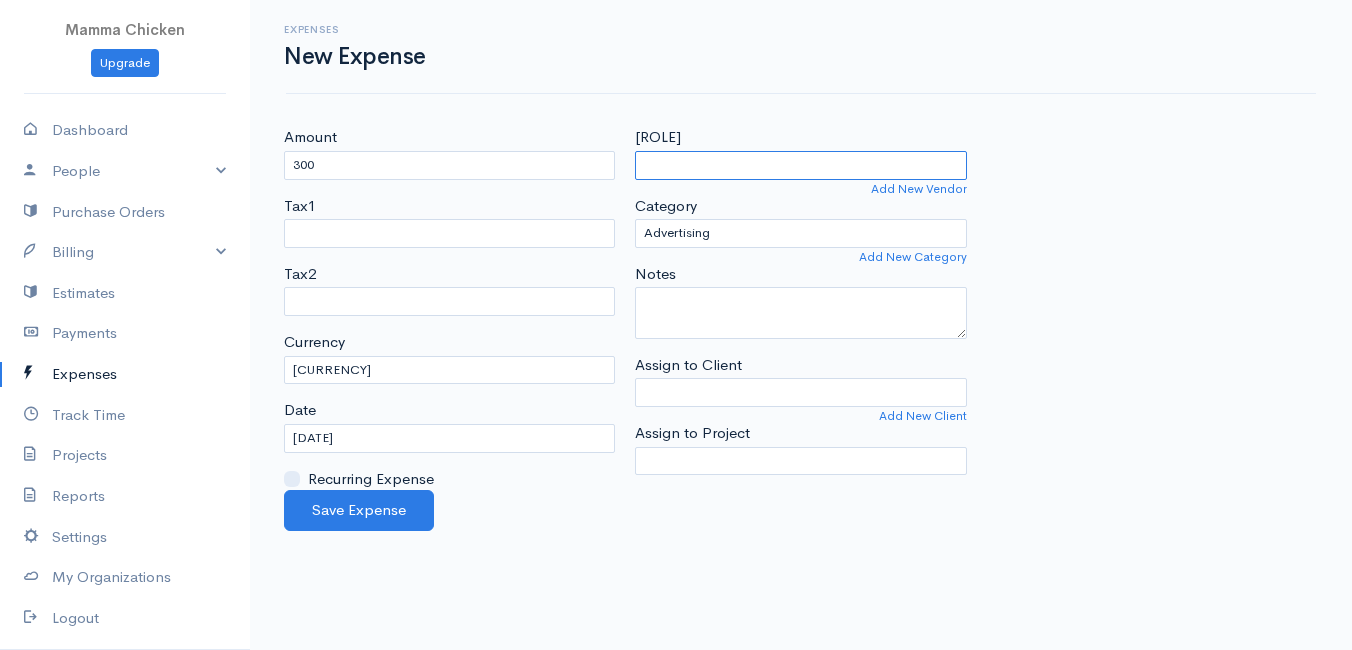 click on "[ROLE]" at bounding box center [800, 165] 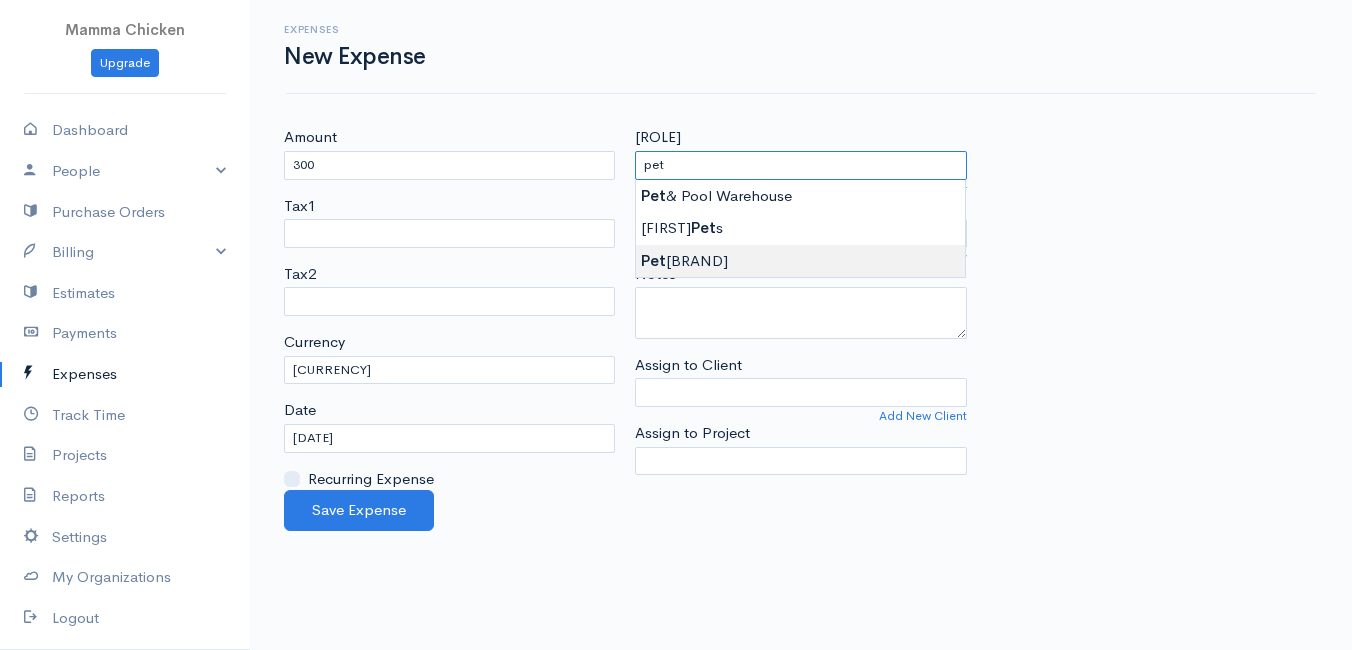 type on "Petrol" 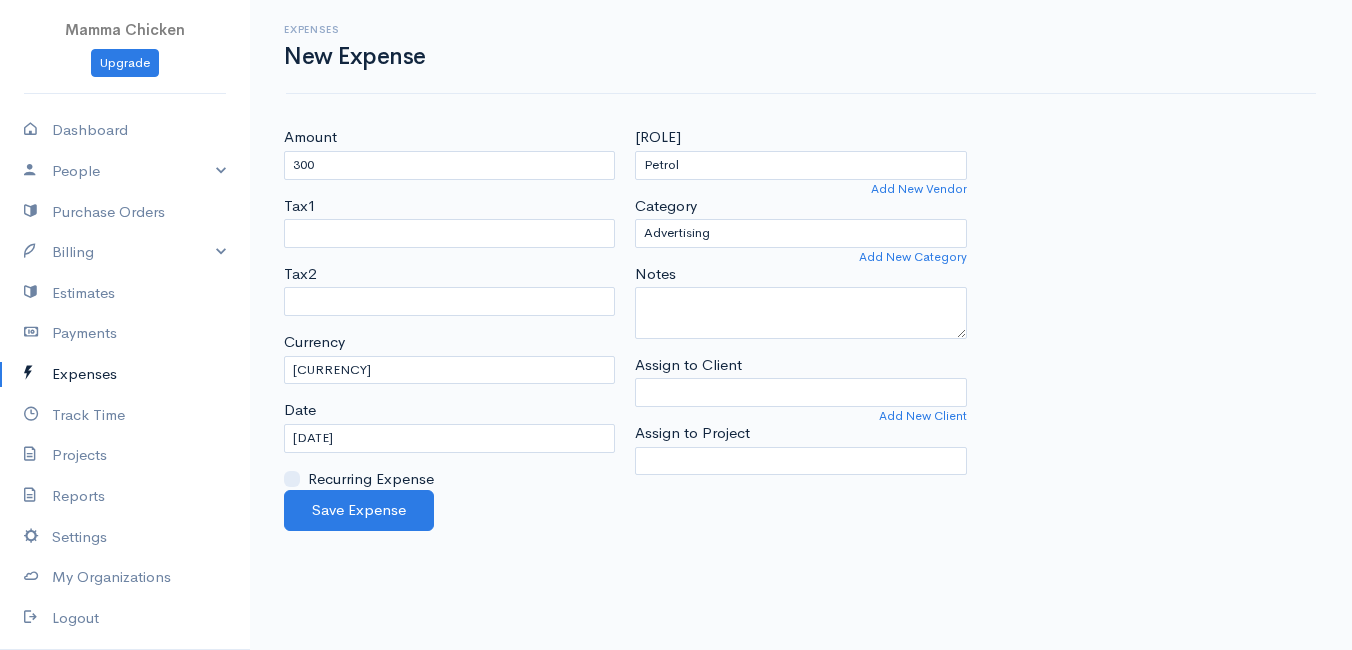 click on "Mamma Chicken
Upgrade
Dashboard
People
Clients
Vendors
Staff Users
Purchase Orders
Billing
Invoice
Recurring Invoice
Items
Services
Taxes
Credits
Estimates
Payments
Expenses
Track Time
Projects
Reports
Settings
My Organizations
Logout
Help
@CloudBooksApp [YEAR]
Expenses
New Expense
Amount 149 Tax1 Tax2 Currency U.S. Dollars ($) Canadian Dollars ($) British Pounds Sterling (£) Euros (€) Australian Dollars ($)Afghani (Af) Algerian Dinar (د.ج) Argentine Pesos ($) Lek (L)" at bounding box center (676, 325) 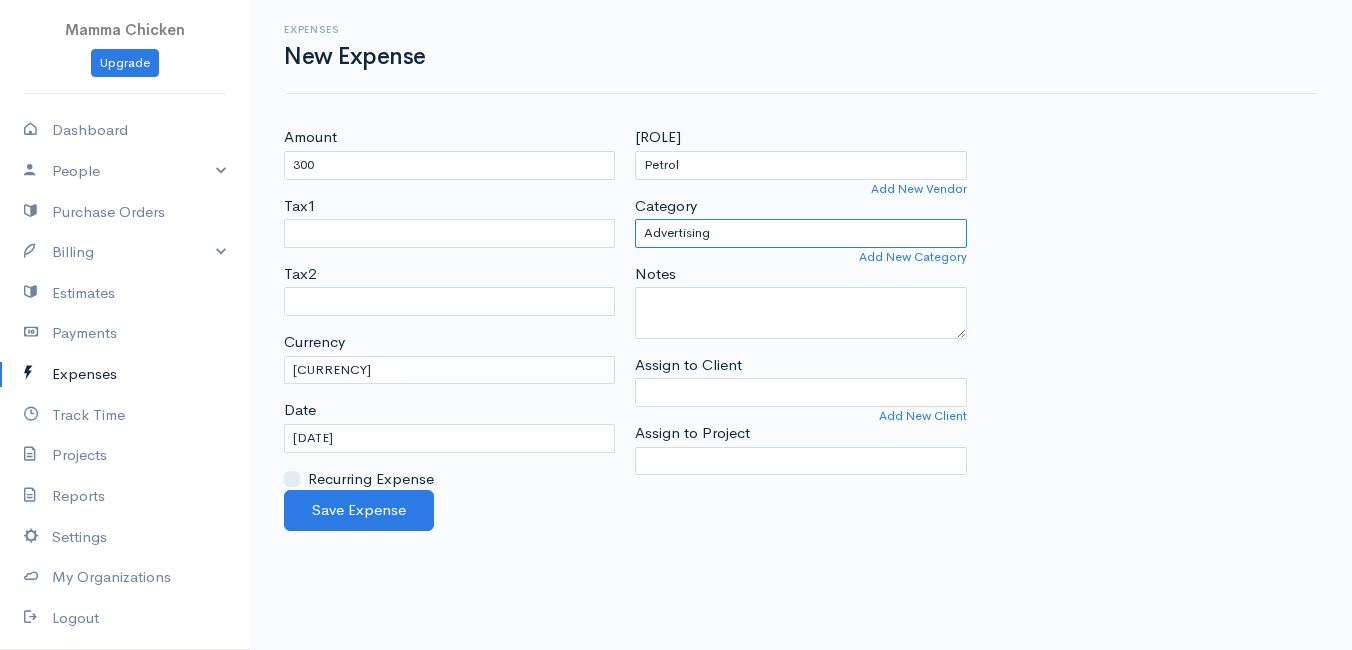click on "Advertising Car & Truck Expenses Contractors Education Education and Training Employee Benefits Hardware Meals & Entertainment Other Expenses Personal Professional Services Rent or Lease Supplies Travel Utilities" at bounding box center [800, 233] 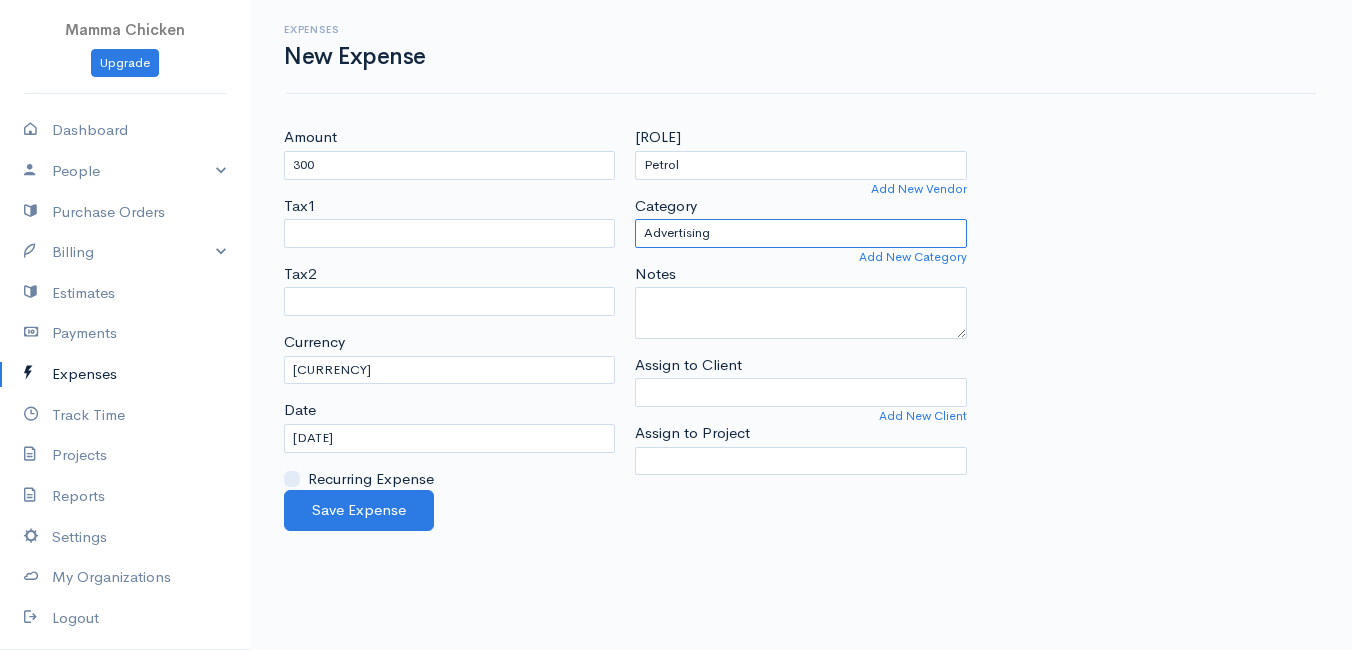 select on "Travel" 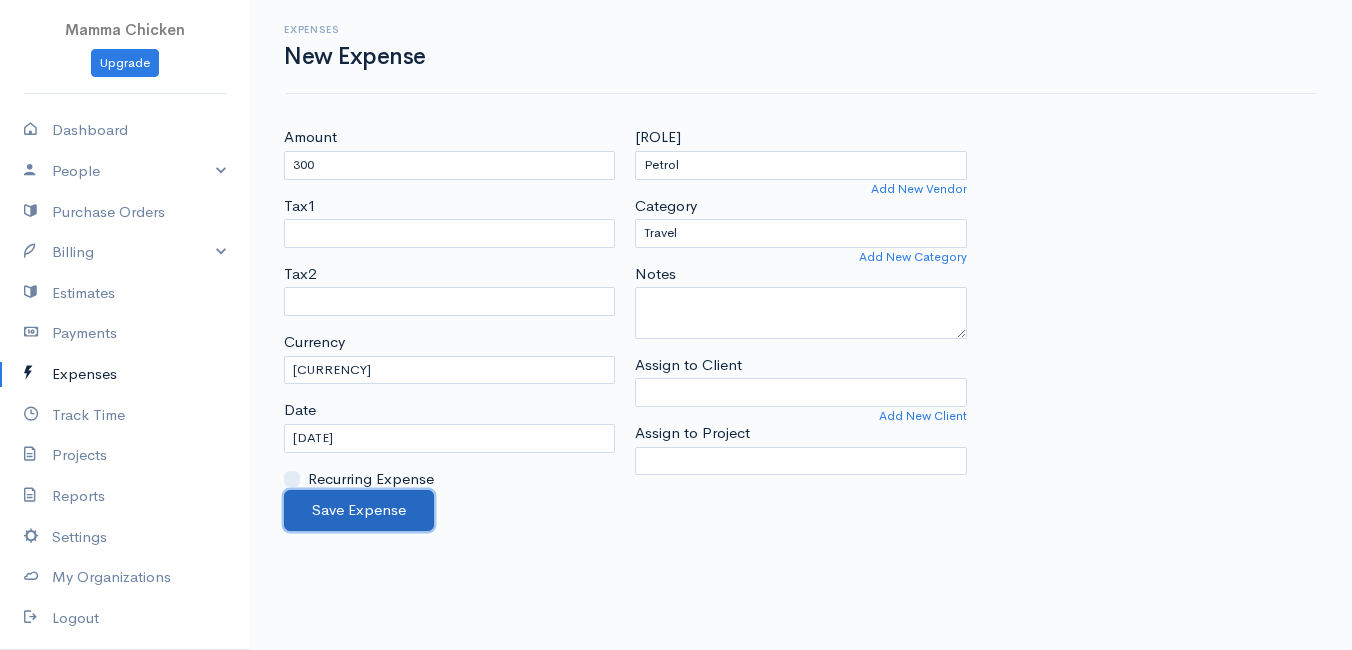 click on "Save Expense" at bounding box center [359, 510] 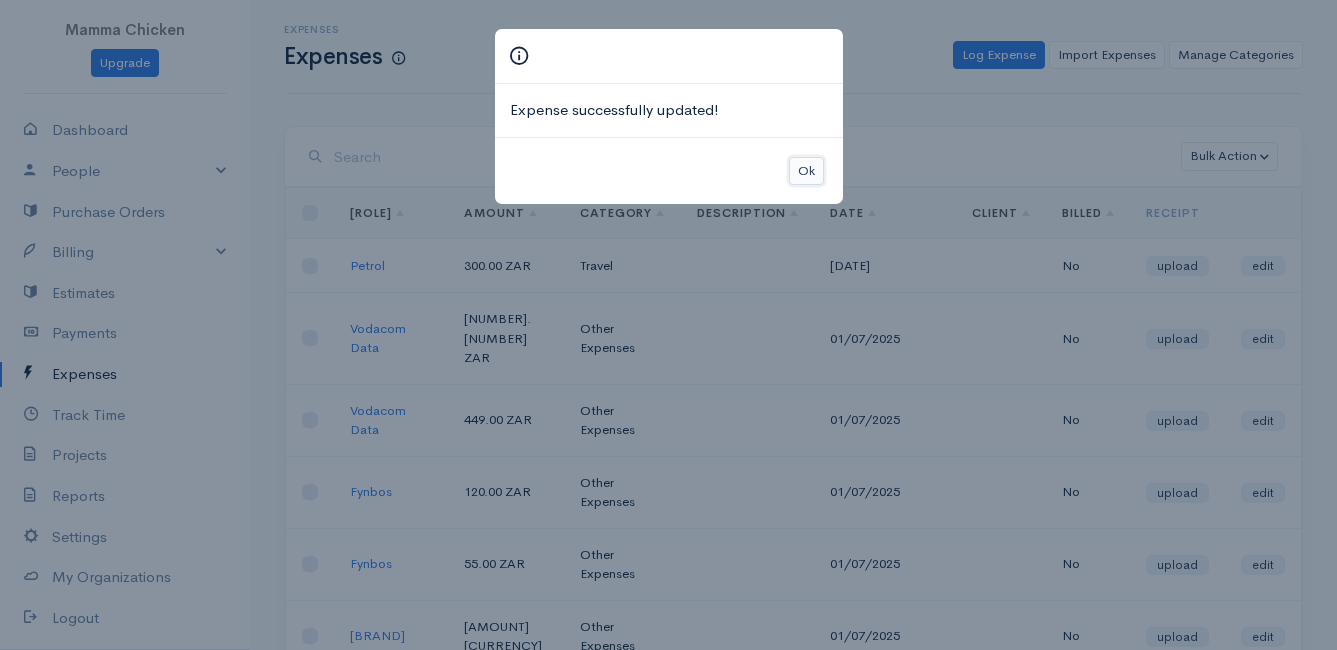 click on "Ok" at bounding box center [806, 171] 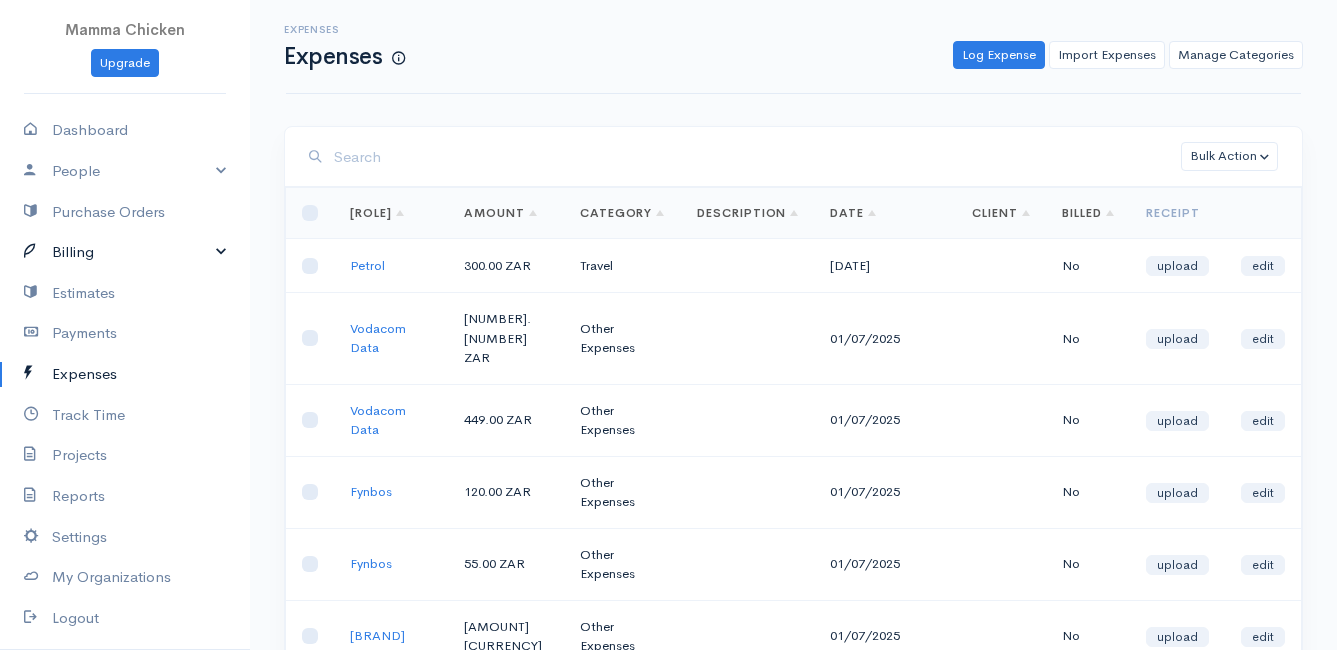 click on "Billing" at bounding box center [125, 252] 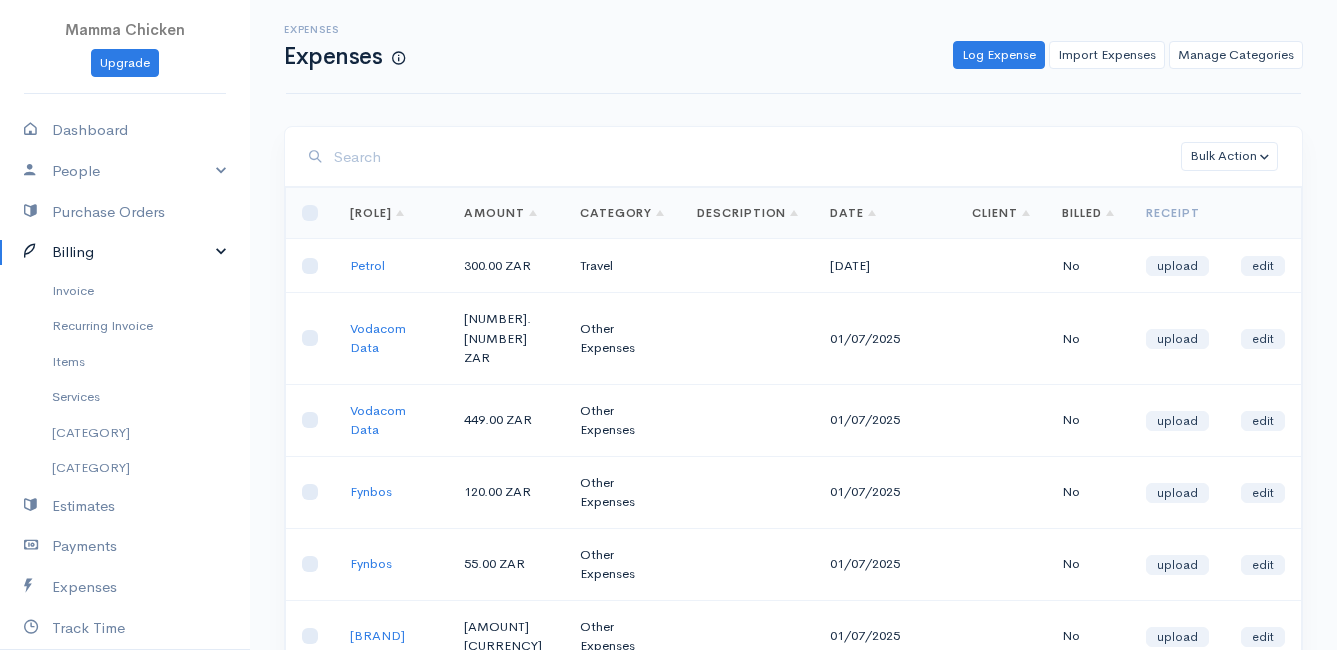 click on "Billing" at bounding box center (125, 252) 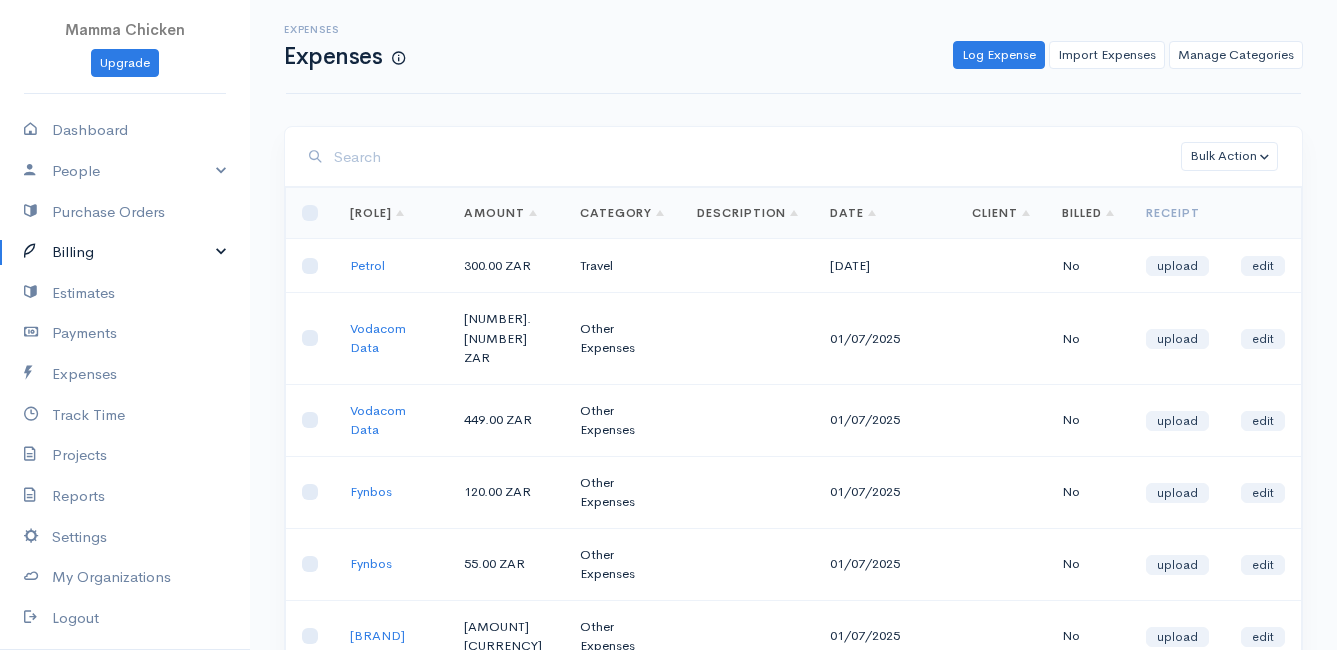 click on "Billing" at bounding box center [125, 252] 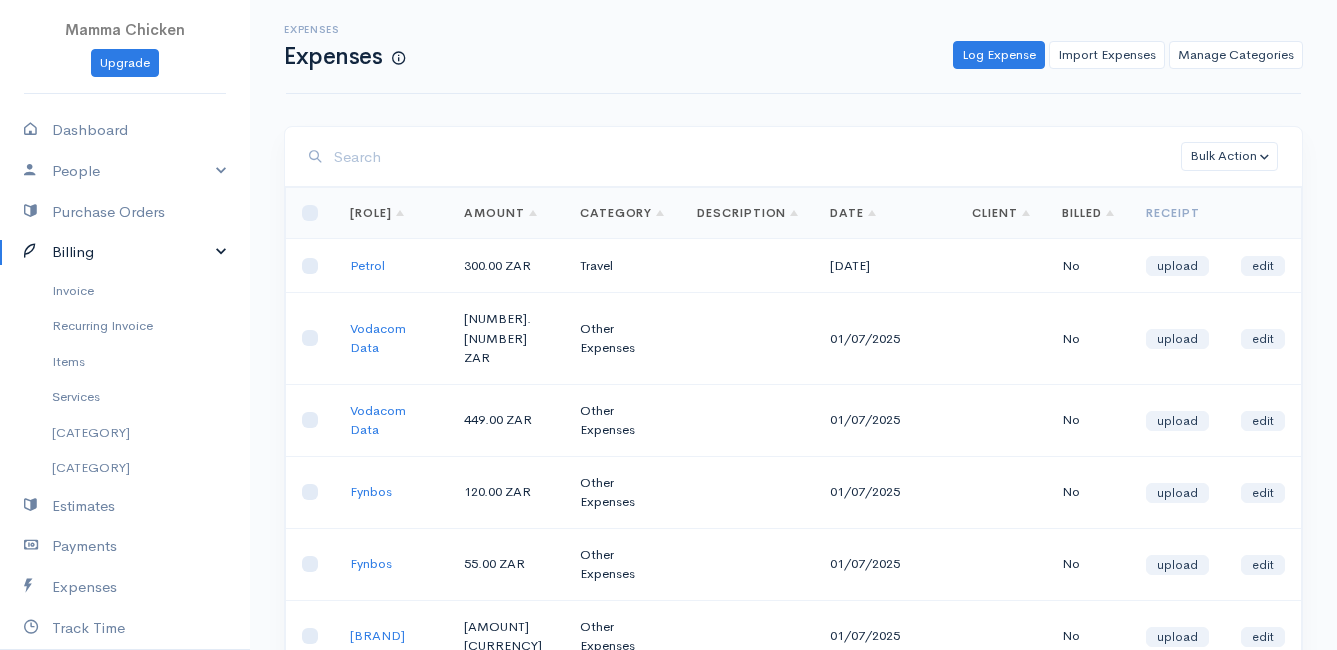 click on "Billing" at bounding box center [125, 252] 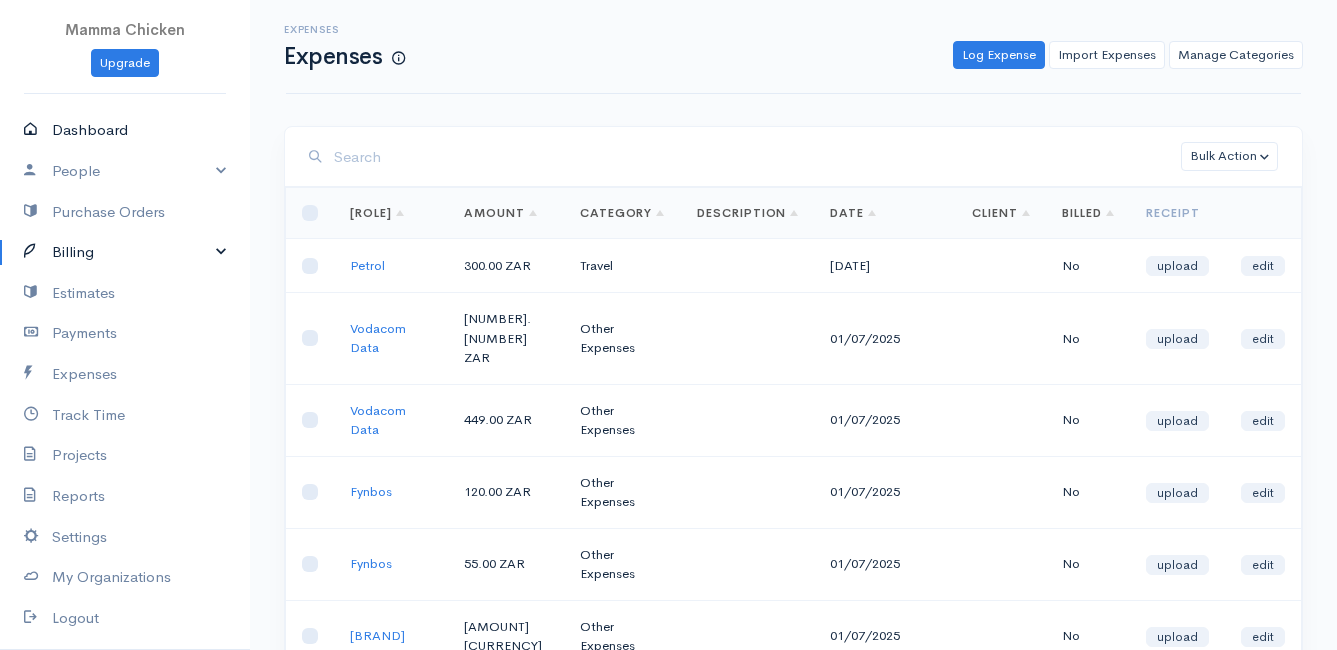 click on "Dashboard" at bounding box center [125, 130] 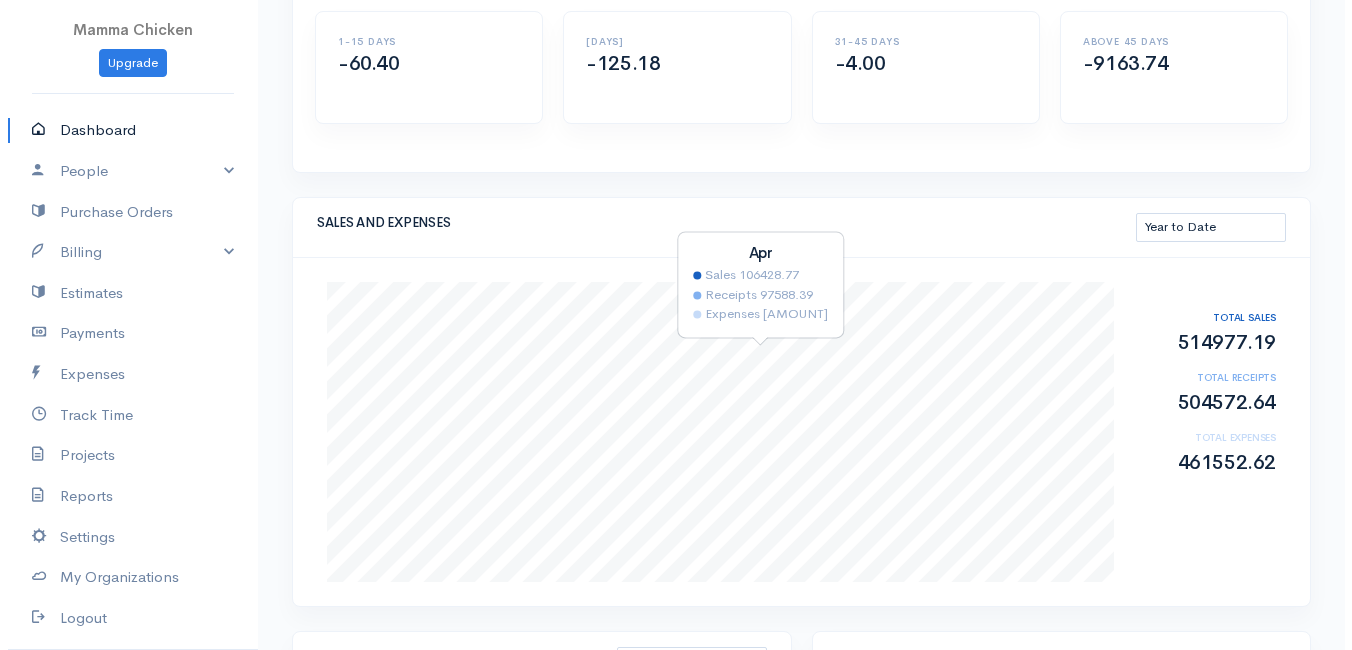scroll, scrollTop: 0, scrollLeft: 0, axis: both 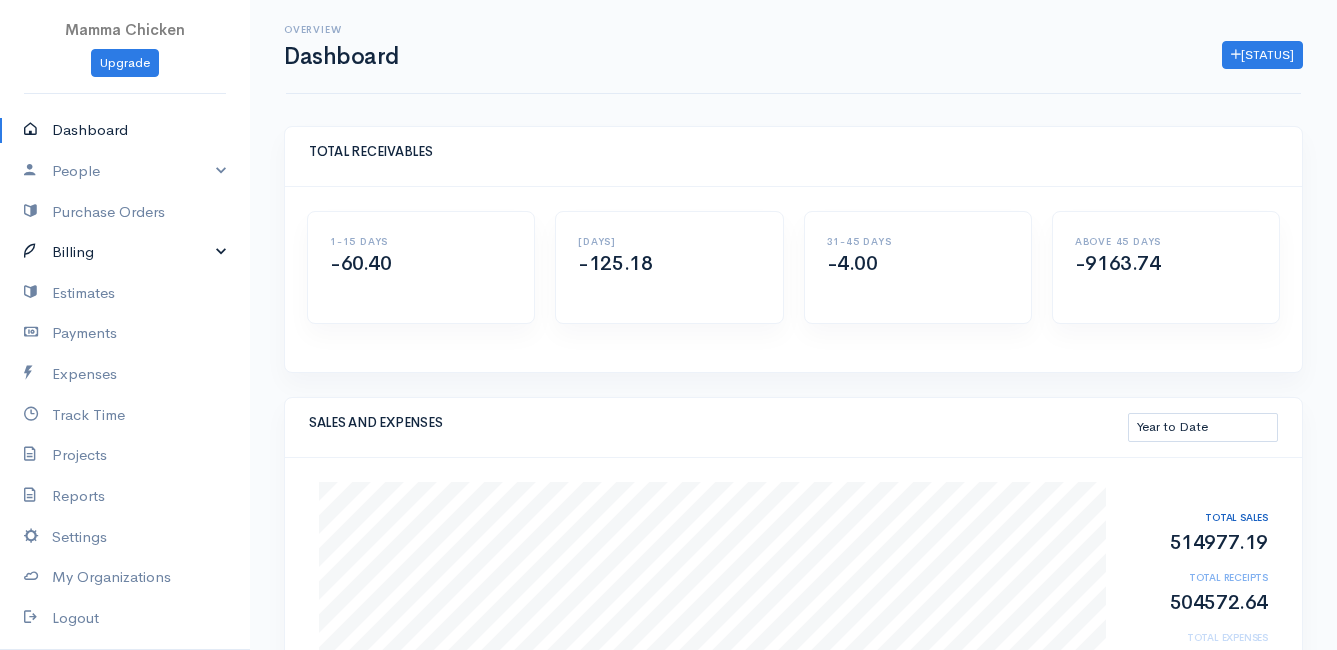 click on "Billing" at bounding box center (125, 252) 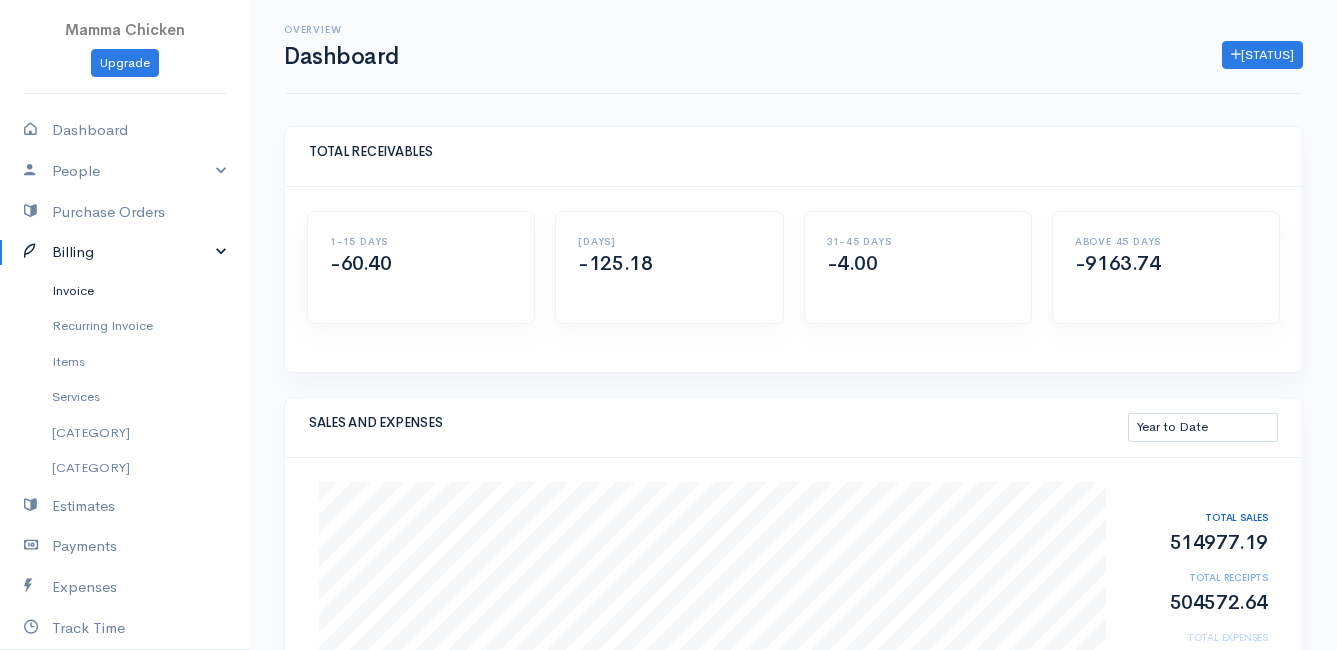 click on "Invoice" at bounding box center (125, 291) 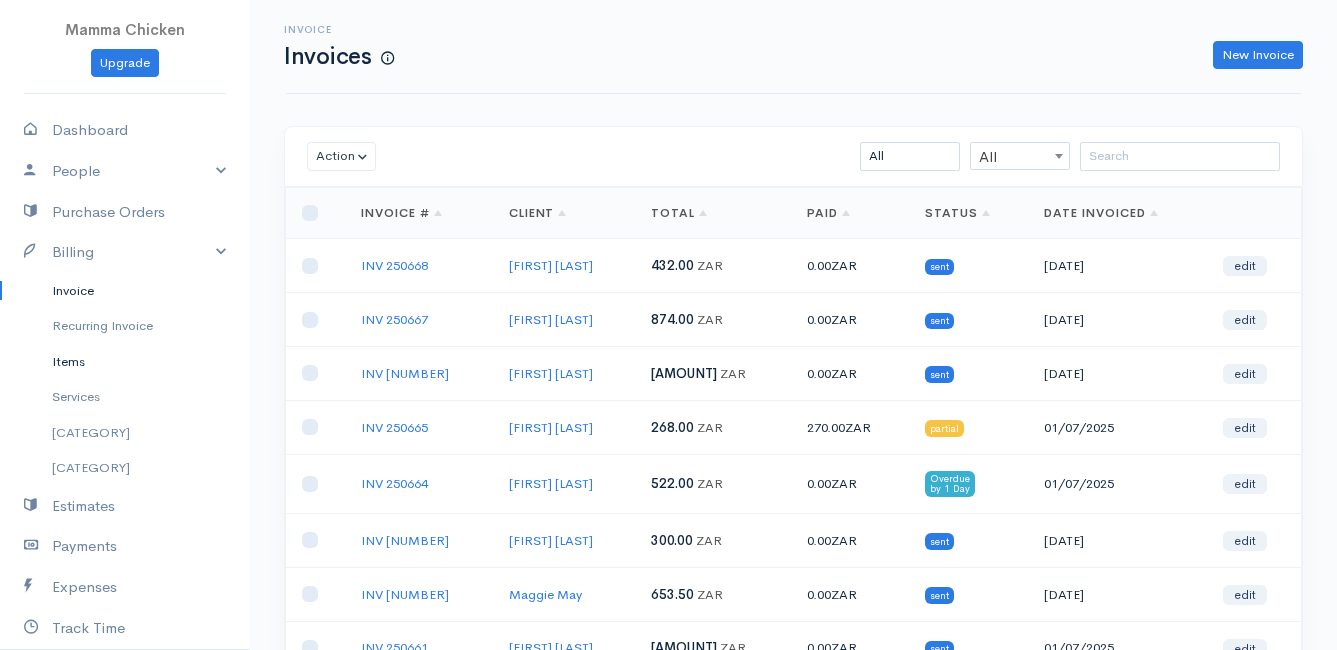 click on "Items" at bounding box center [125, 362] 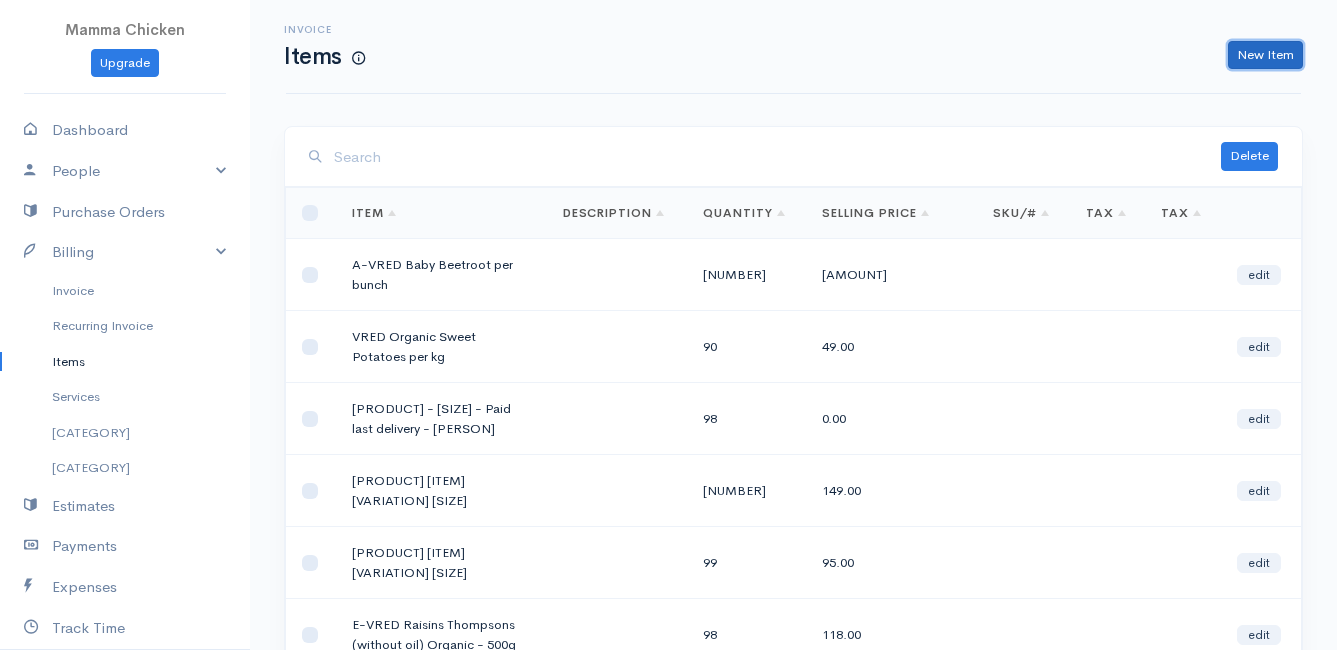 click on "New Item" at bounding box center [1265, 55] 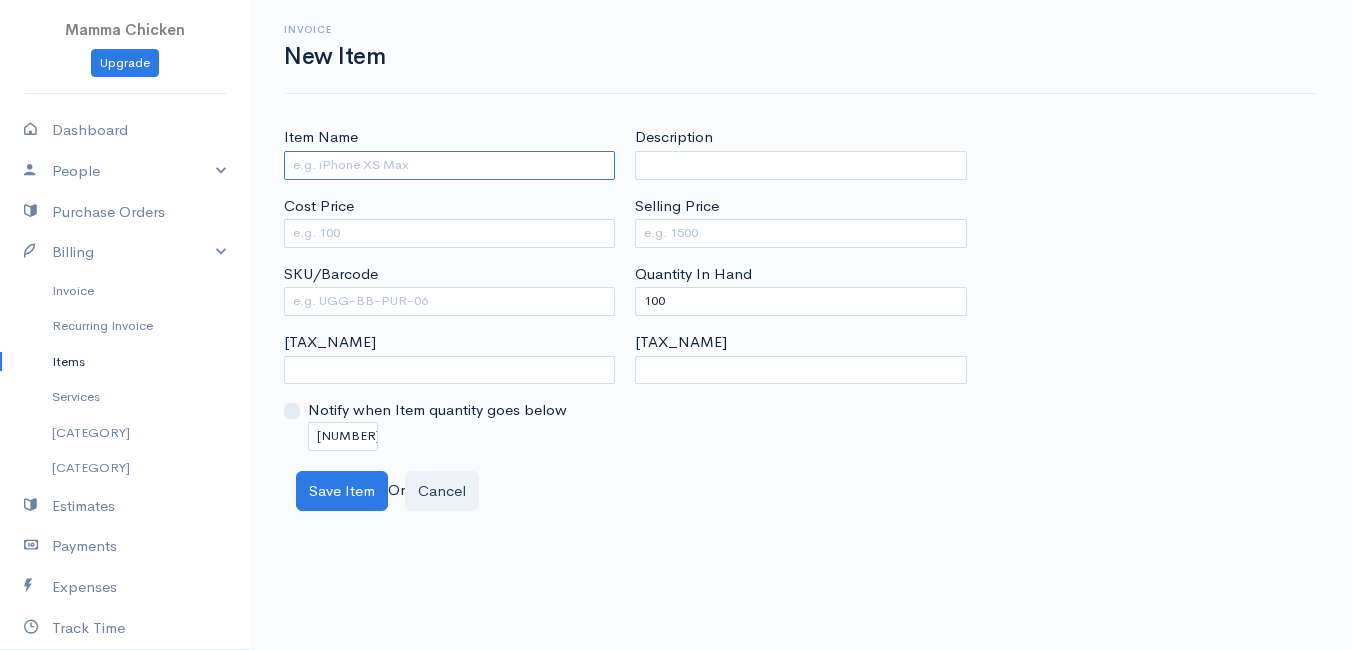 paste on "[BRAND] Organic Cold Pressed Extra Virgin Olive Oil 1L" 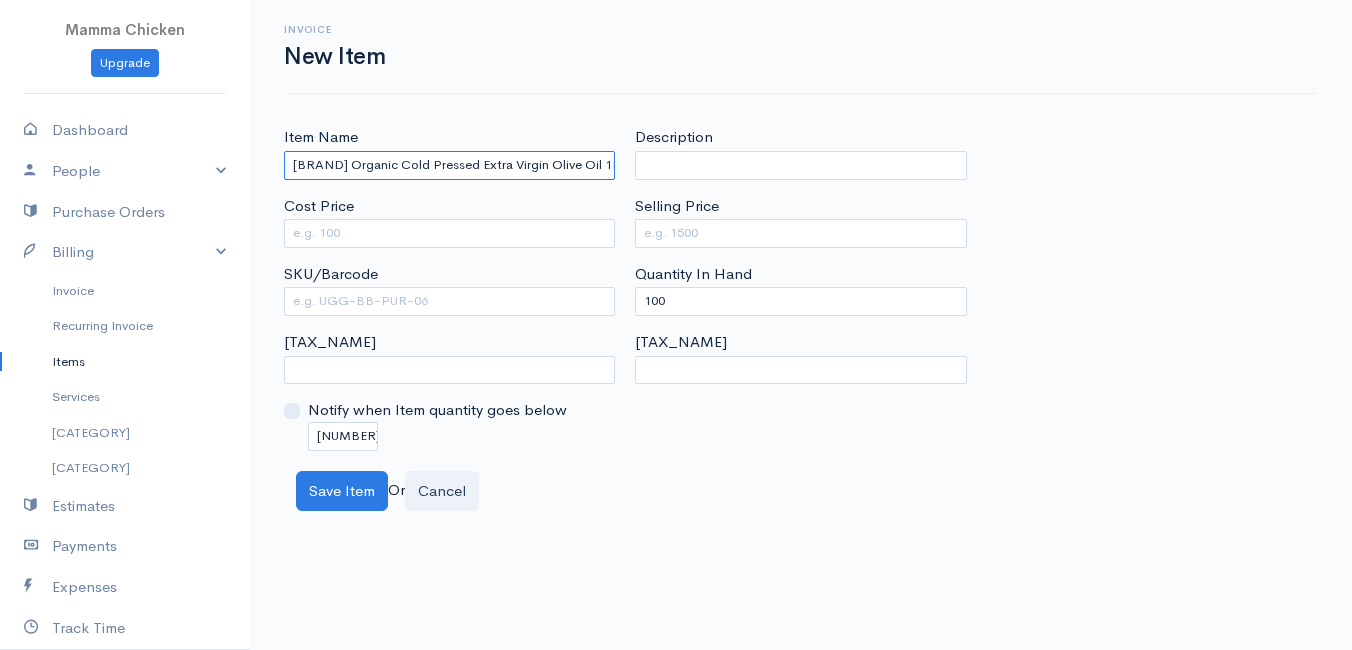 scroll, scrollTop: 0, scrollLeft: 2, axis: horizontal 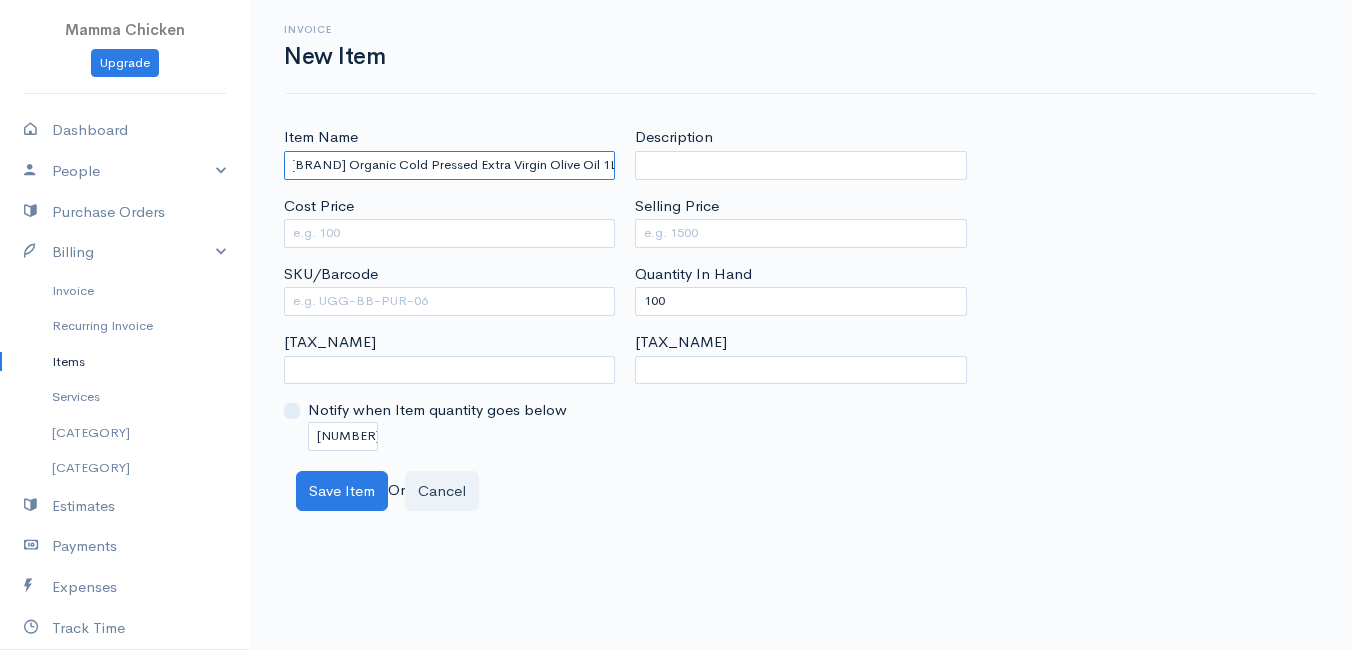 type on "[BRAND] Organic Cold Pressed Extra Virgin Olive Oil 1L" 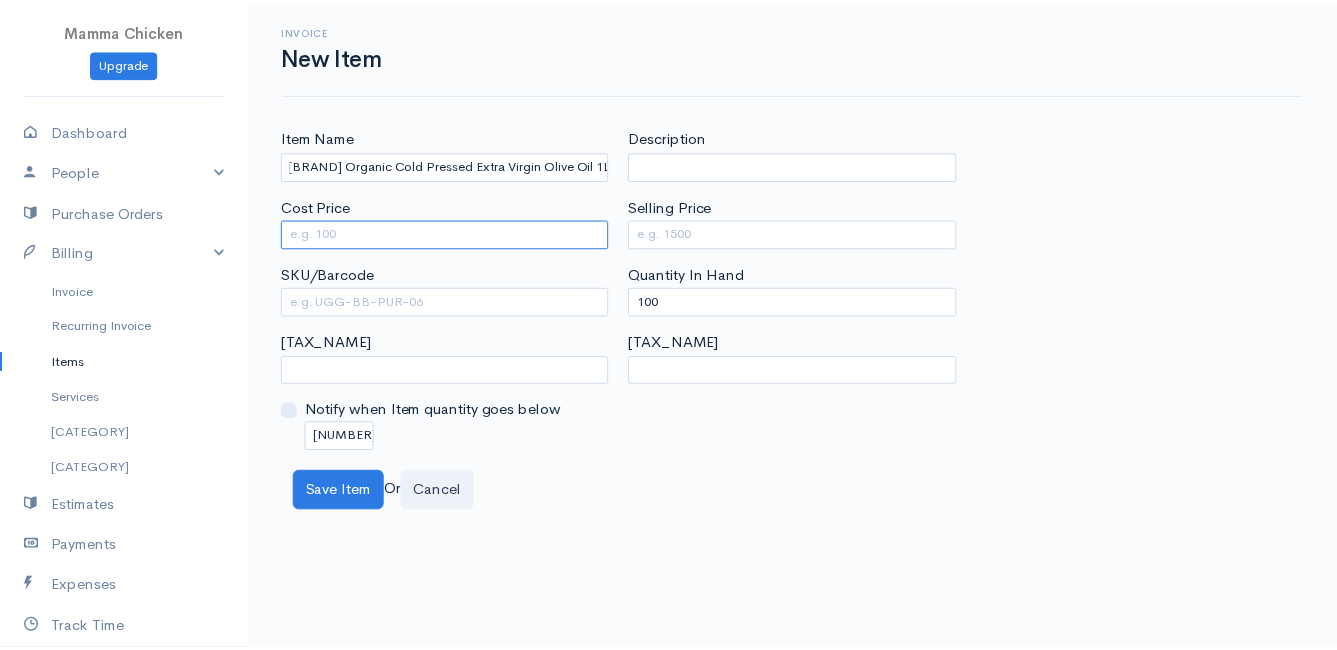 scroll, scrollTop: 0, scrollLeft: 0, axis: both 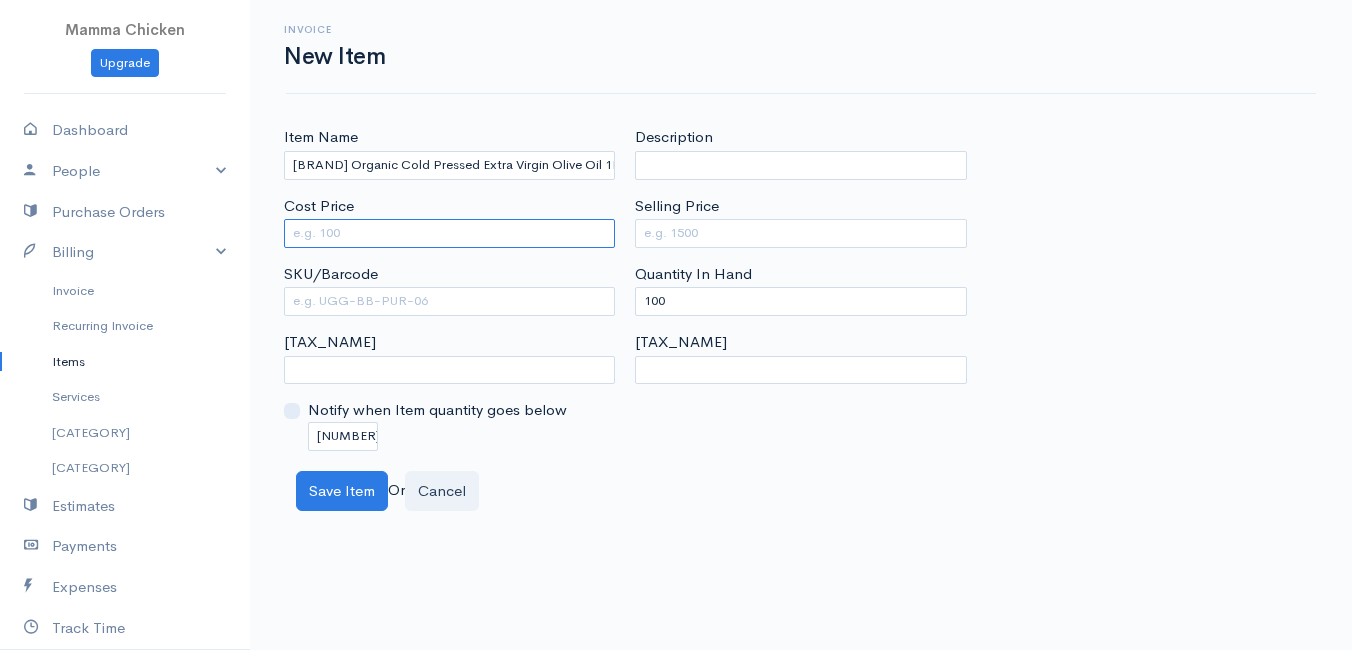 click on "Cost Price" at bounding box center (449, 233) 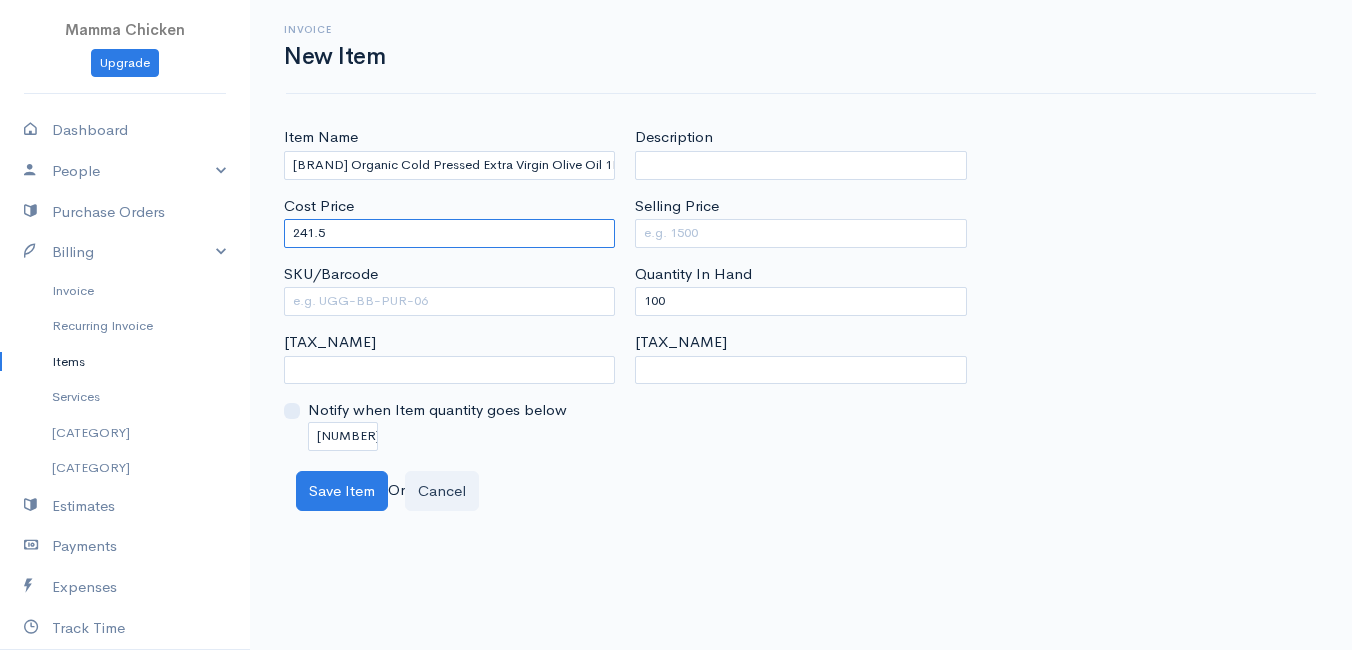 type on "241.5" 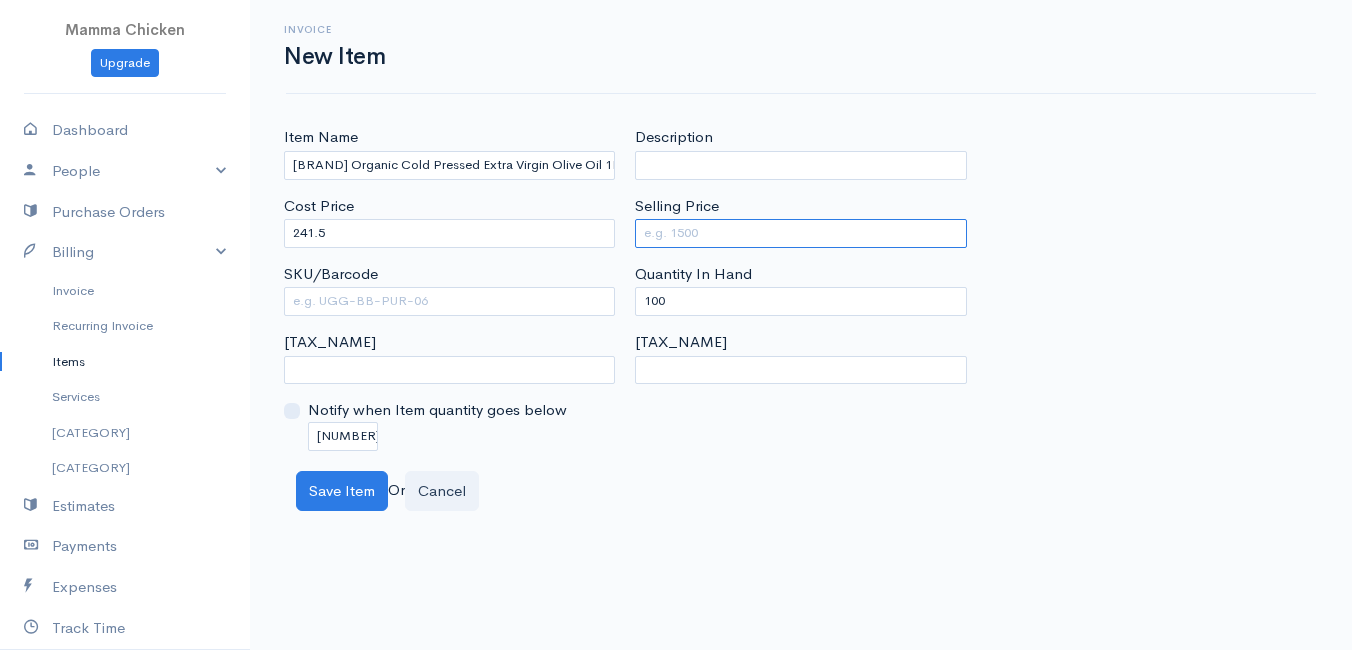 click on "Selling Price" at bounding box center (800, 233) 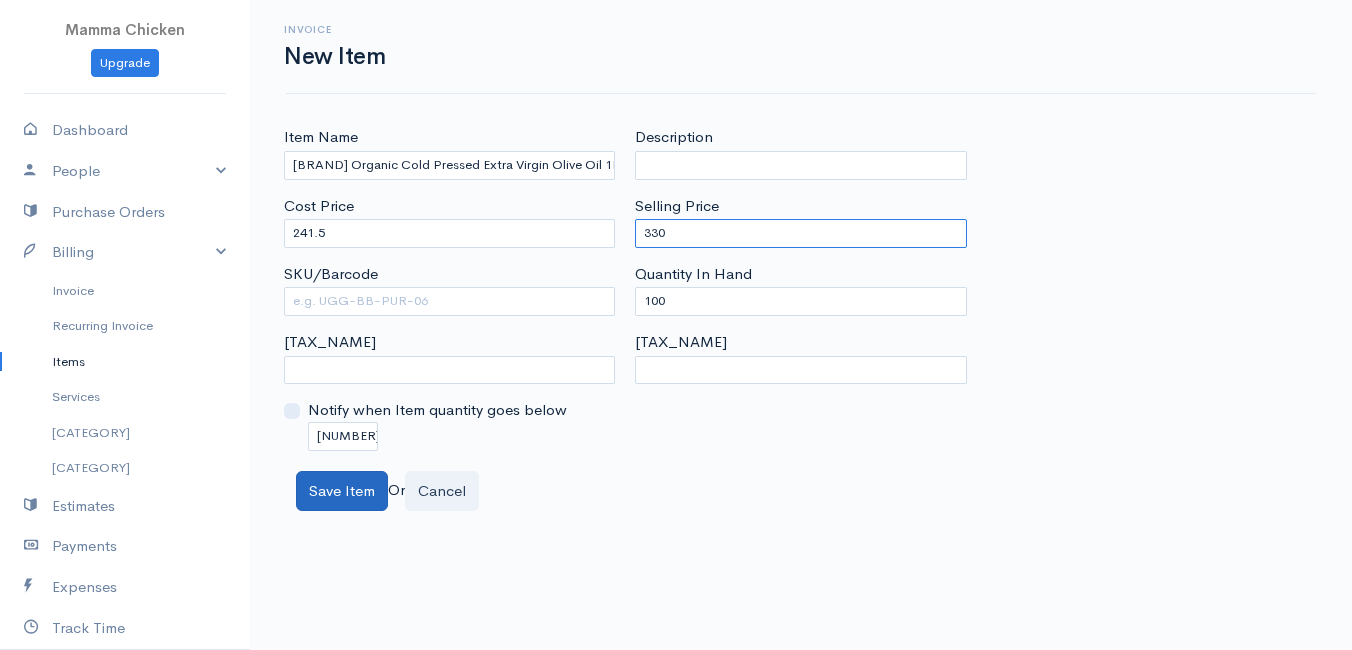 type on "330" 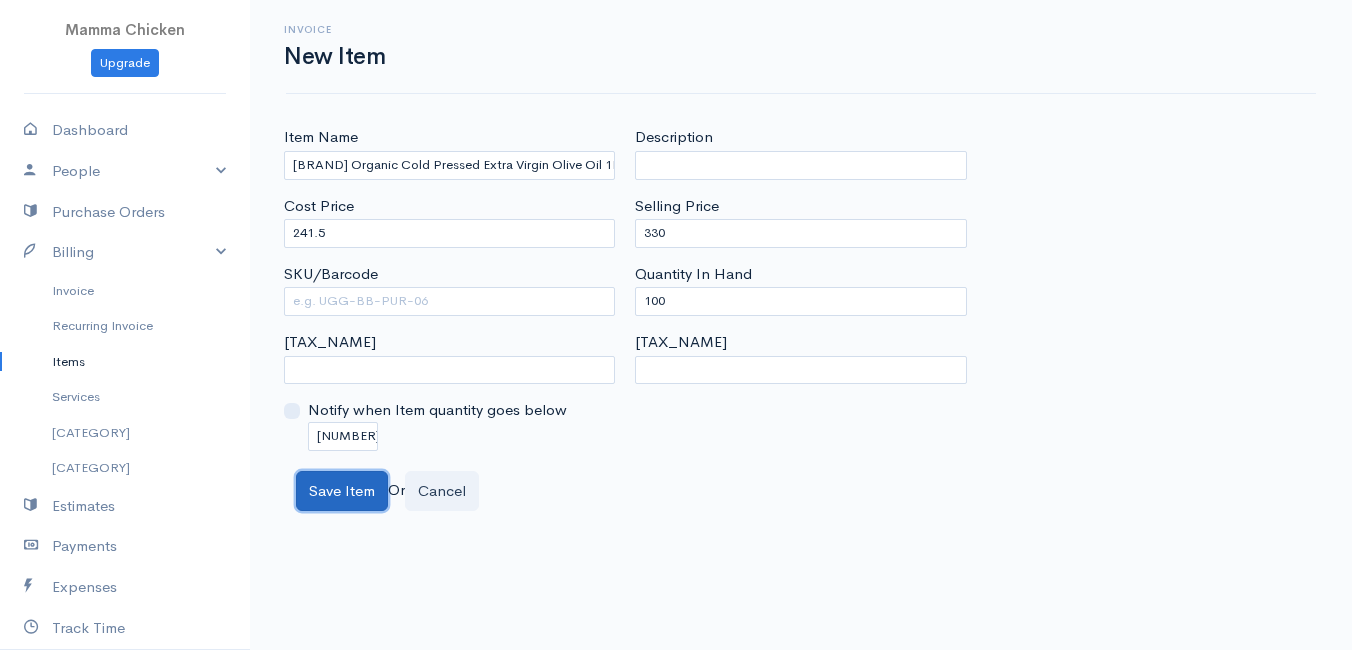 click on "Save Item" at bounding box center (342, 491) 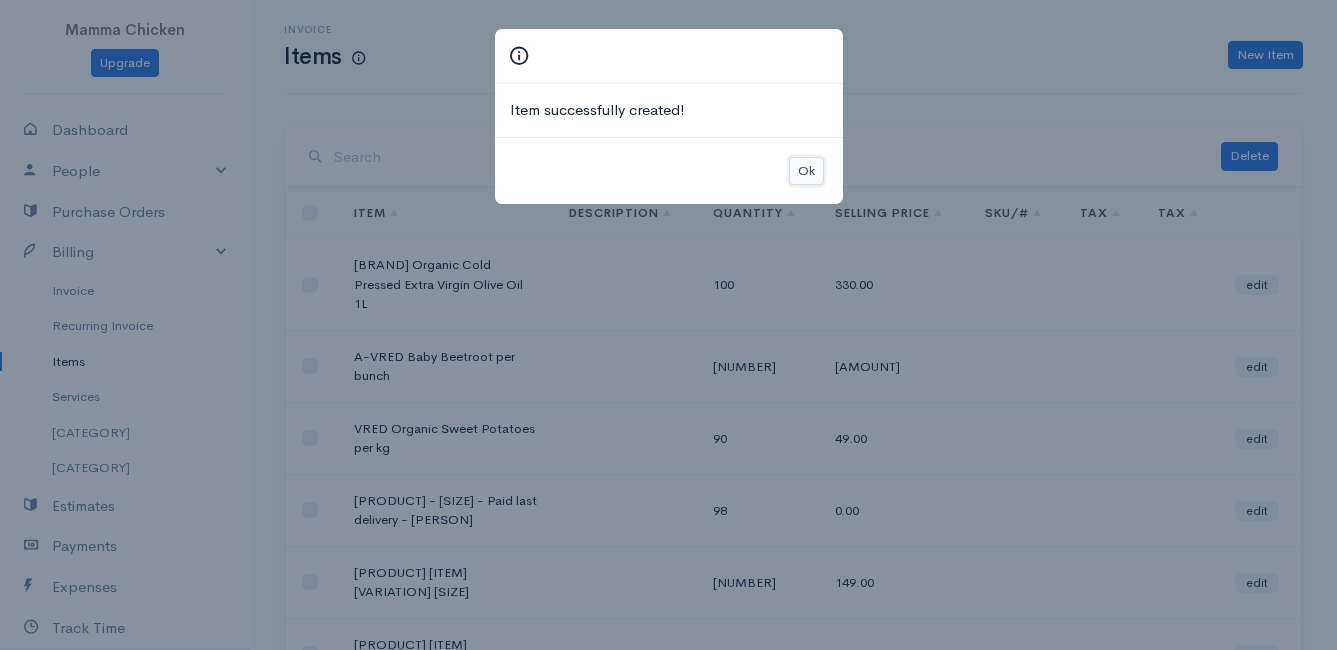 click on "Ok" at bounding box center [806, 171] 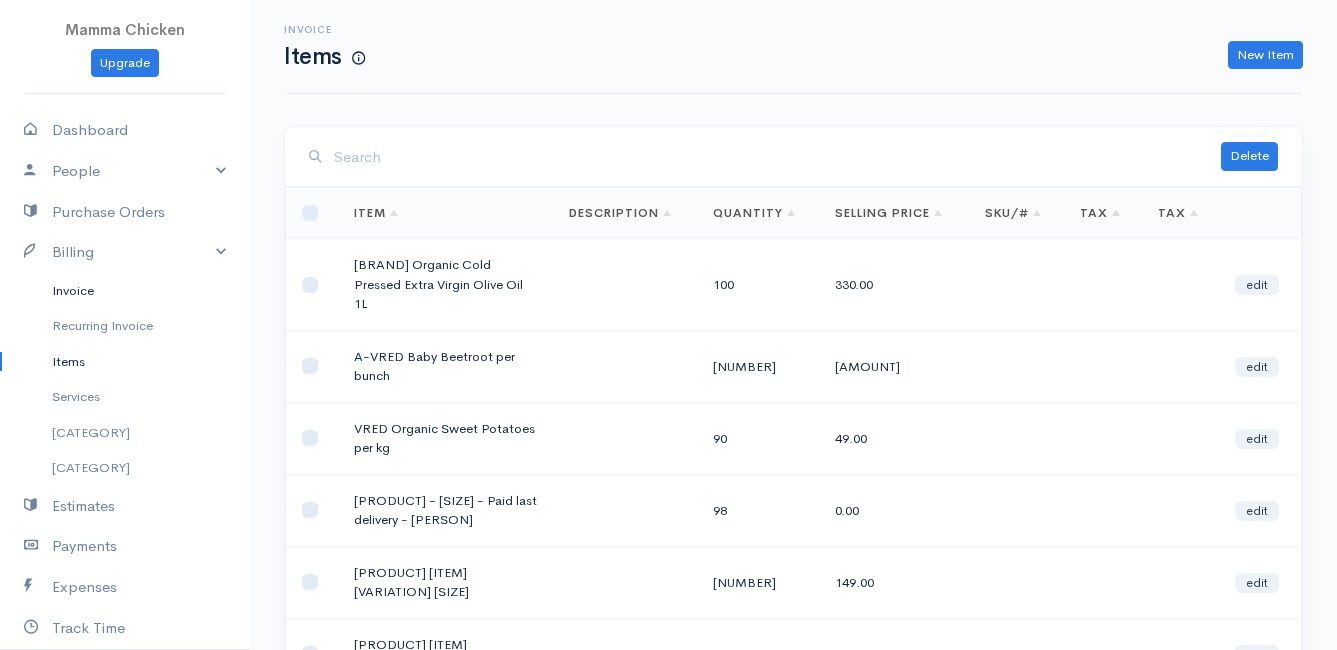 click on "Invoice" at bounding box center [125, 291] 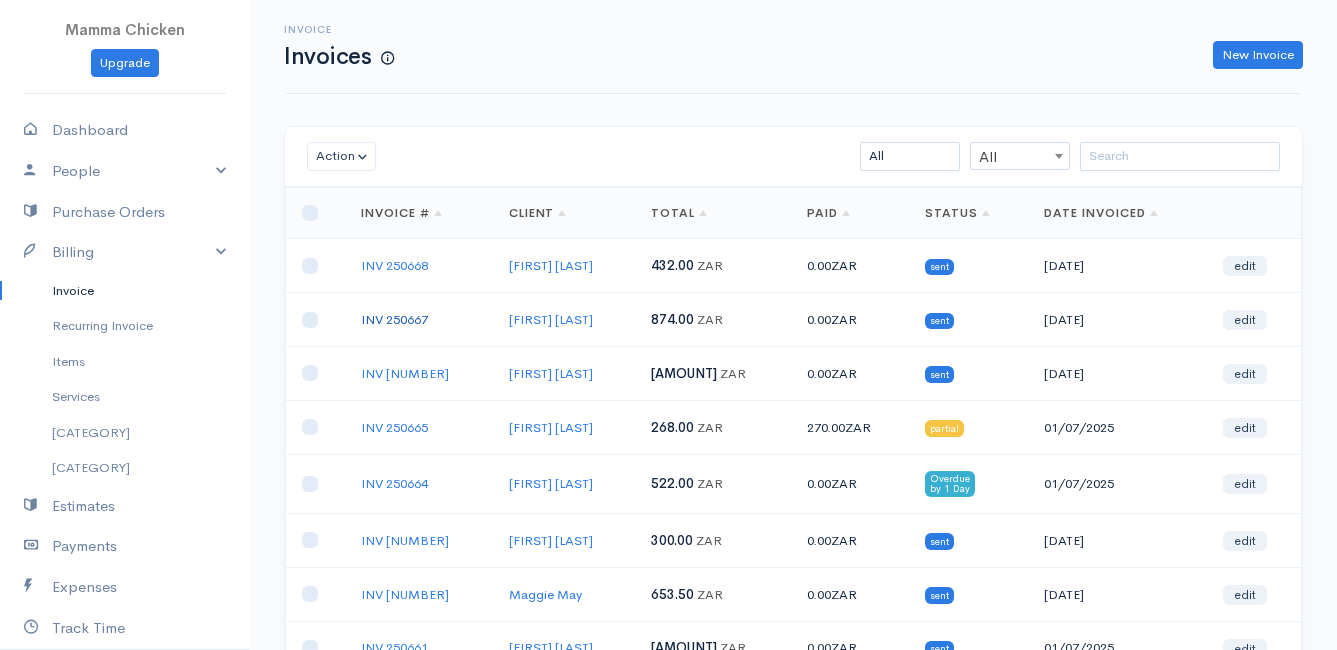click on "INV 250667" at bounding box center [394, 319] 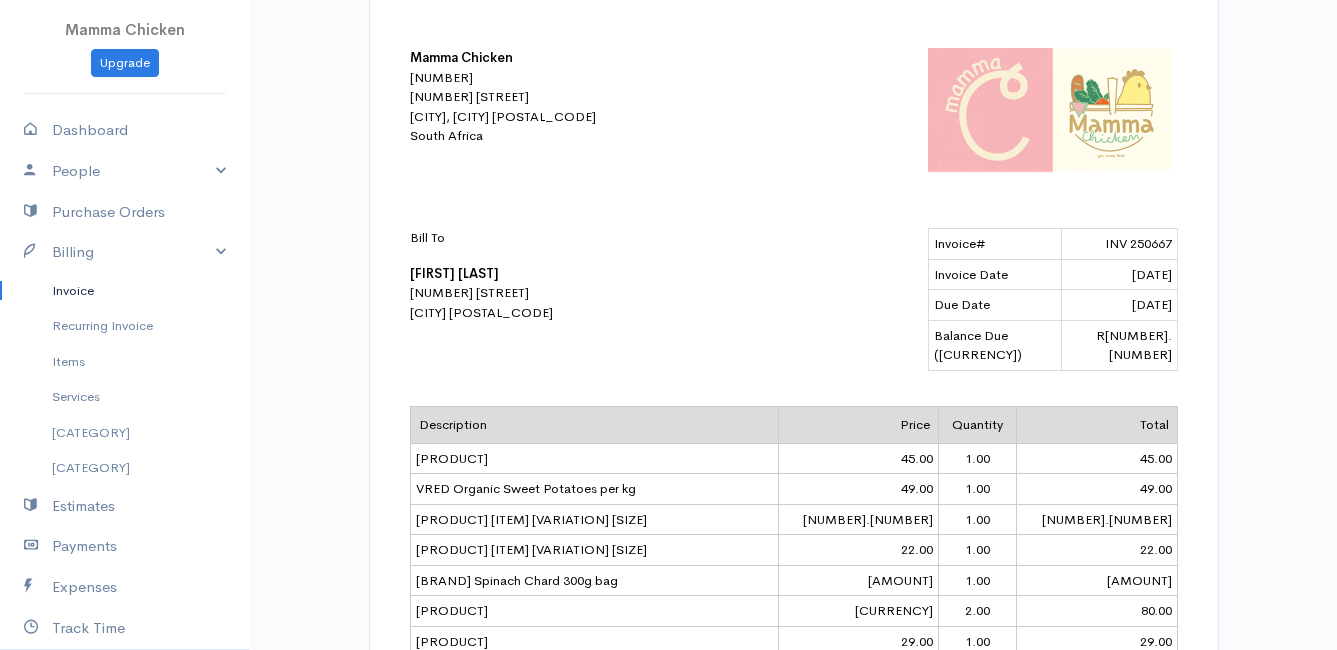 scroll, scrollTop: 0, scrollLeft: 0, axis: both 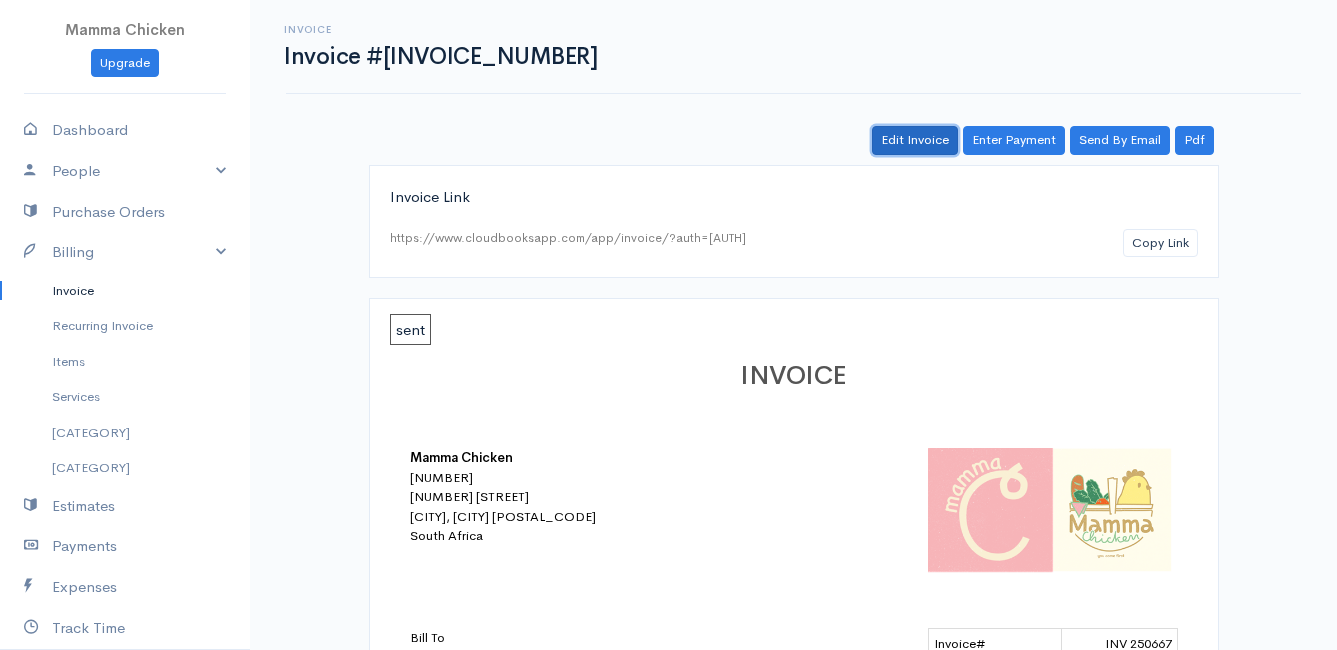 click on "Edit Invoice" at bounding box center [915, 140] 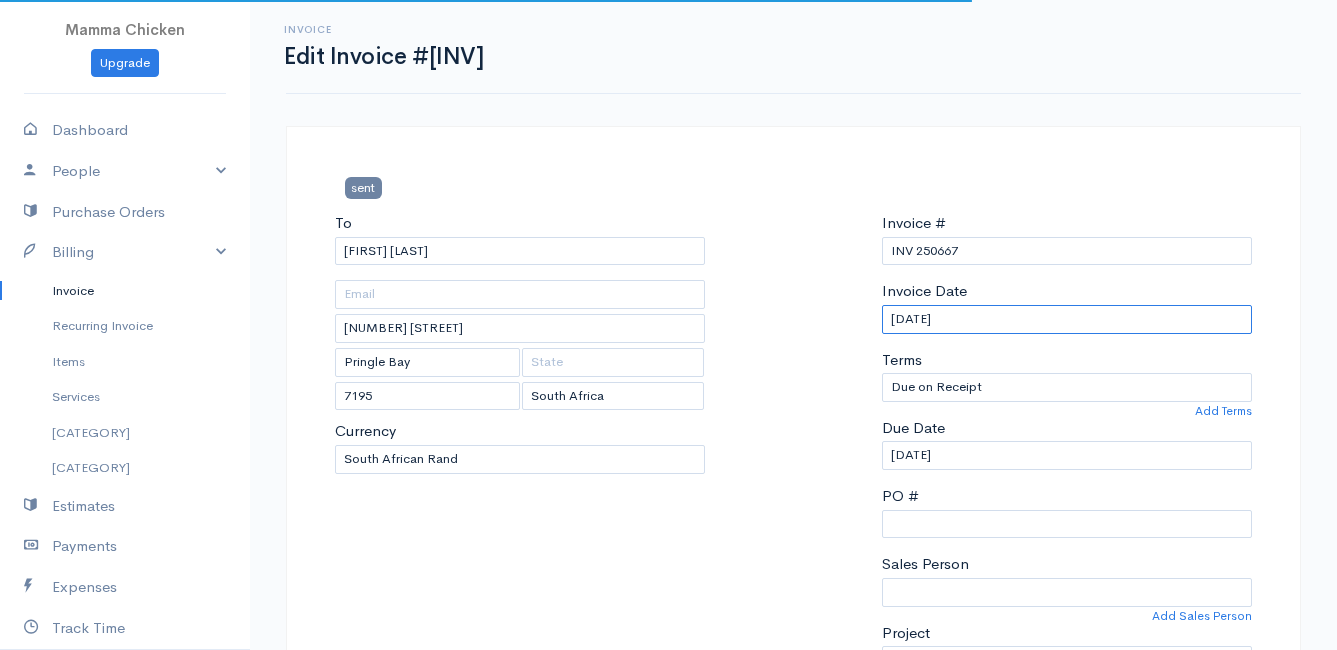 click on "[DATE]" at bounding box center [1067, 319] 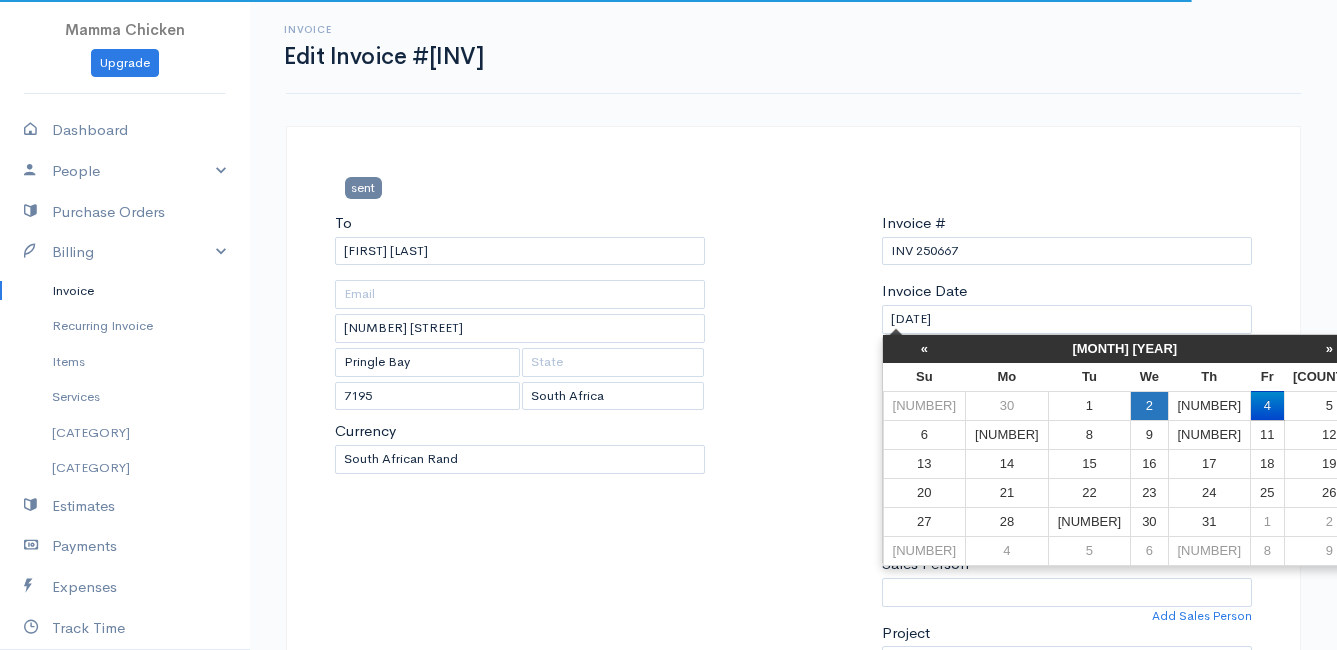 click on "2" at bounding box center (1149, 405) 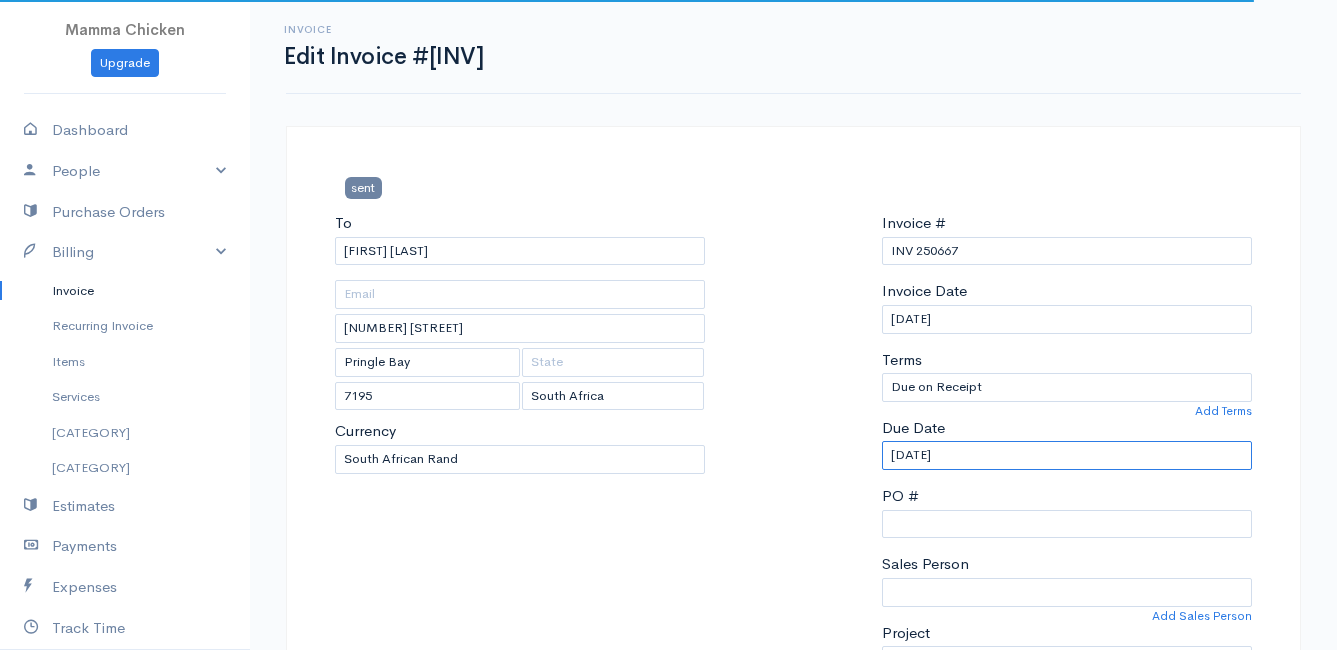 click on "[DATE]" at bounding box center (1067, 455) 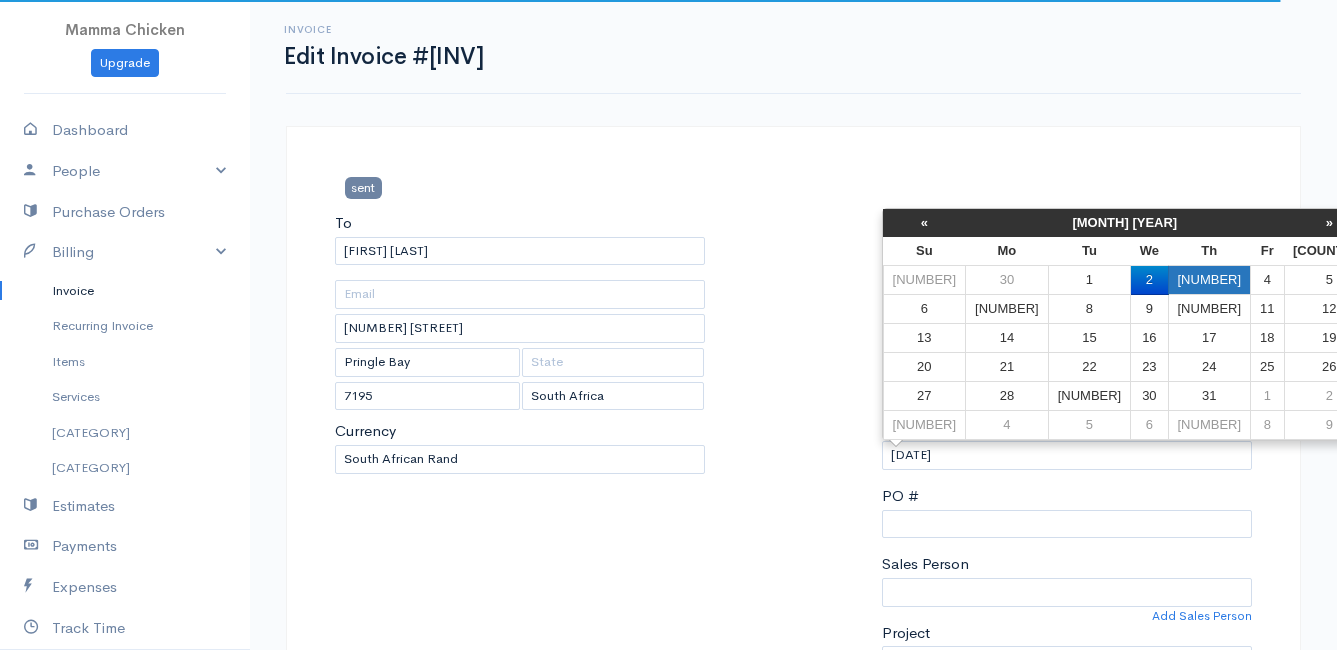 click on "[NUMBER]" at bounding box center [1209, 280] 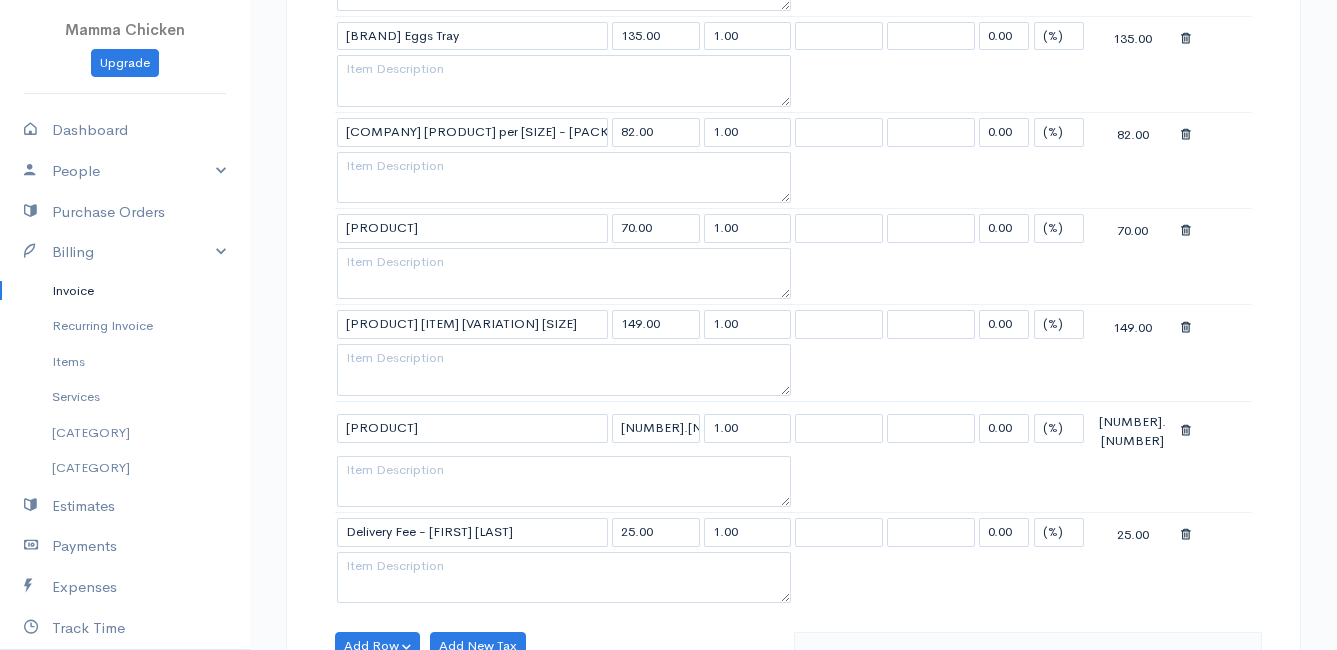 scroll, scrollTop: 2522, scrollLeft: 0, axis: vertical 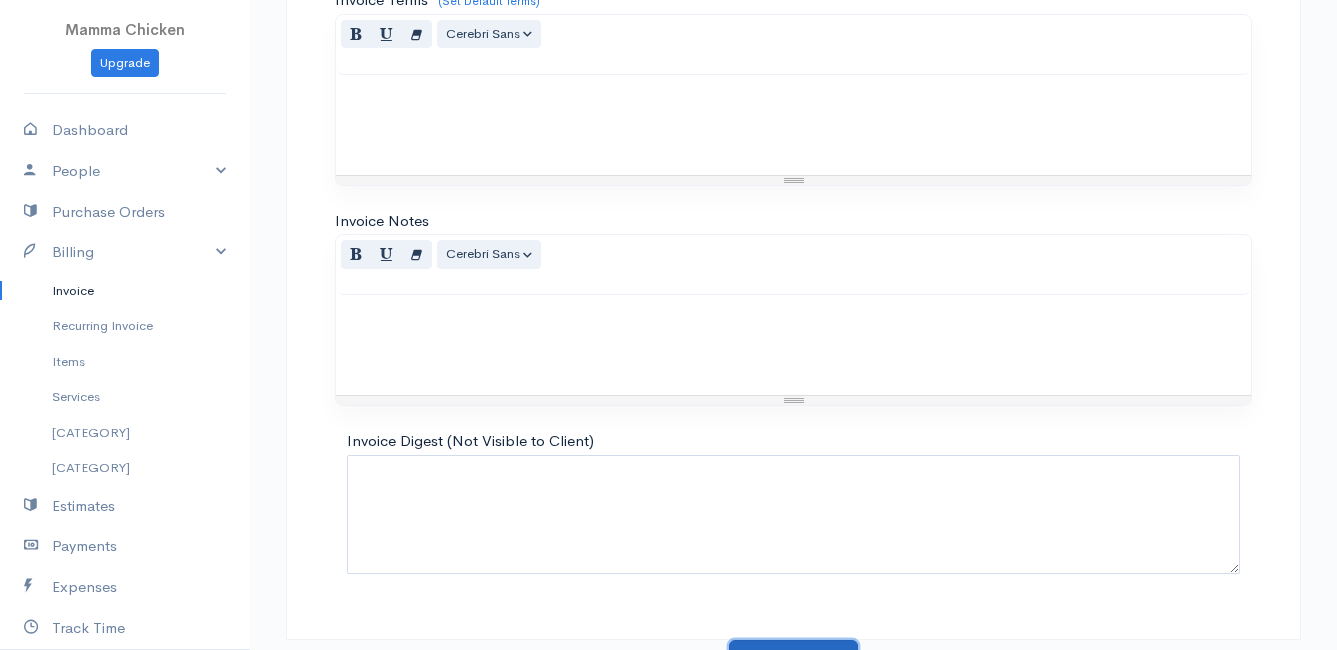 click on "Update Invoice" at bounding box center (793, 660) 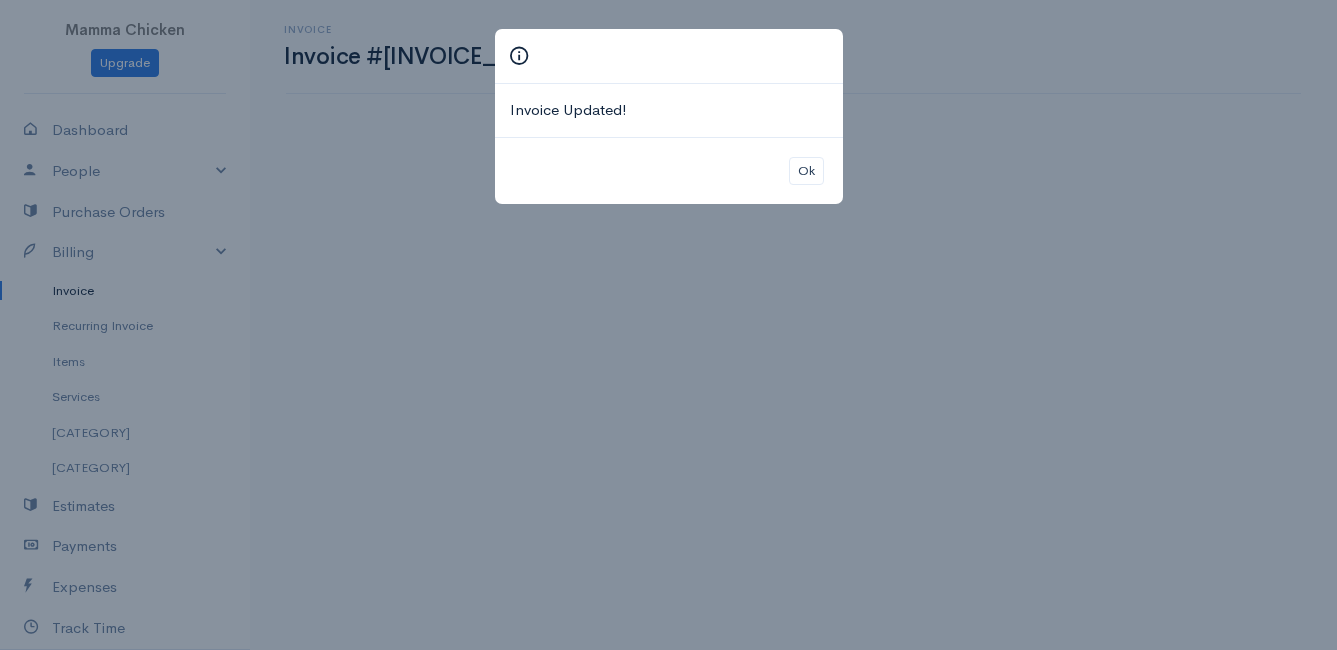 scroll, scrollTop: 0, scrollLeft: 0, axis: both 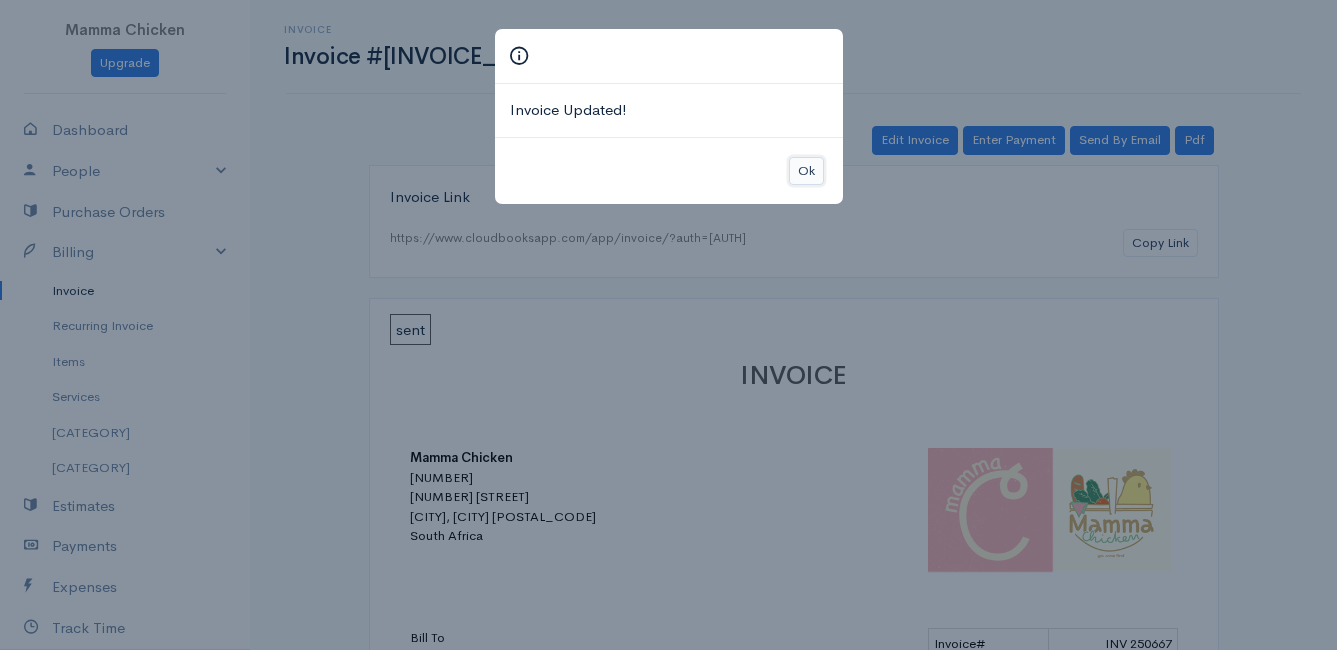 click on "Ok" at bounding box center (806, 171) 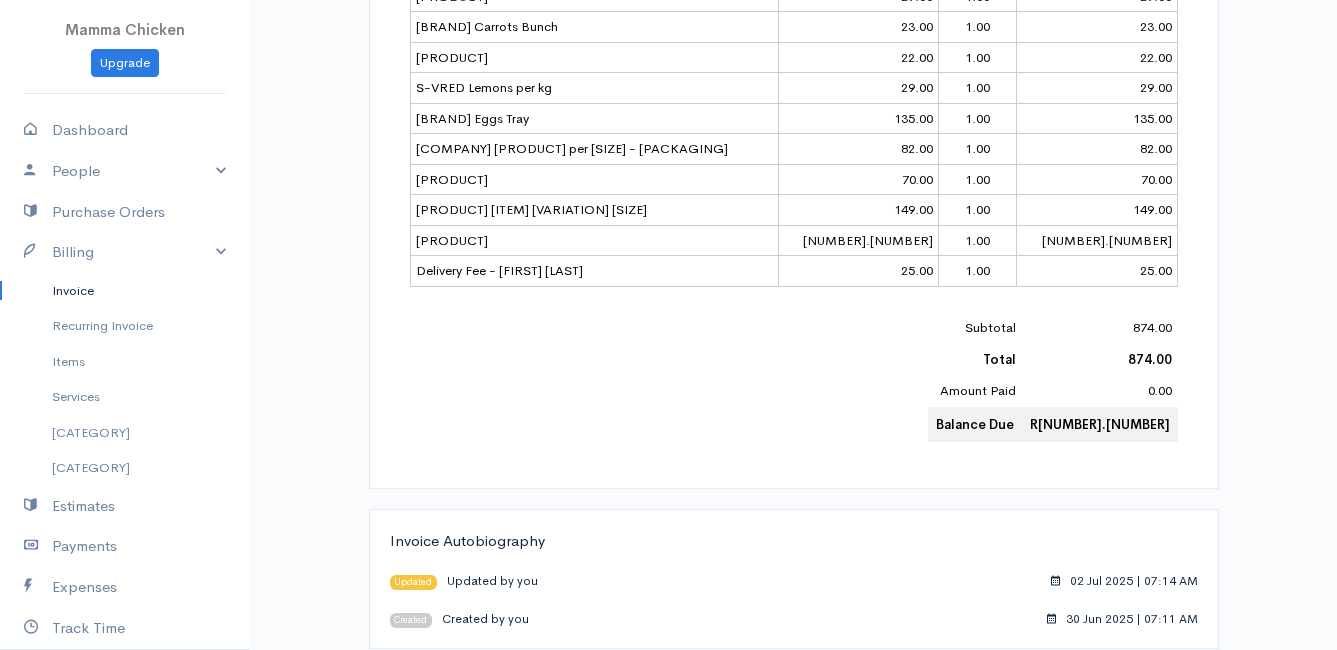 scroll, scrollTop: 0, scrollLeft: 0, axis: both 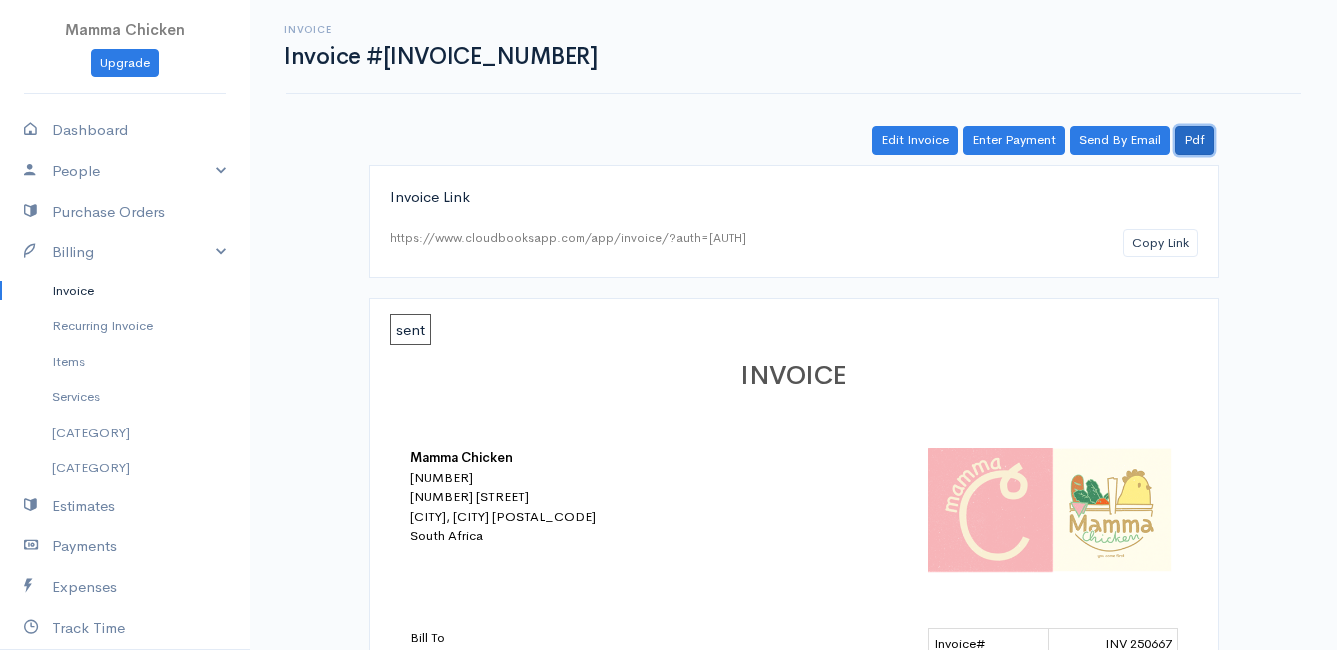 click on "Pdf" at bounding box center (1194, 140) 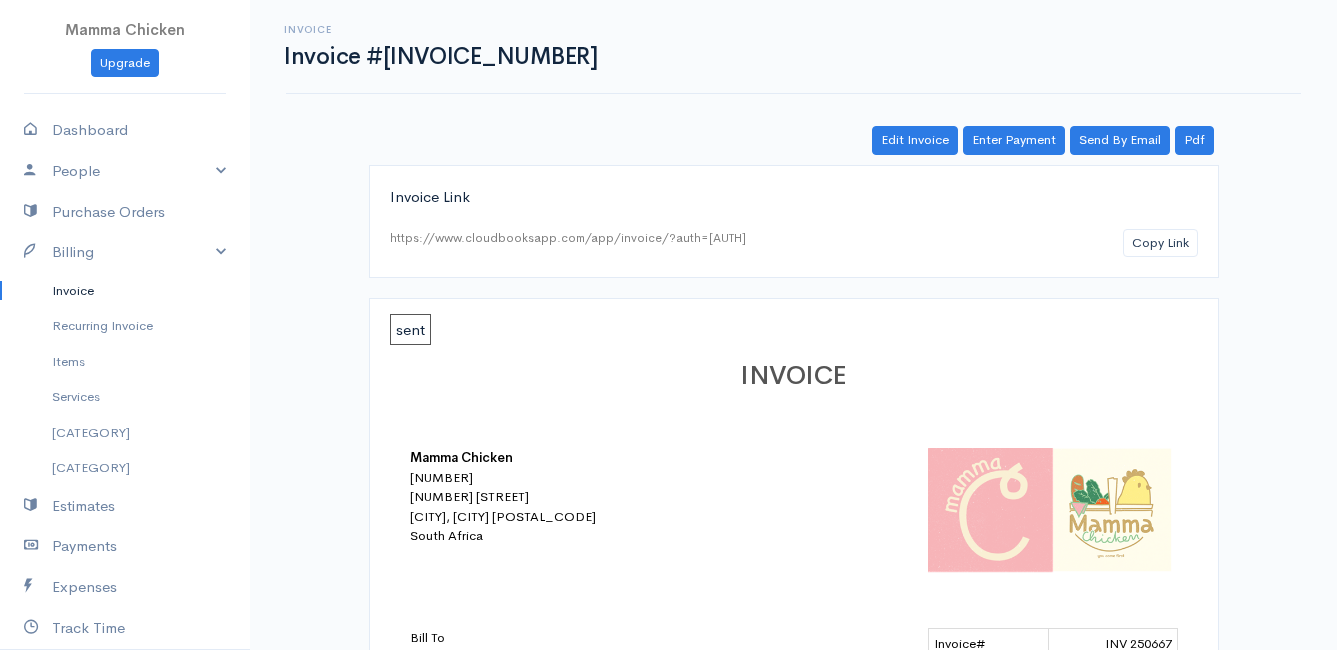 click on "Invoice" at bounding box center (125, 291) 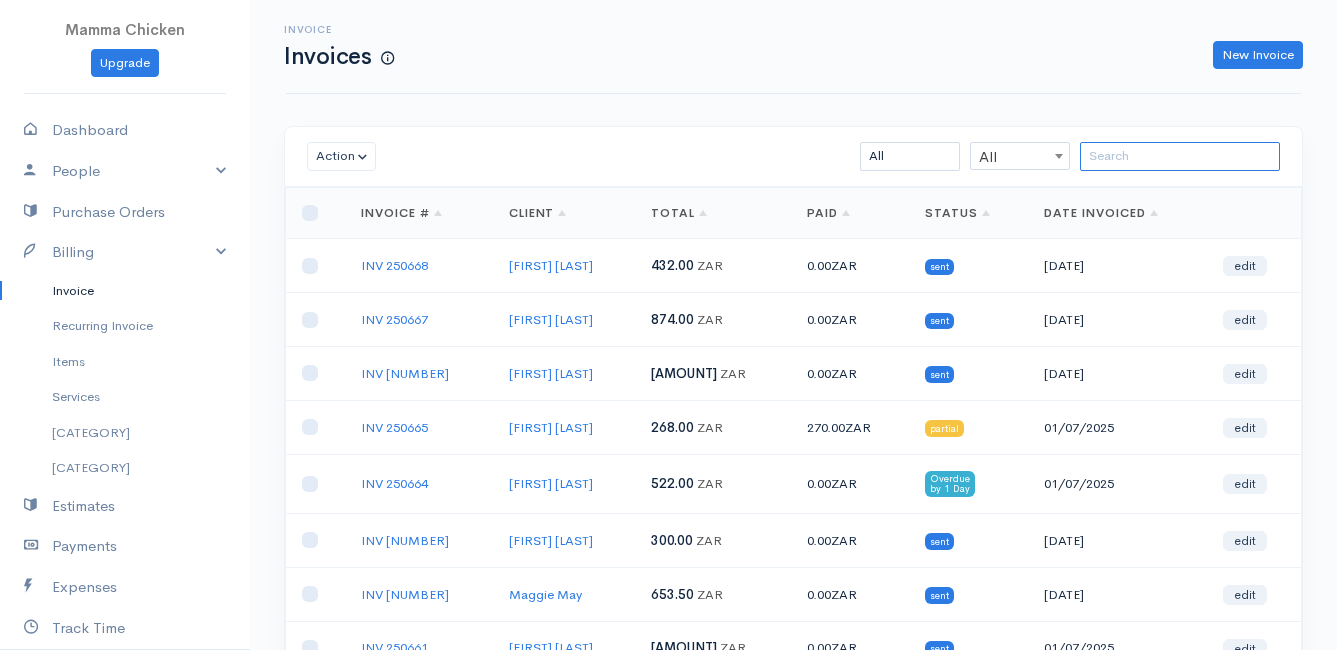 click at bounding box center [1180, 156] 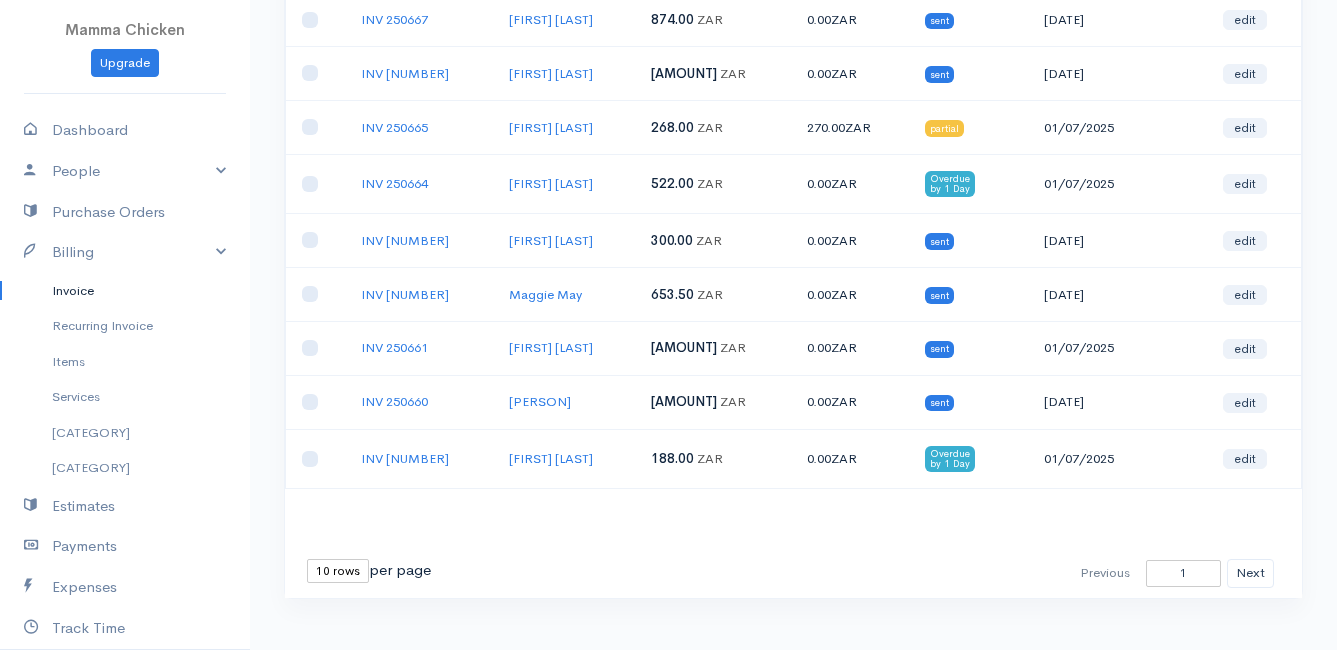 scroll, scrollTop: 323, scrollLeft: 0, axis: vertical 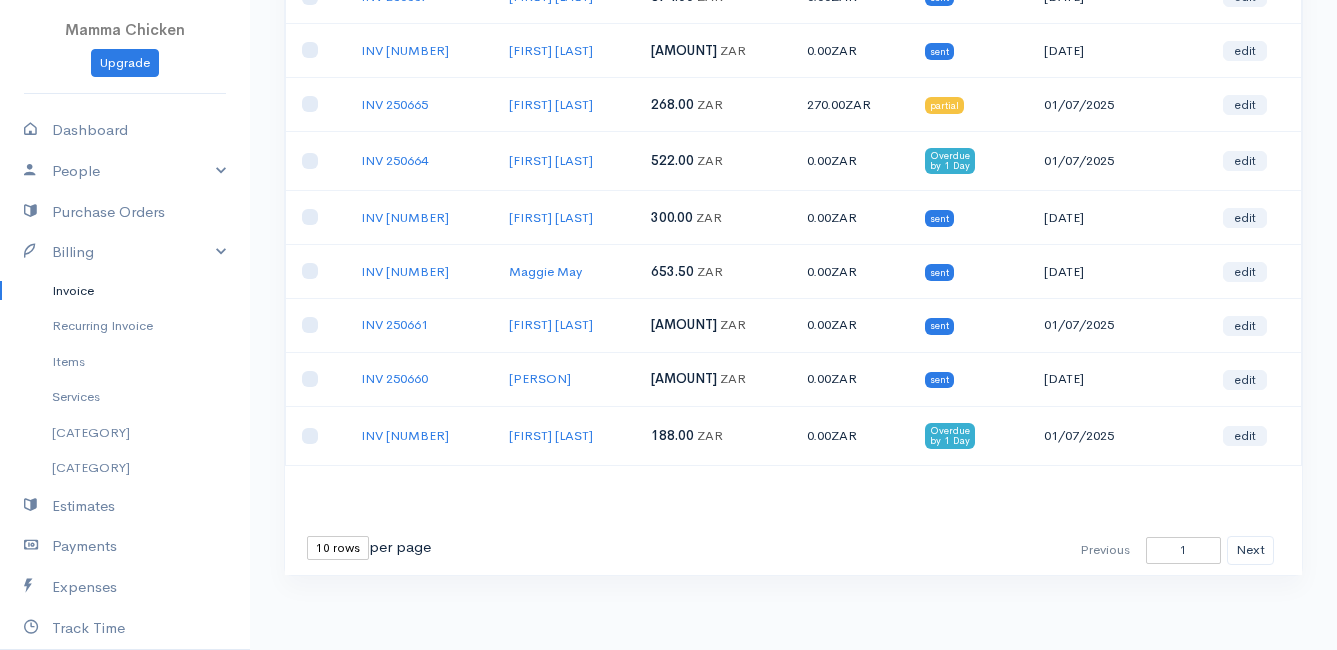 click on "10 rows 25 rows 50 rows" at bounding box center (338, 548) 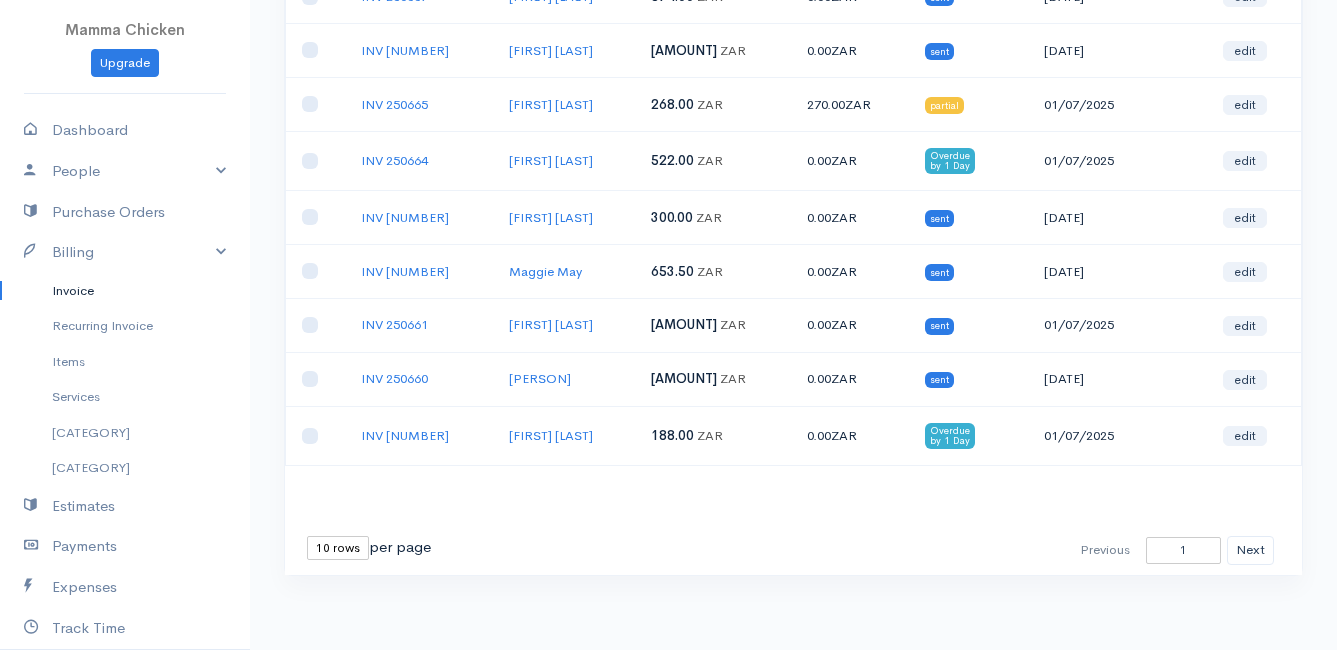 select on "25" 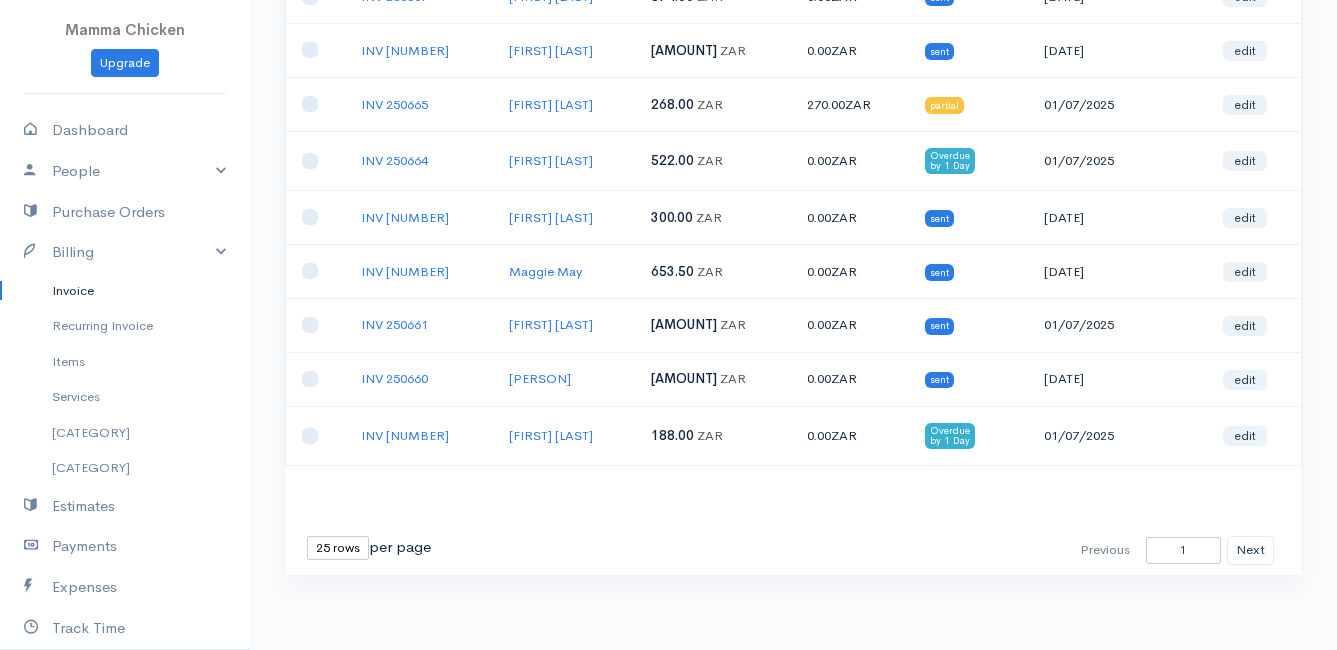 click on "10 rows 25 rows 50 rows" at bounding box center (338, 548) 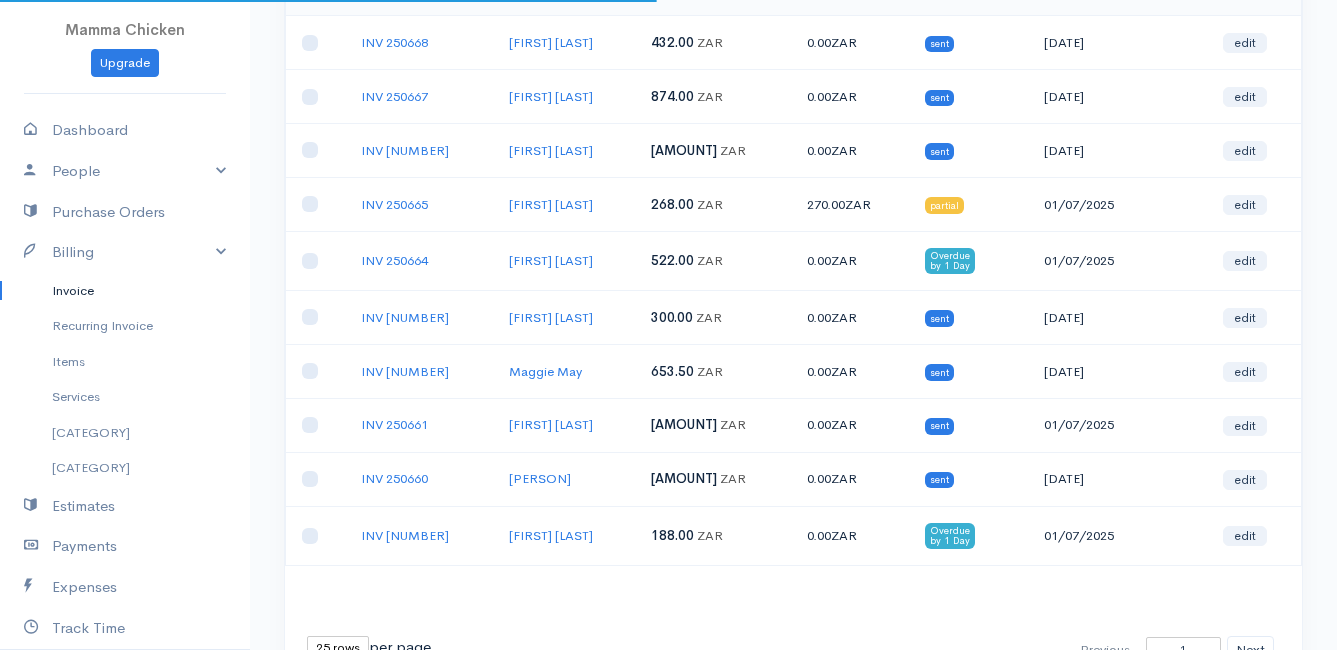 scroll, scrollTop: 1053, scrollLeft: 0, axis: vertical 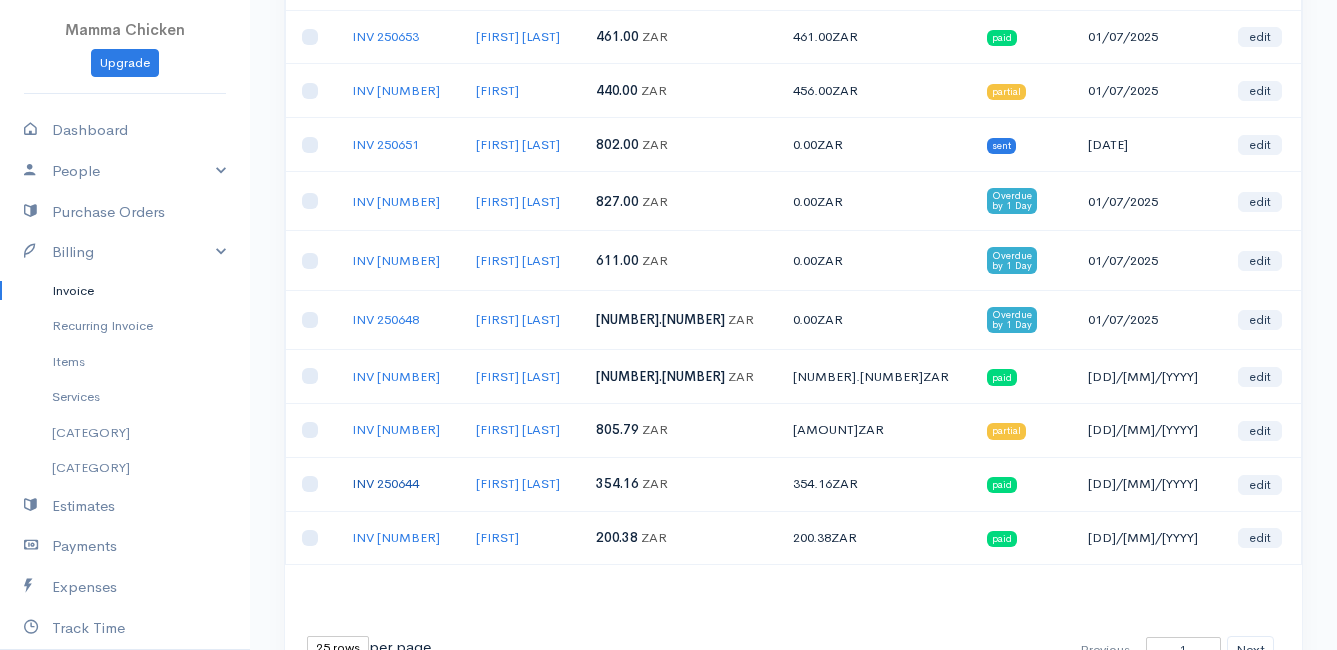 click on "INV 250644" at bounding box center (385, 483) 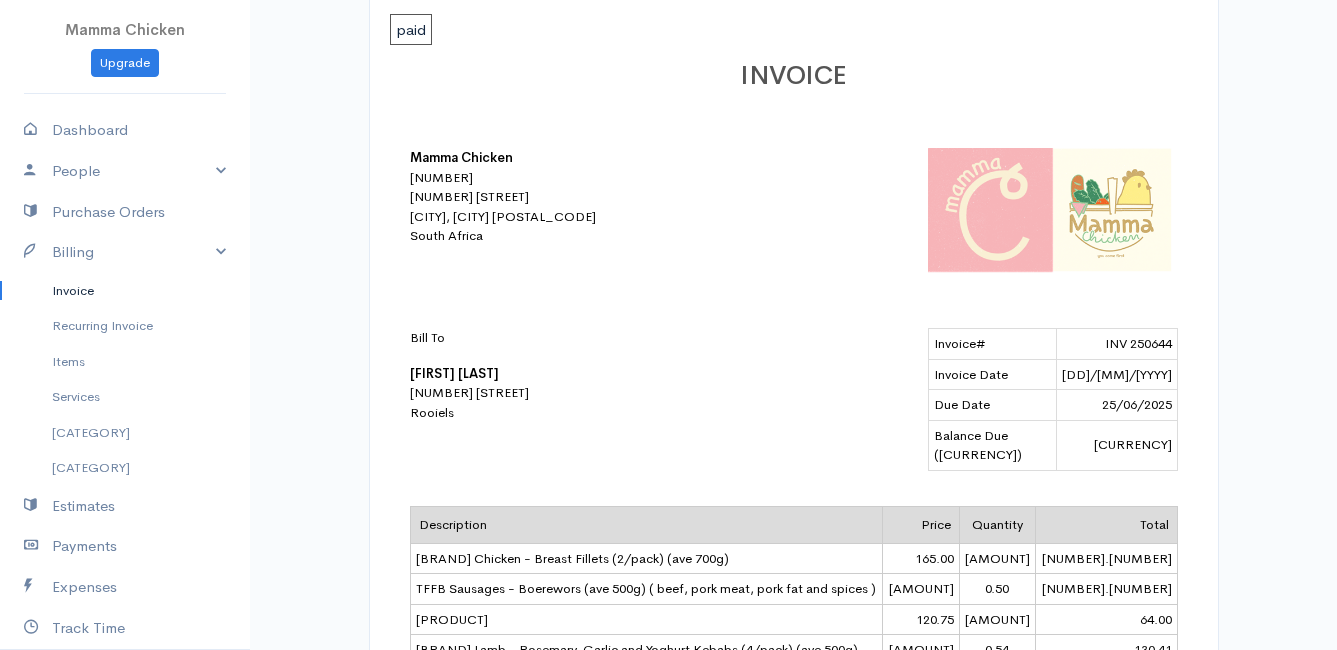 scroll, scrollTop: 0, scrollLeft: 0, axis: both 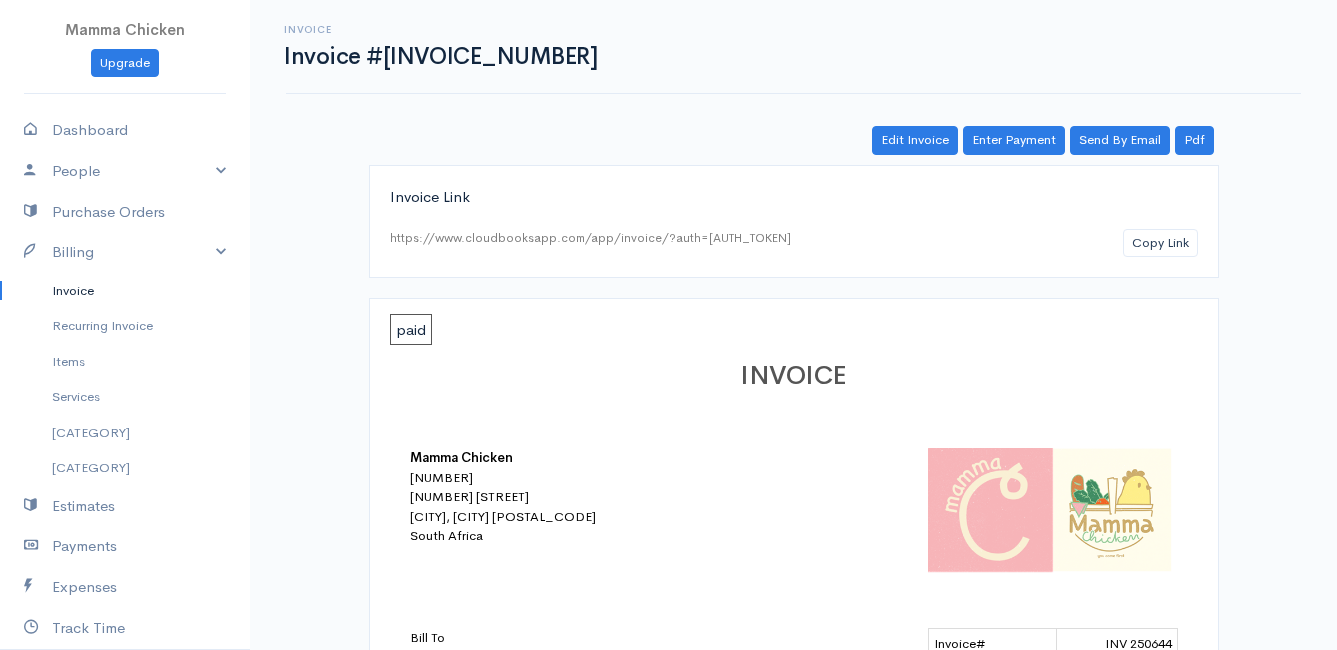 click on "Invoice" at bounding box center [125, 291] 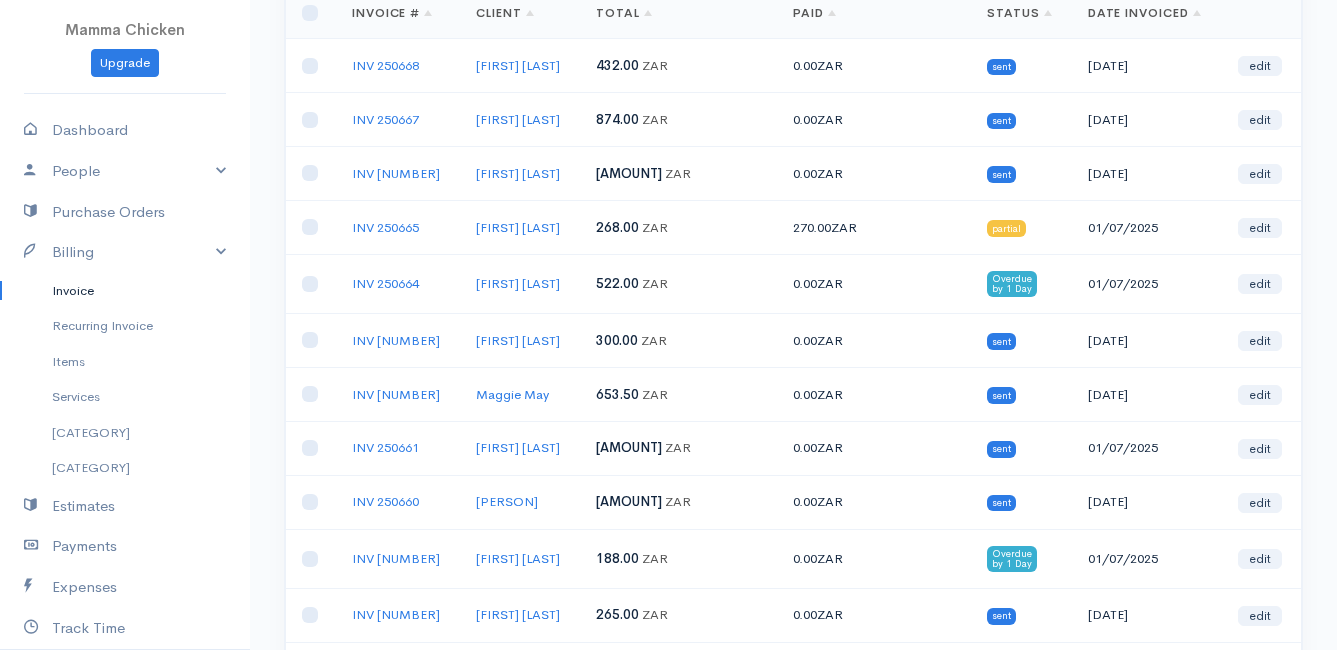 scroll, scrollTop: 300, scrollLeft: 0, axis: vertical 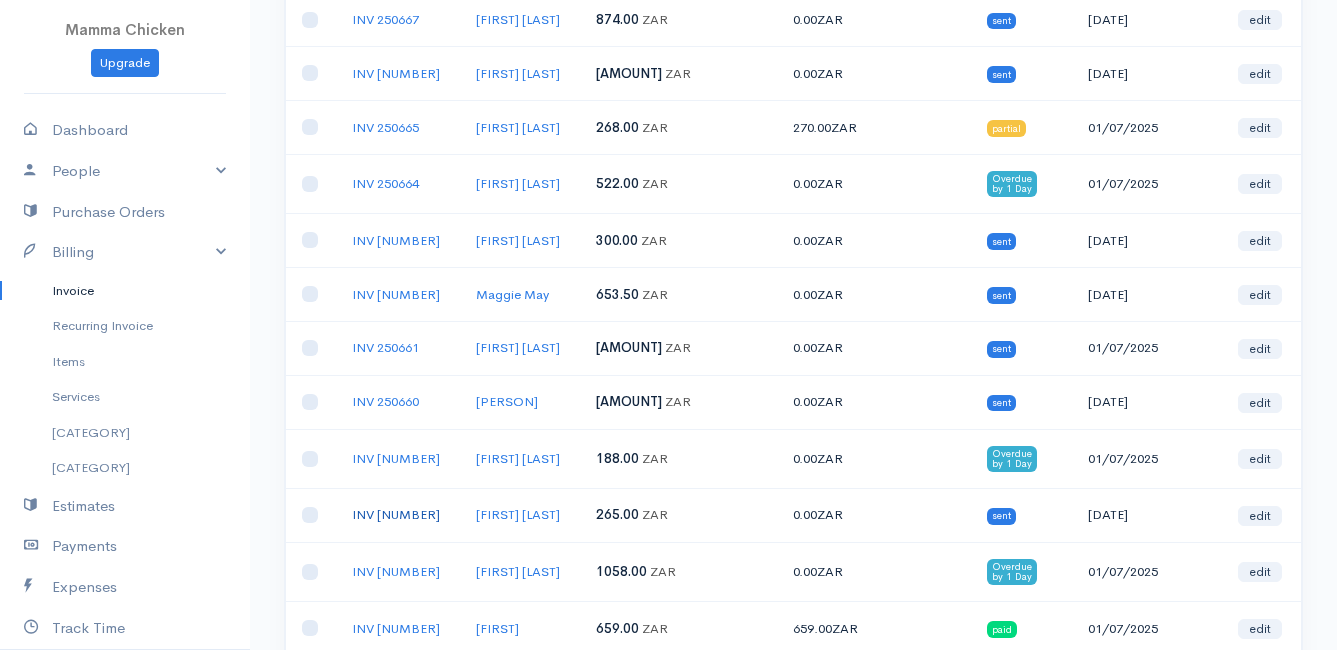 click on "INV [NUMBER]" at bounding box center (396, 514) 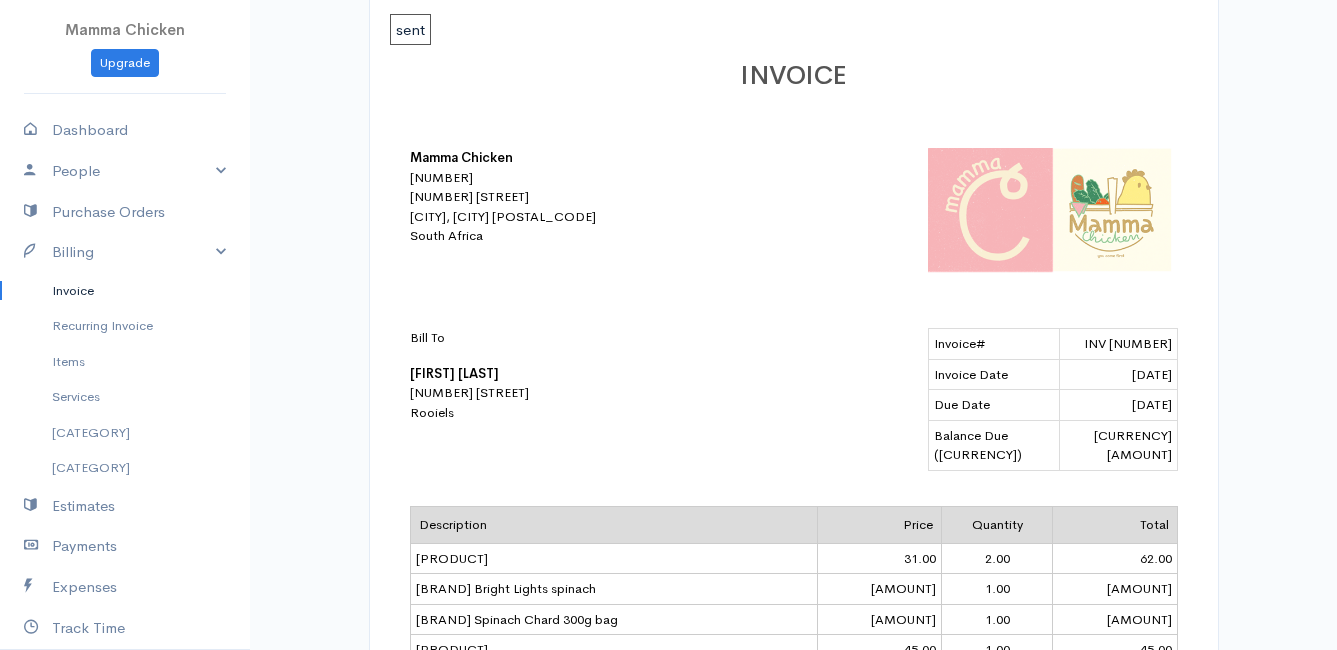 scroll, scrollTop: 0, scrollLeft: 0, axis: both 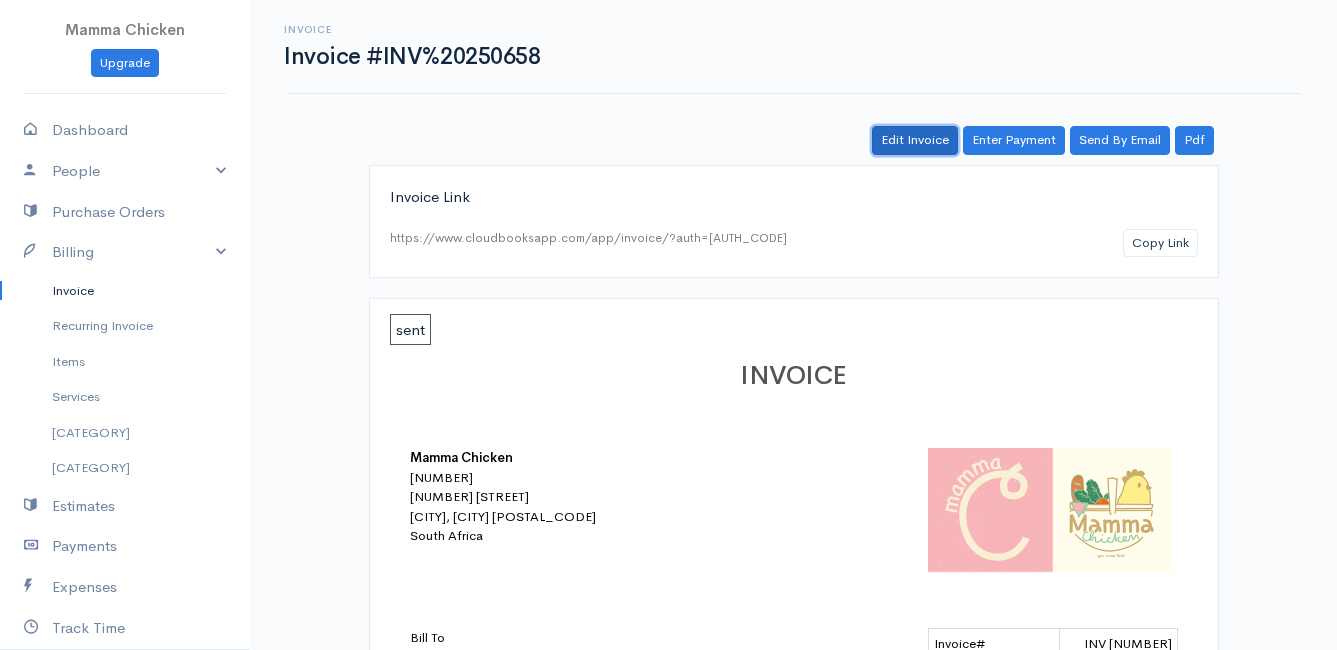 click on "Edit Invoice" at bounding box center [915, 140] 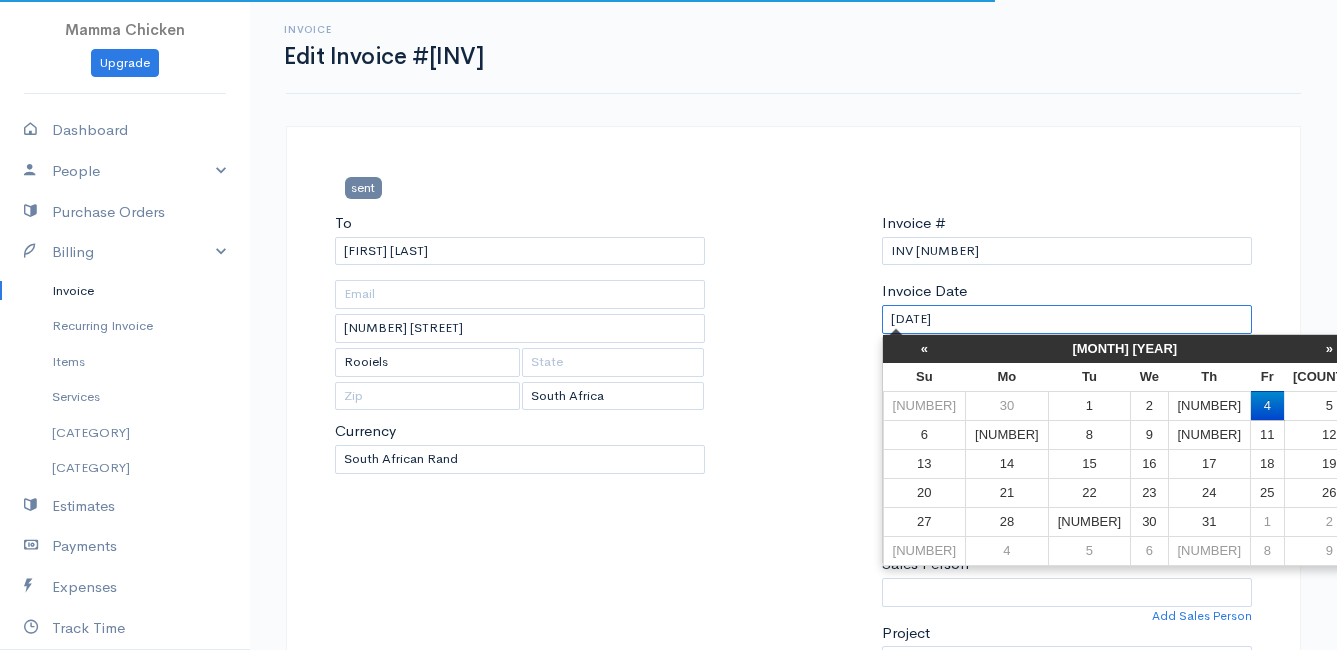 click on "[DATE]" at bounding box center [1067, 319] 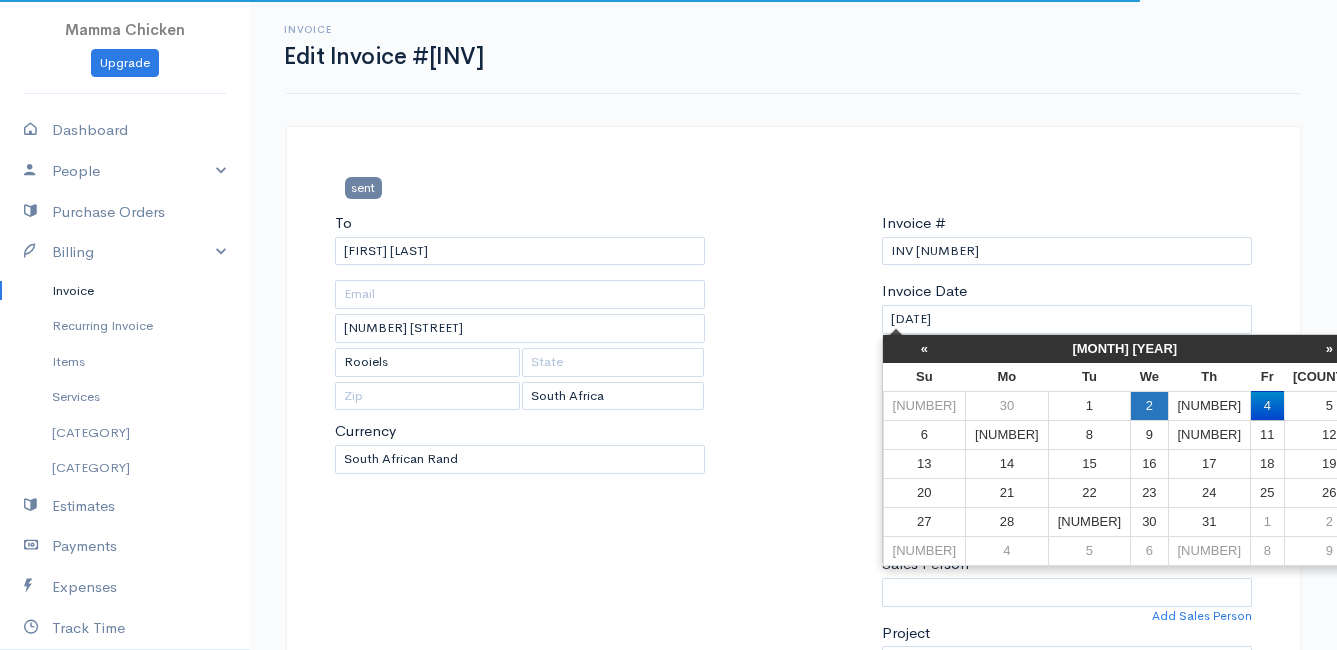 click on "2" at bounding box center (1149, 405) 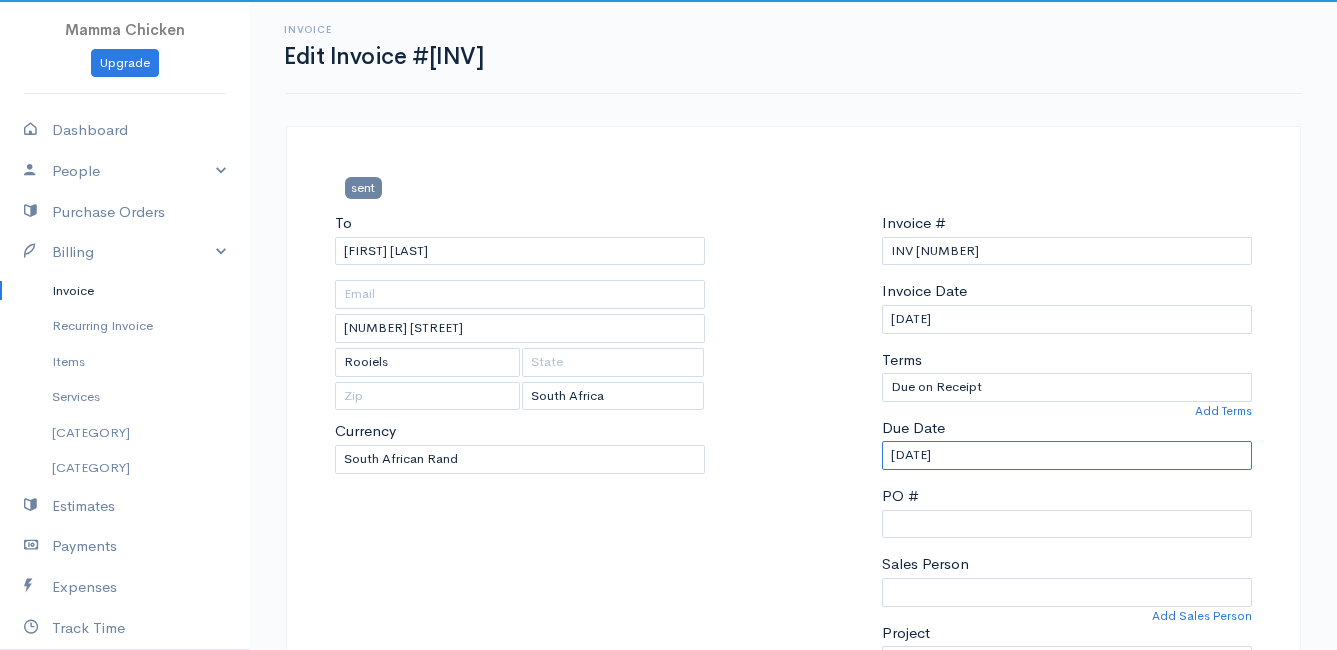 click on "[DATE]" at bounding box center (1067, 455) 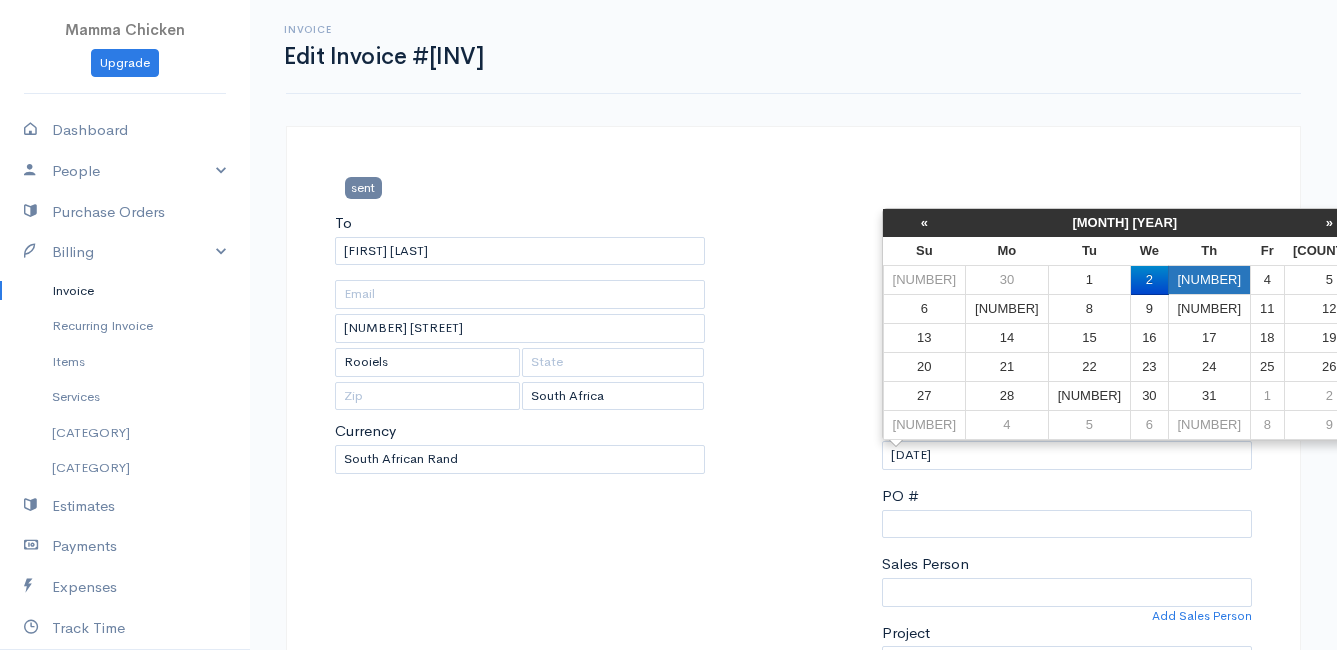 click on "[NUMBER]" at bounding box center (1209, 280) 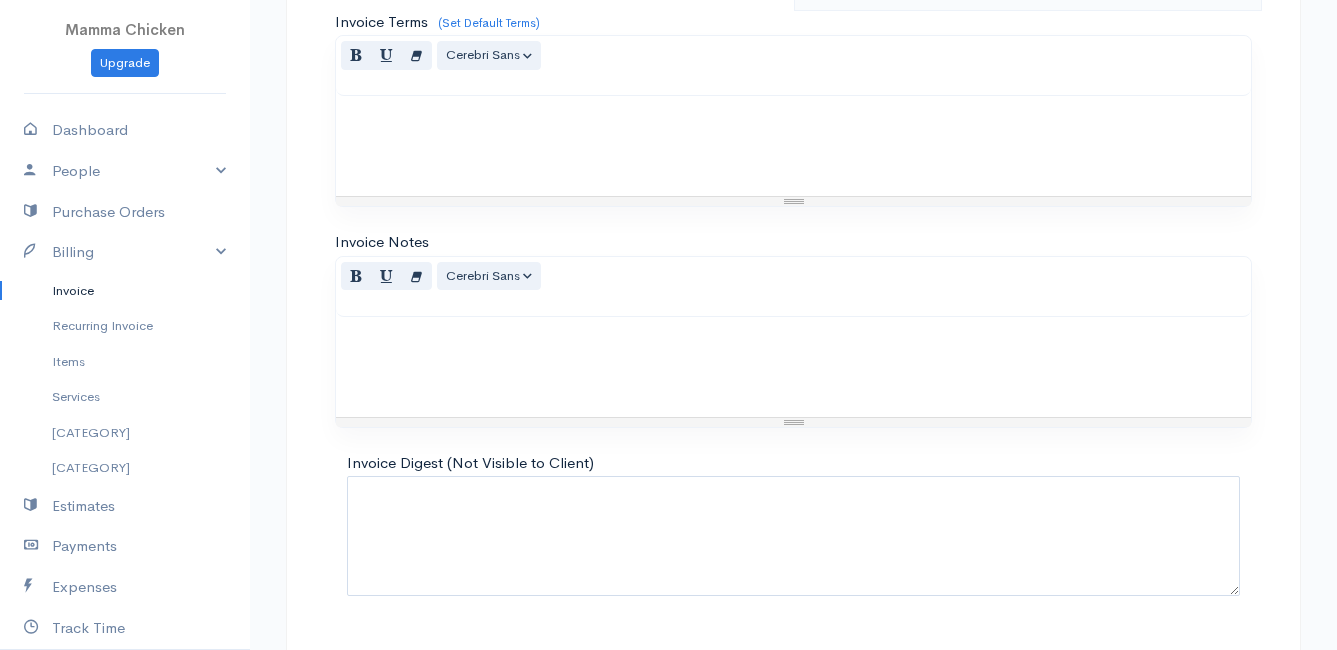 scroll, scrollTop: 1752, scrollLeft: 0, axis: vertical 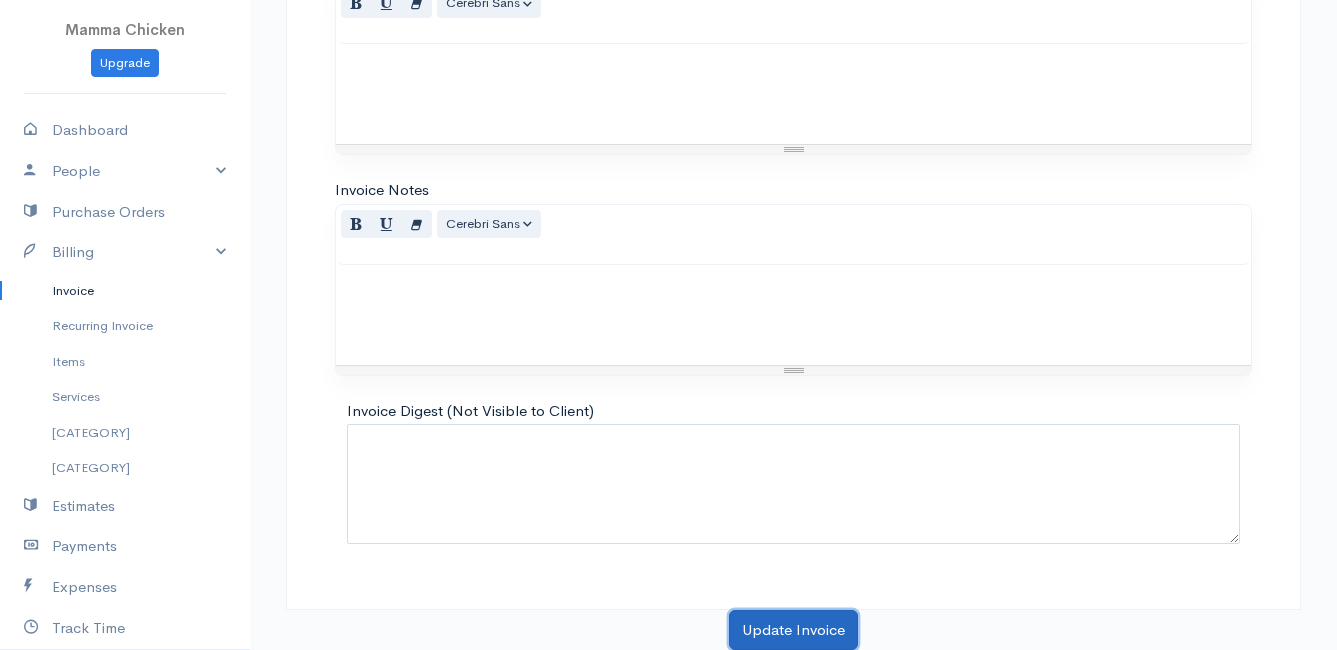 click on "Update Invoice" at bounding box center (793, 630) 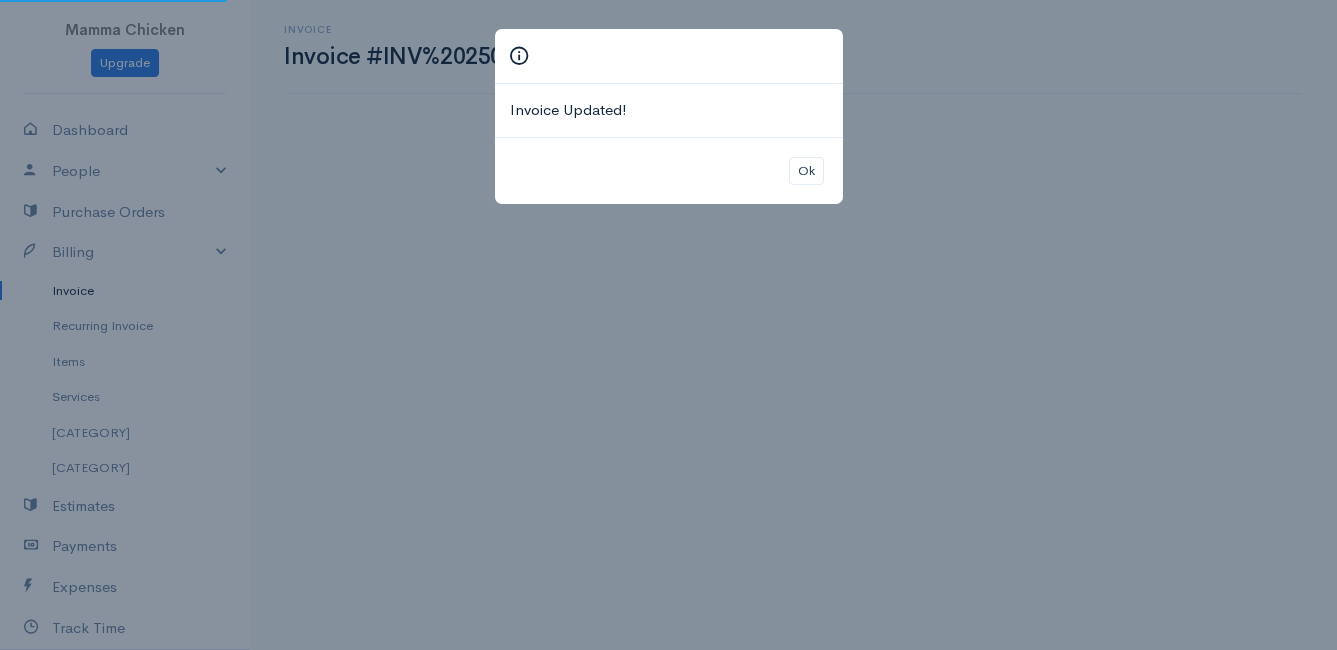 scroll, scrollTop: 0, scrollLeft: 0, axis: both 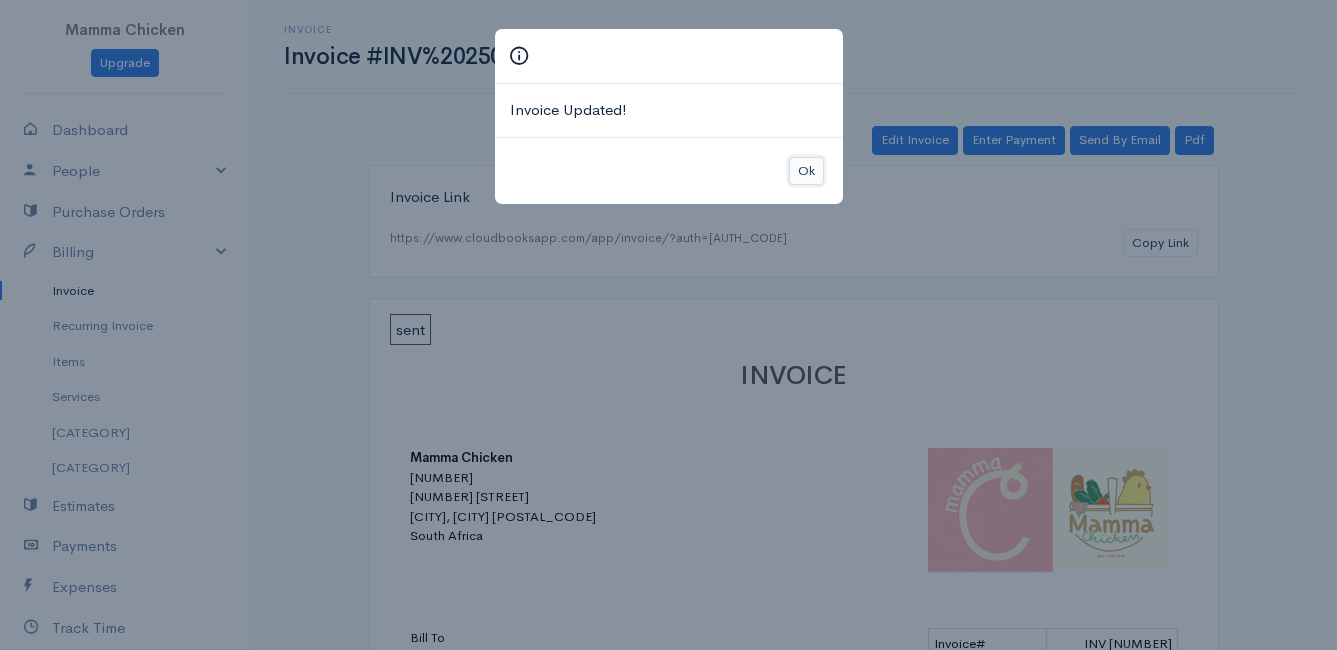 click on "Ok" at bounding box center (806, 171) 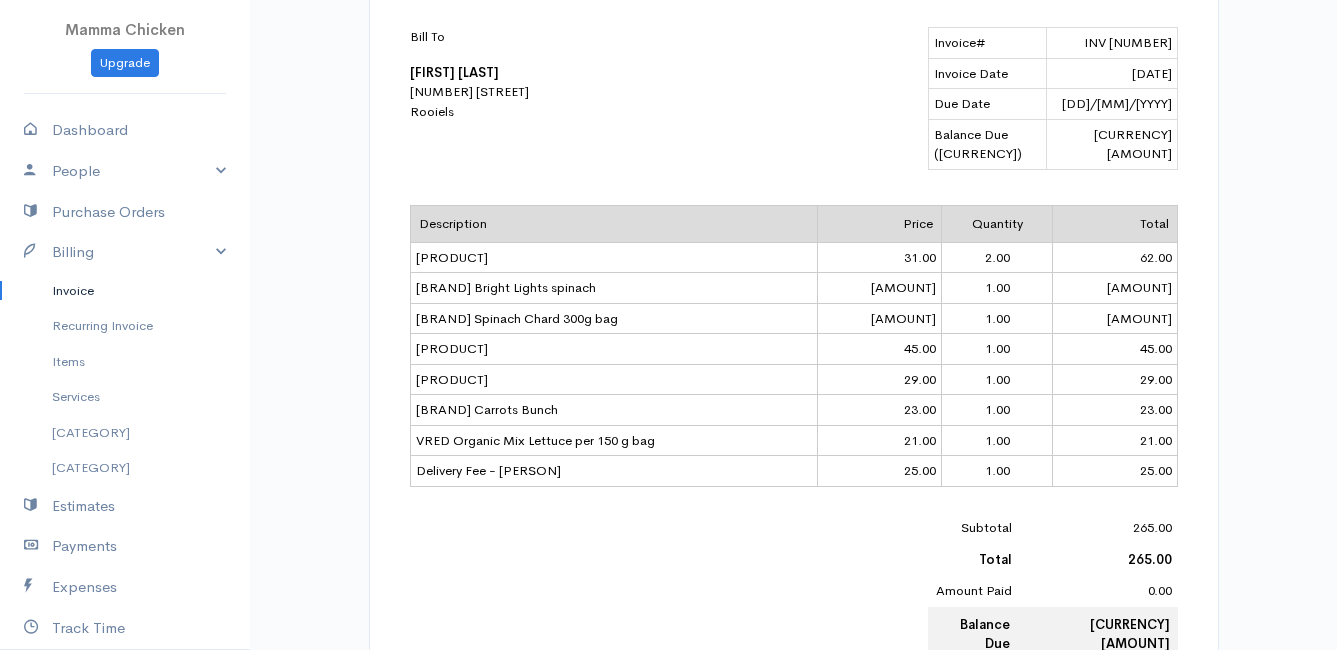 scroll, scrollTop: 0, scrollLeft: 0, axis: both 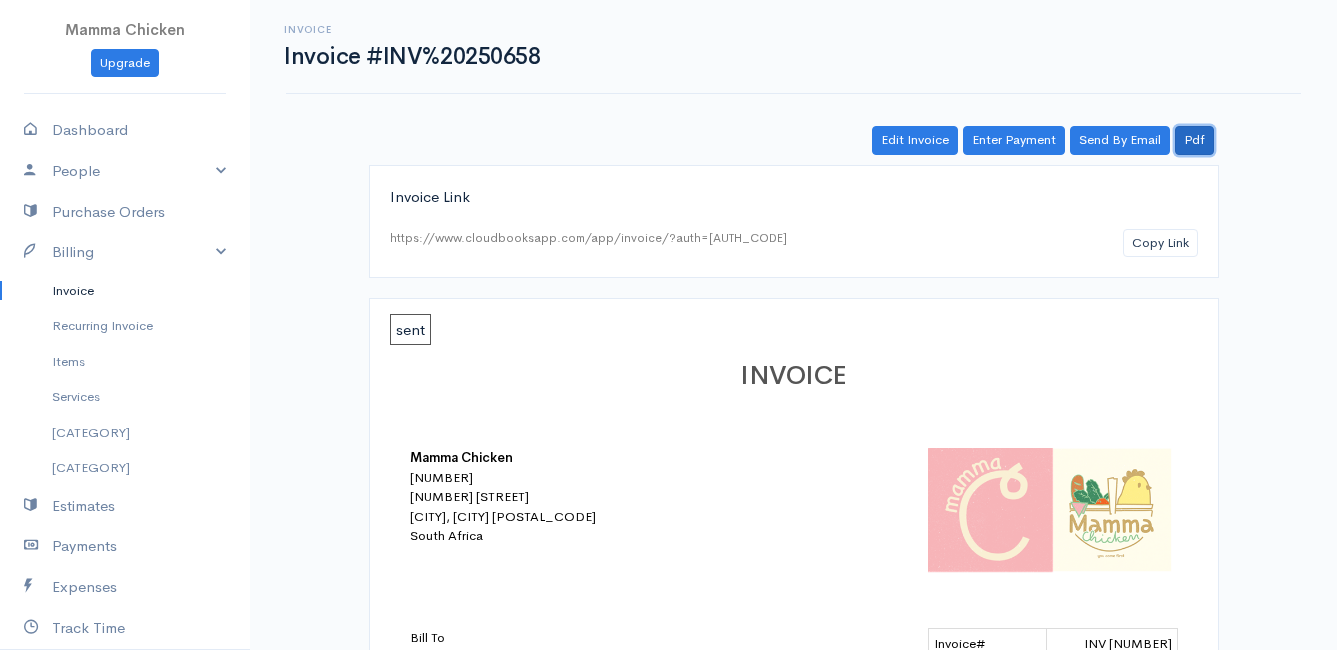 click on "Pdf" at bounding box center [1194, 140] 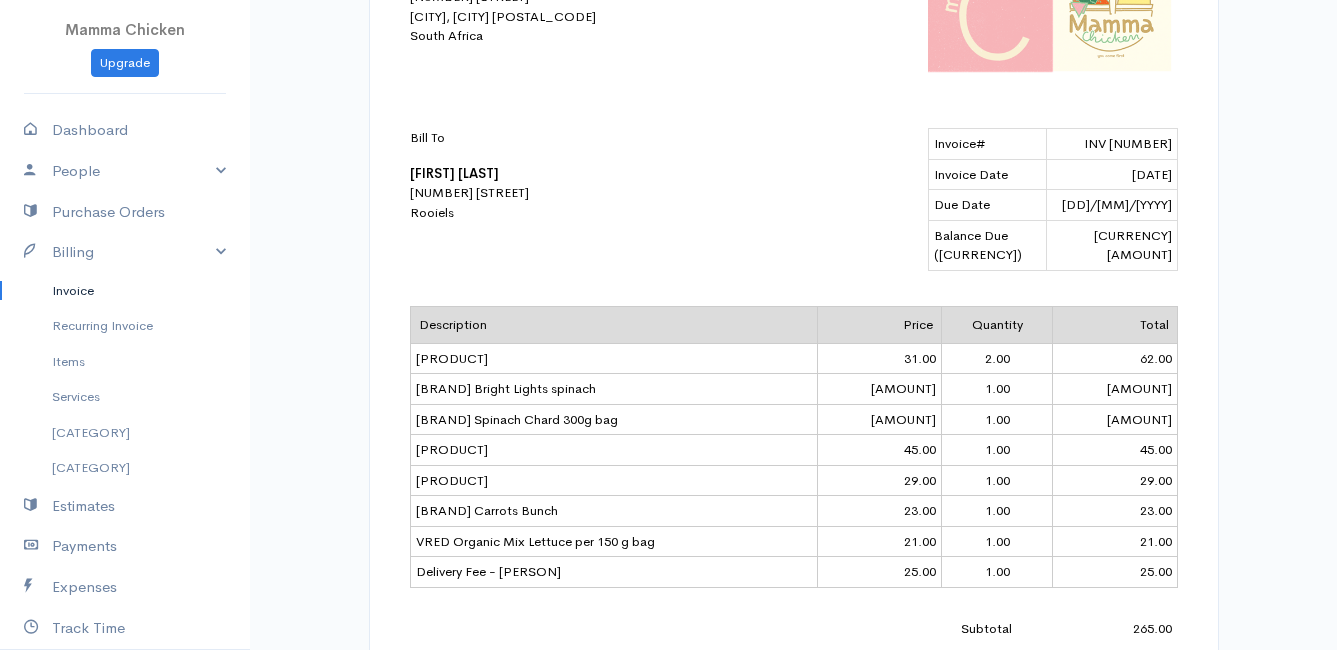 scroll, scrollTop: 0, scrollLeft: 0, axis: both 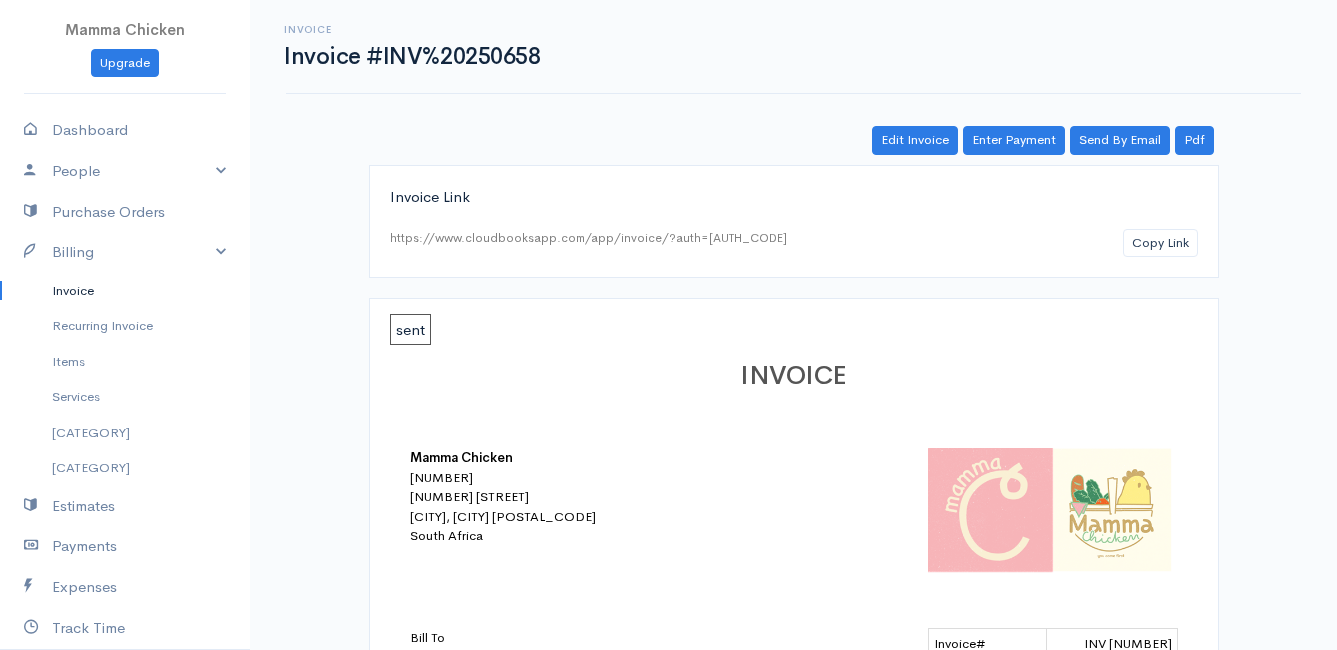 click on "Invoice" at bounding box center [125, 291] 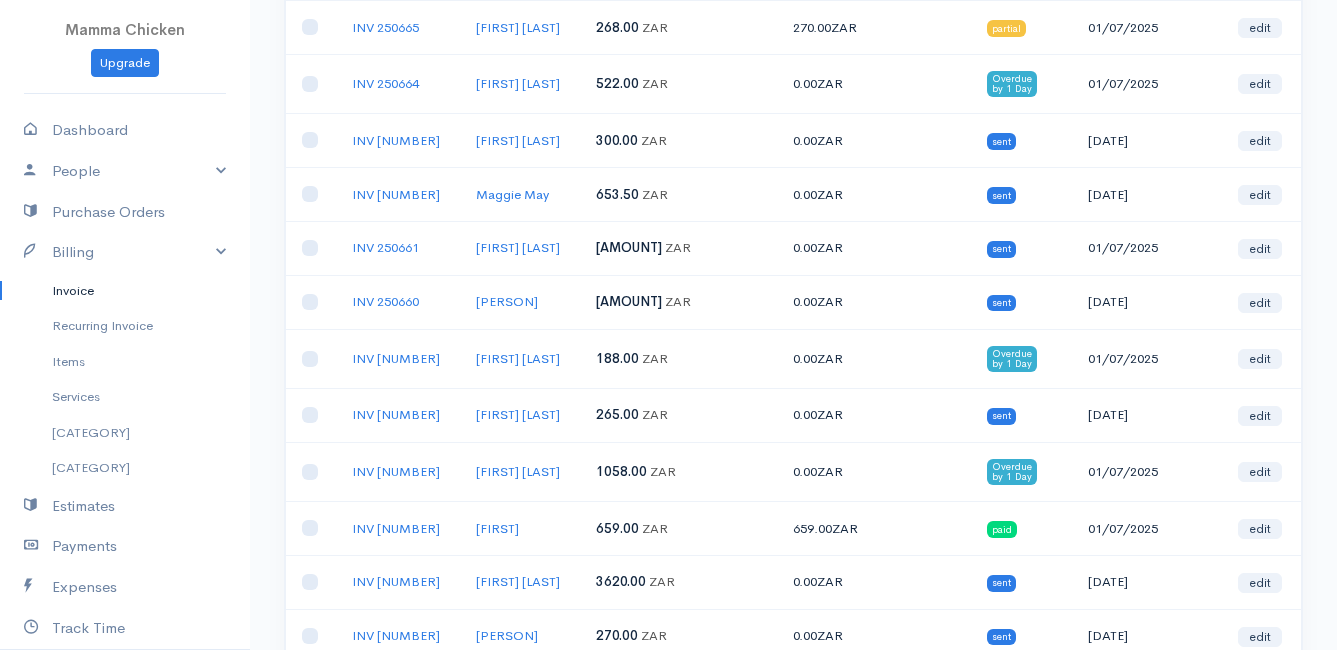 scroll, scrollTop: 500, scrollLeft: 0, axis: vertical 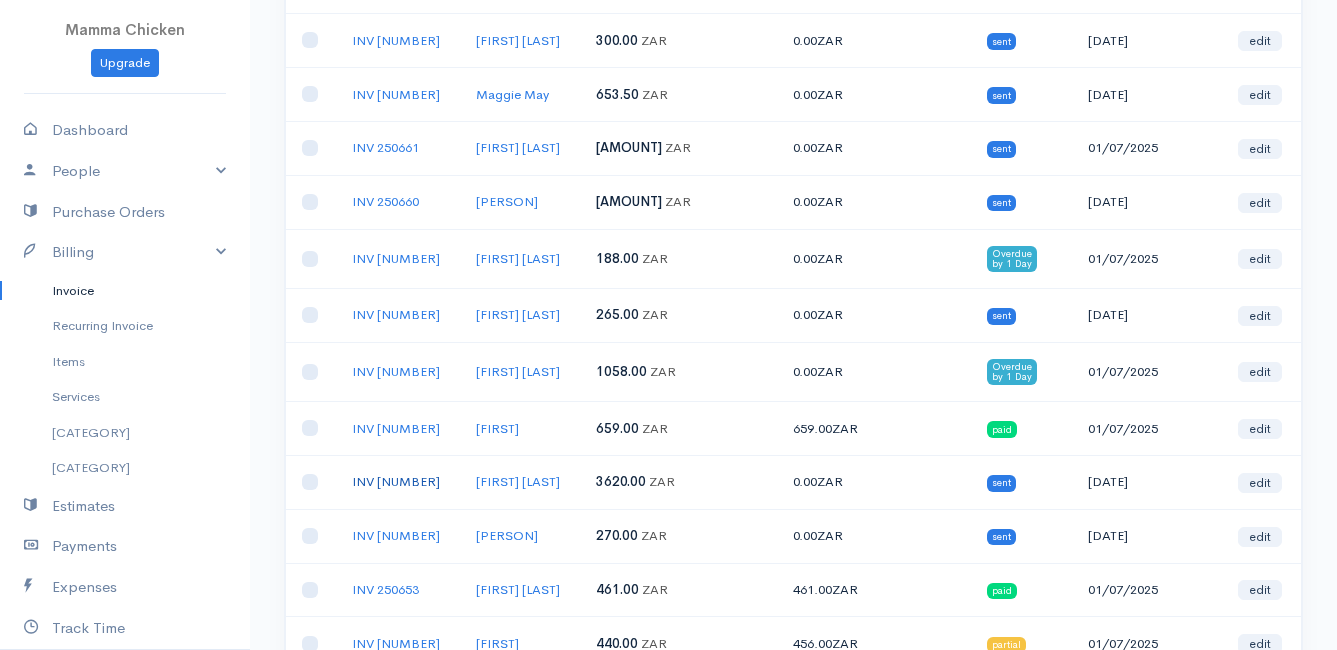 click on "INV [NUMBER]" at bounding box center (396, 481) 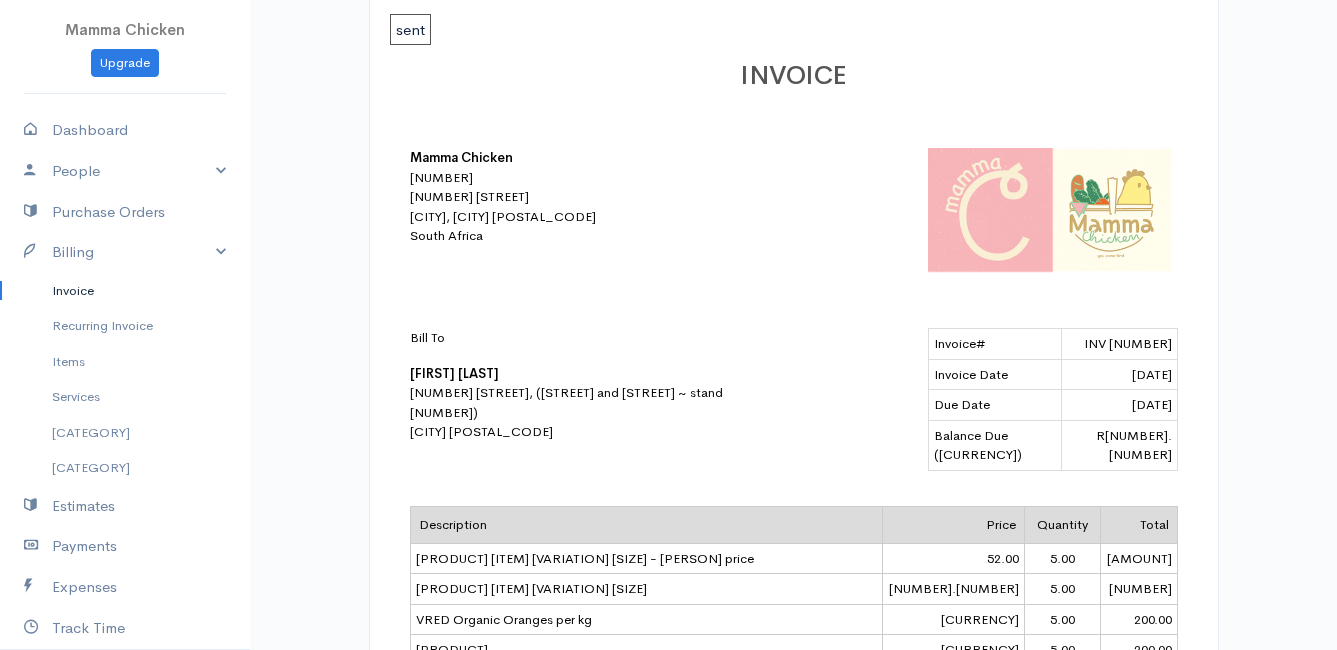 scroll, scrollTop: 0, scrollLeft: 0, axis: both 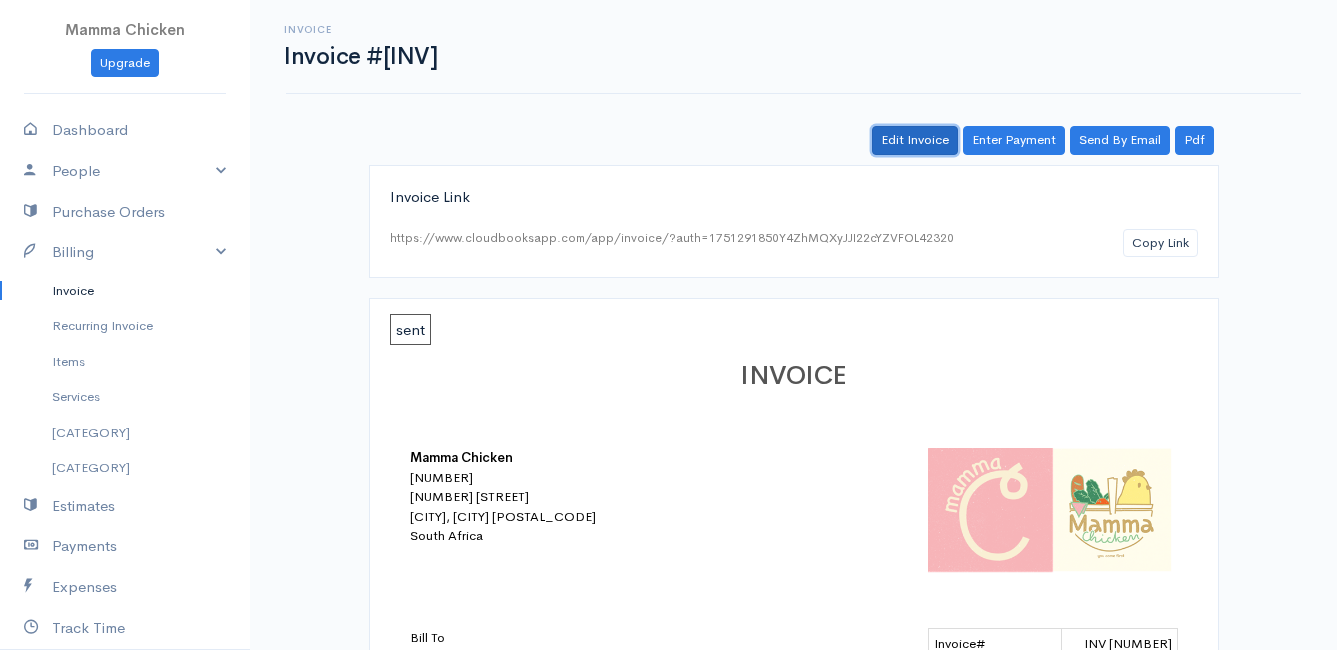click on "Edit Invoice" at bounding box center (915, 140) 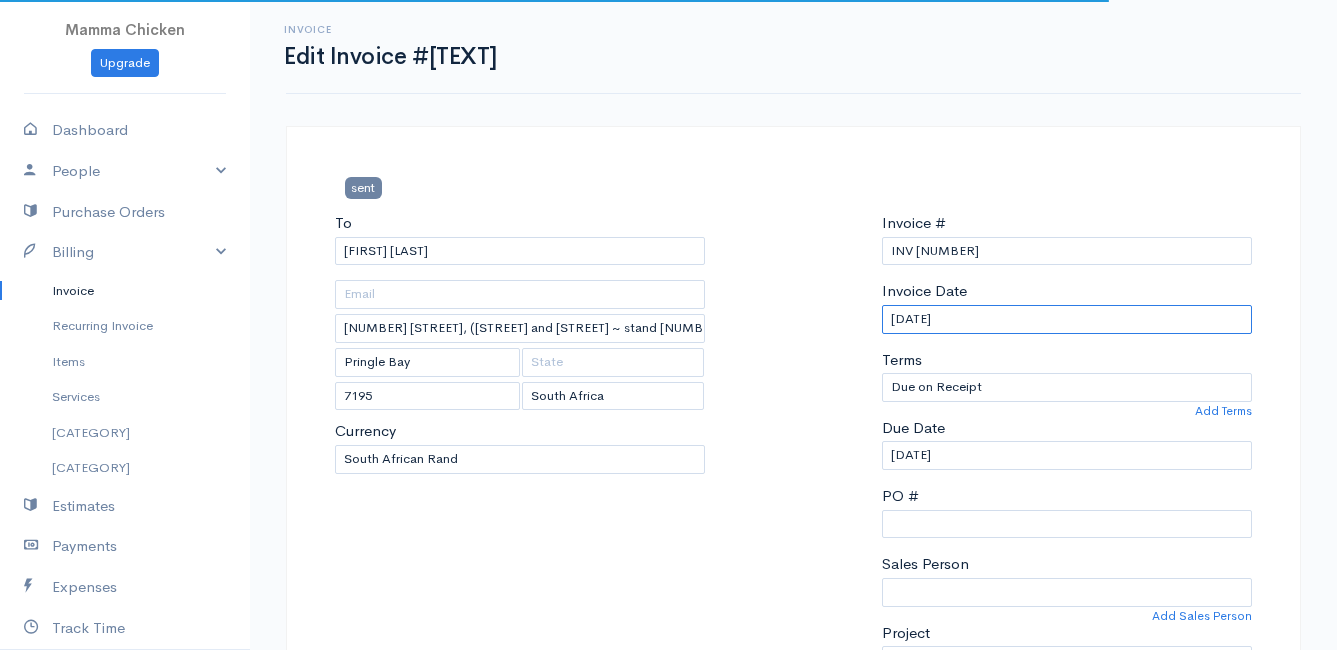click on "[DATE]" at bounding box center [1067, 319] 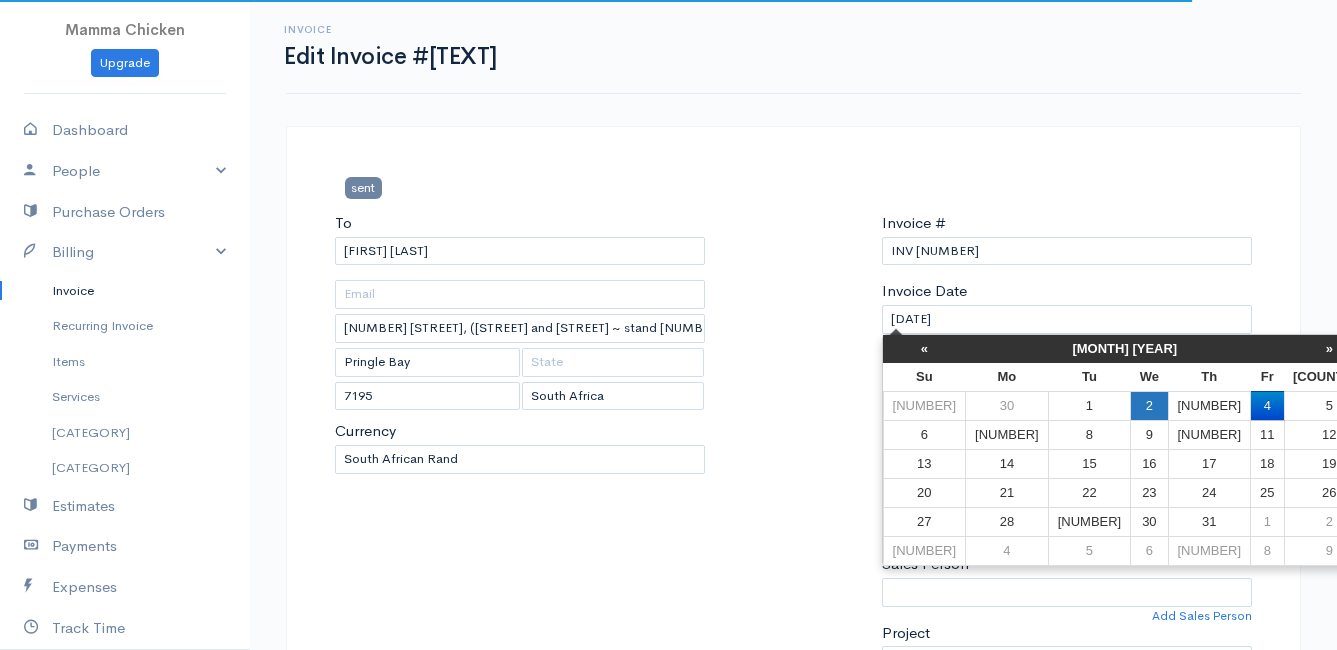 click on "2" at bounding box center (1149, 405) 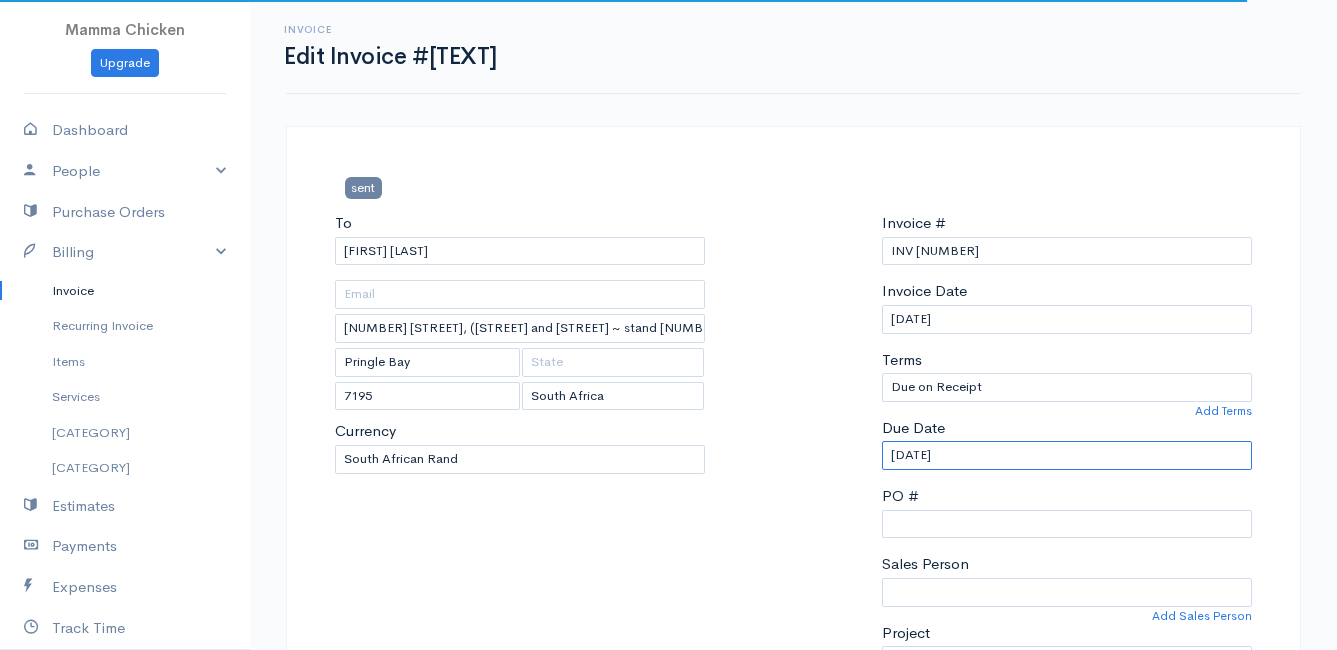 click on "[DATE]" at bounding box center [1067, 455] 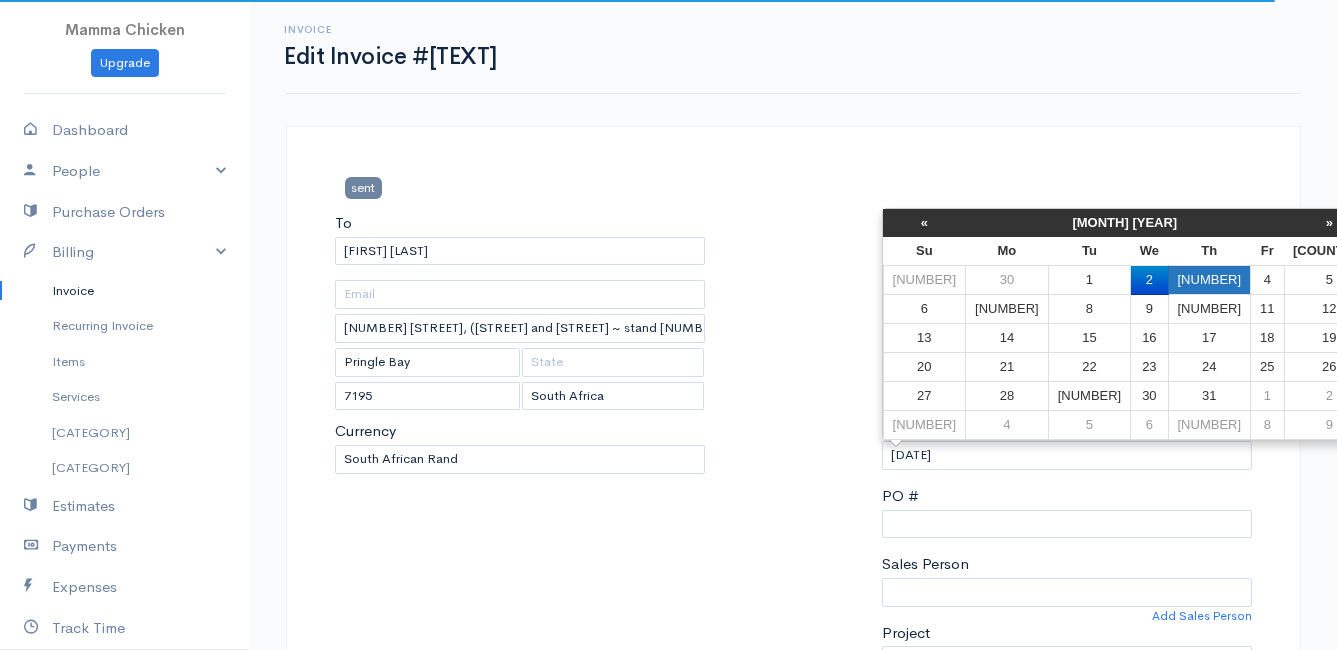 click on "[NUMBER]" at bounding box center (1209, 280) 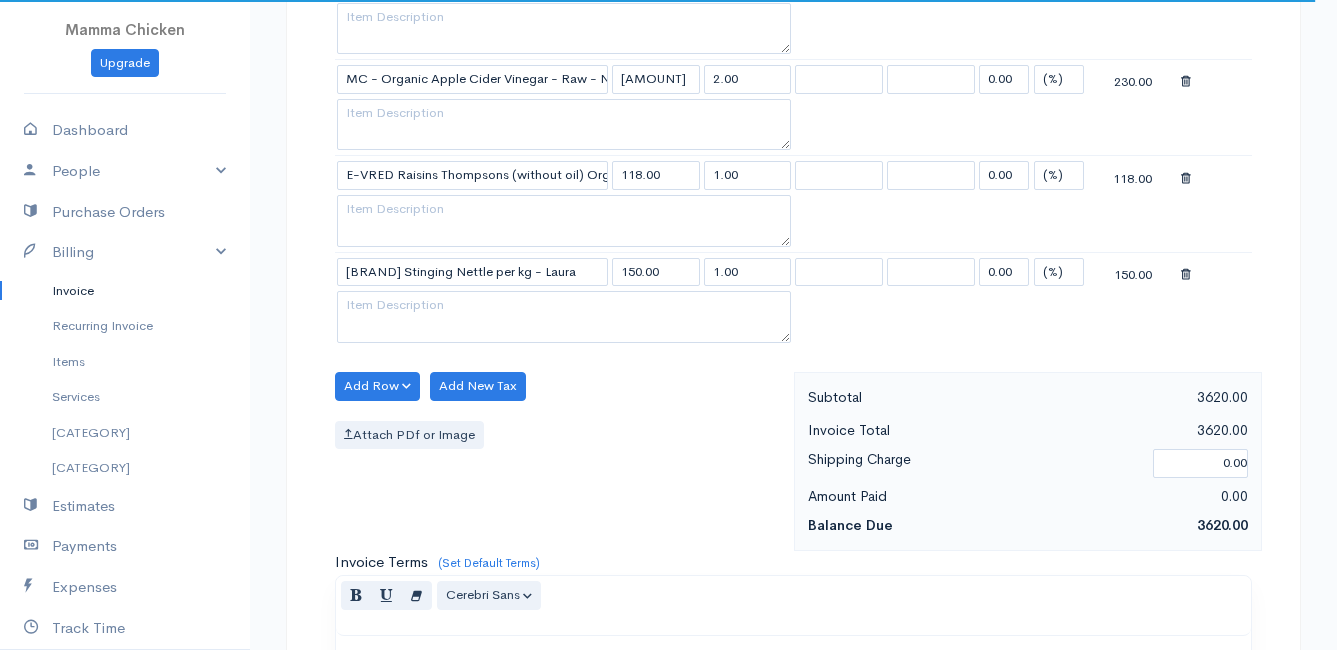 scroll, scrollTop: 2600, scrollLeft: 0, axis: vertical 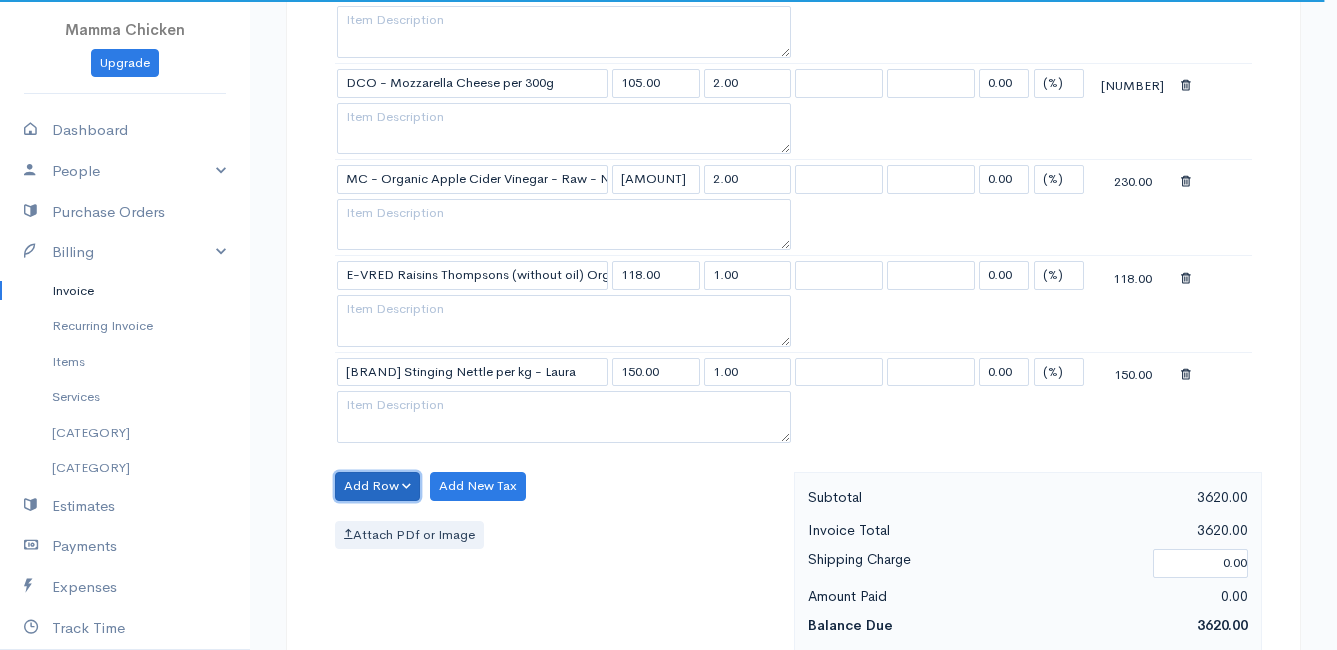 click on "Add Row" at bounding box center [377, 486] 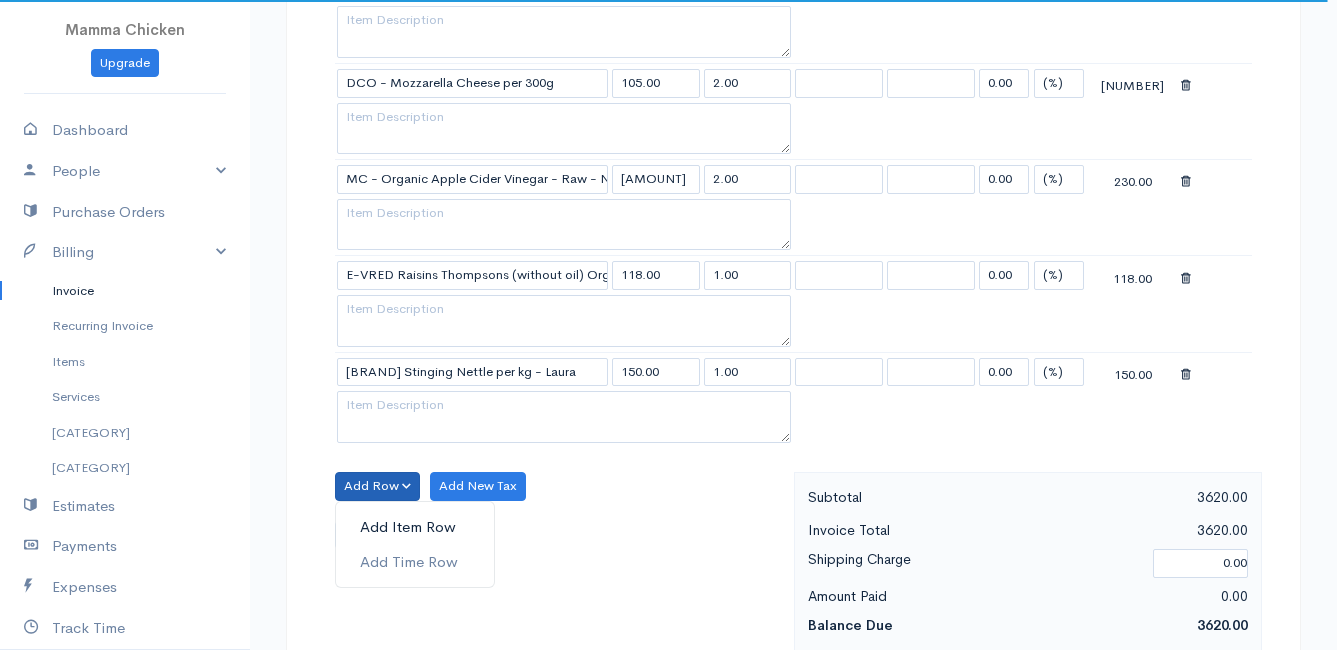 click on "Add Item Row" at bounding box center (415, 527) 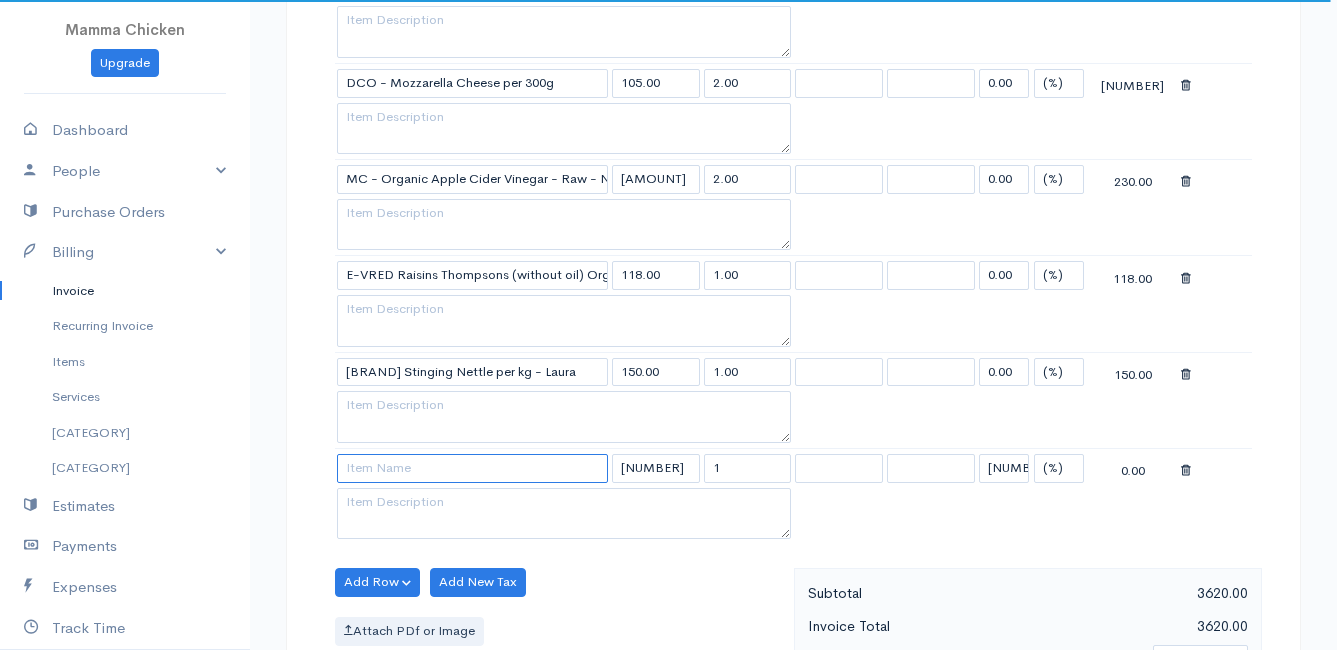 click at bounding box center [472, 468] 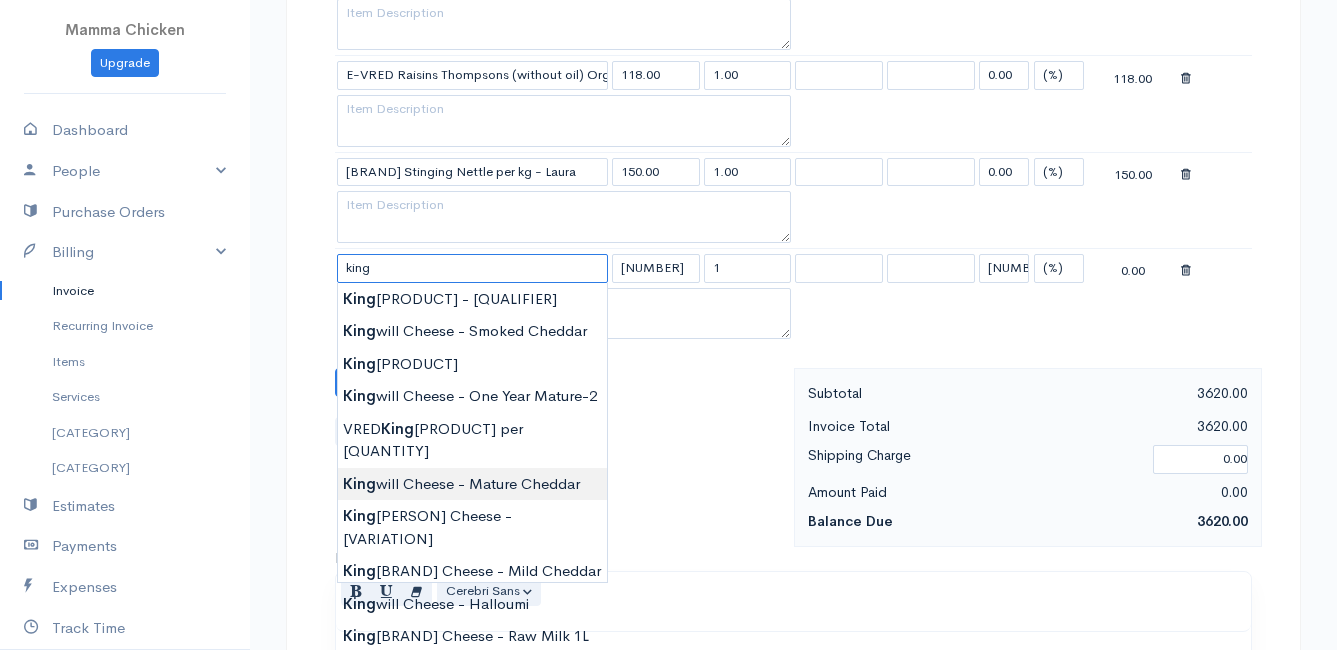 scroll, scrollTop: 2900, scrollLeft: 0, axis: vertical 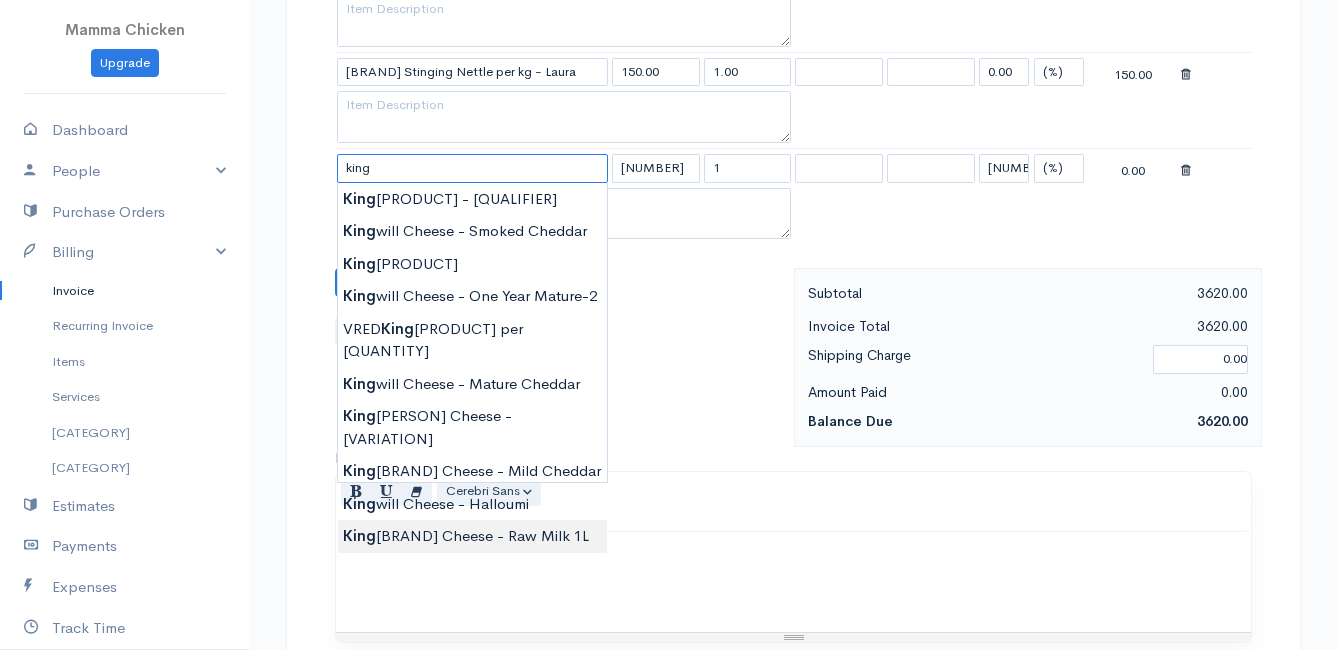 type on "Kingwill Cheese - Raw Milk 1L" 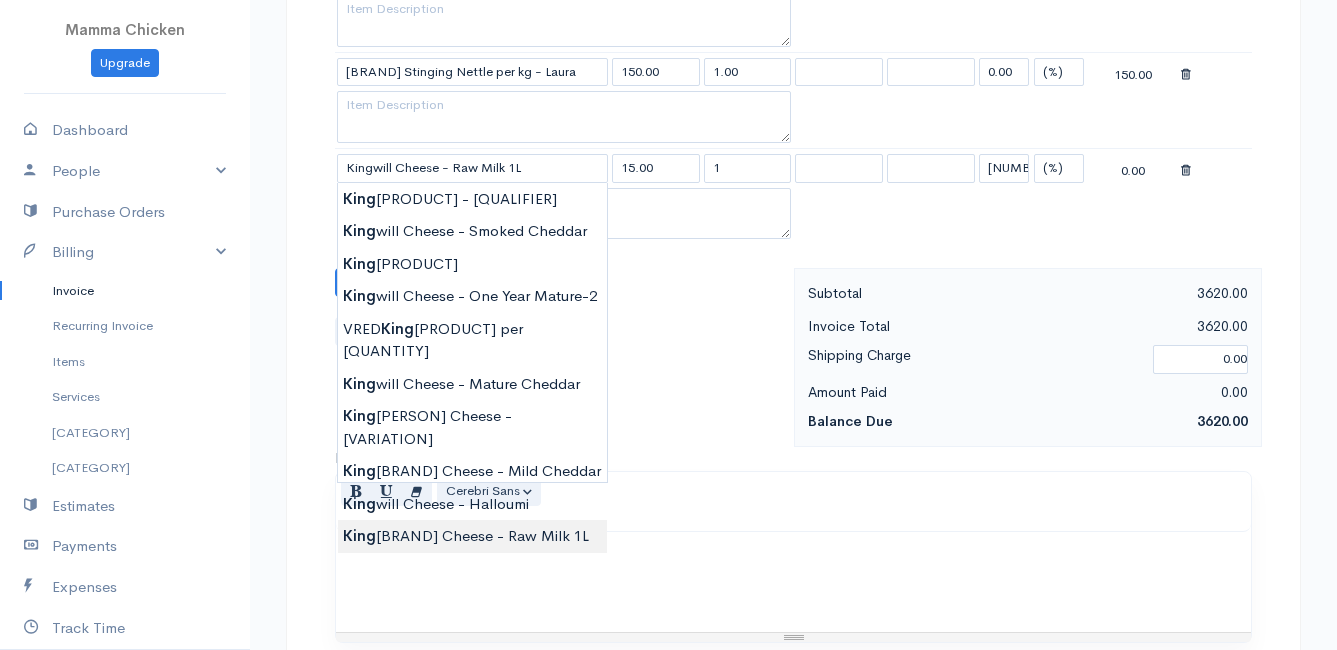 click on "[PRODUCT]
Upgrade
Dashboard
People
Clients
Vendors
Staff Users
Purchase Orders
Billing
Invoice
Recurring Invoice
Items
Services
Taxes
Credits
Estimates
Payments
Expenses
Track Time
Projects
Reports
Settings
My Organizations
Logout
Help
@CloudBooksApp 2022
Invoice
Edit Invoice #INV [NUMBER]
sent To [PERSON] [NUMBER] [STREET], (Corner of [STREET] and [STREET] ~ stand [NUMBER]), [CITY] [CITY] [POSTAL_CODE] [COUNTRY]" at bounding box center [668, -881] 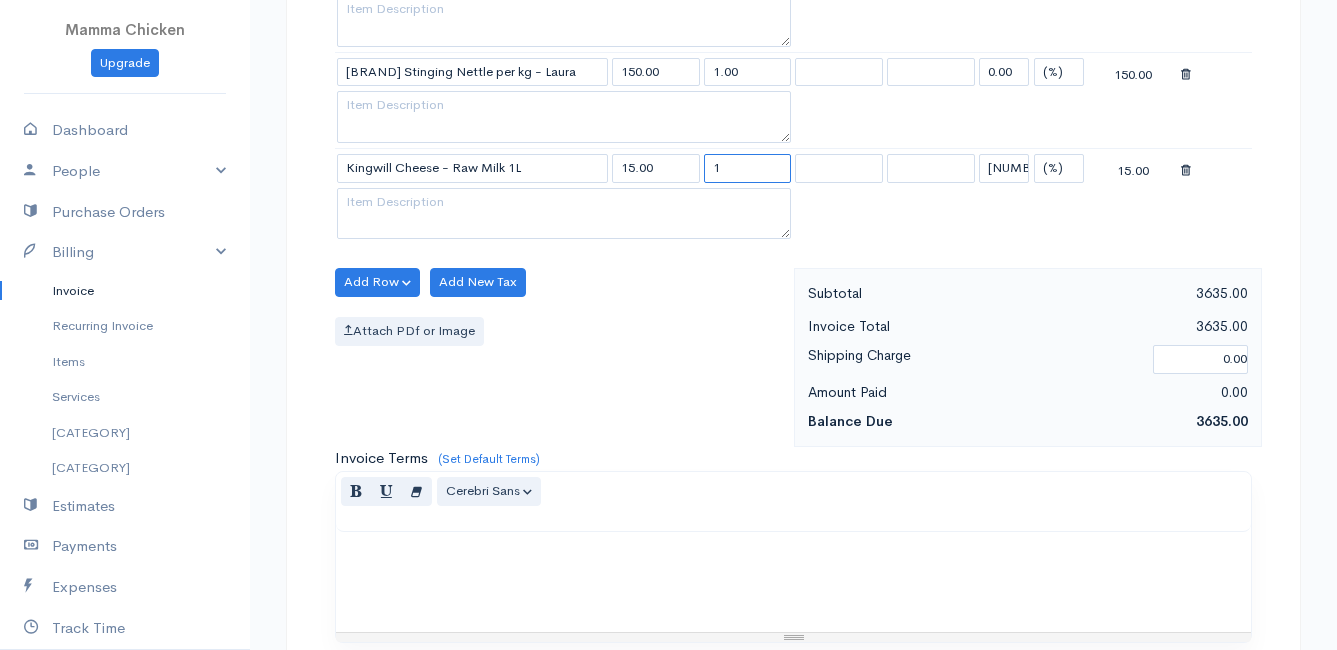 drag, startPoint x: 738, startPoint y: 165, endPoint x: 695, endPoint y: 169, distance: 43.185646 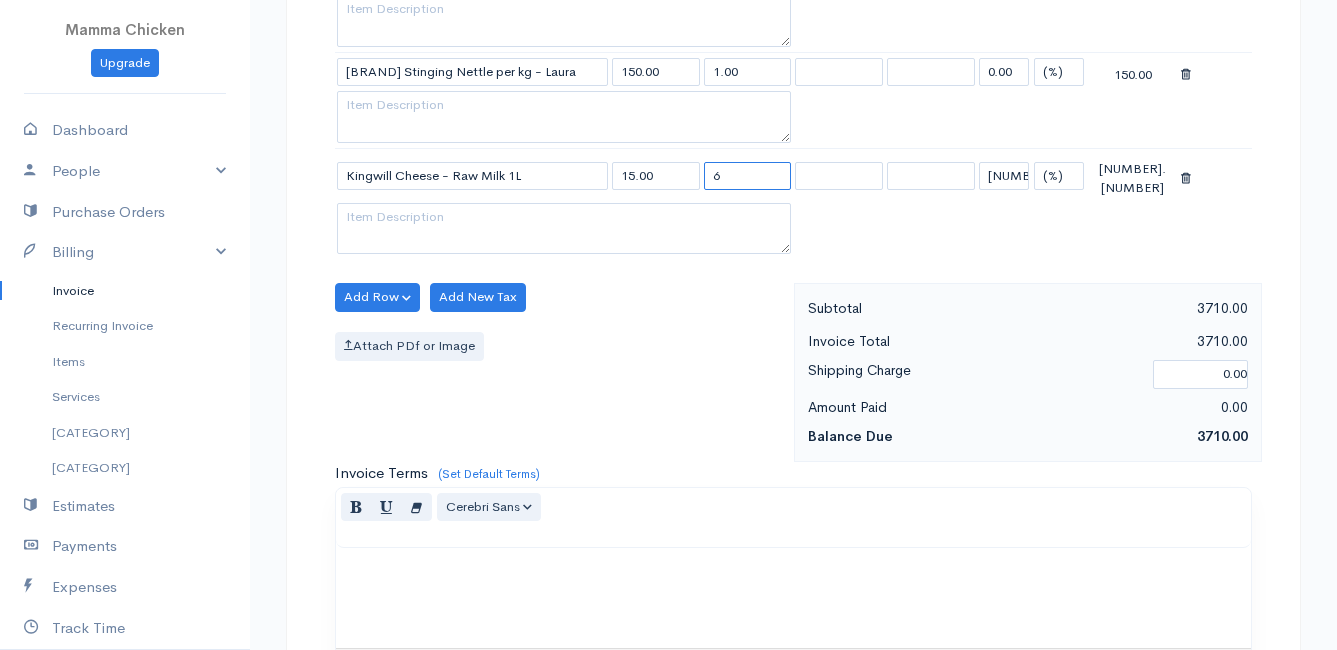 type on "6" 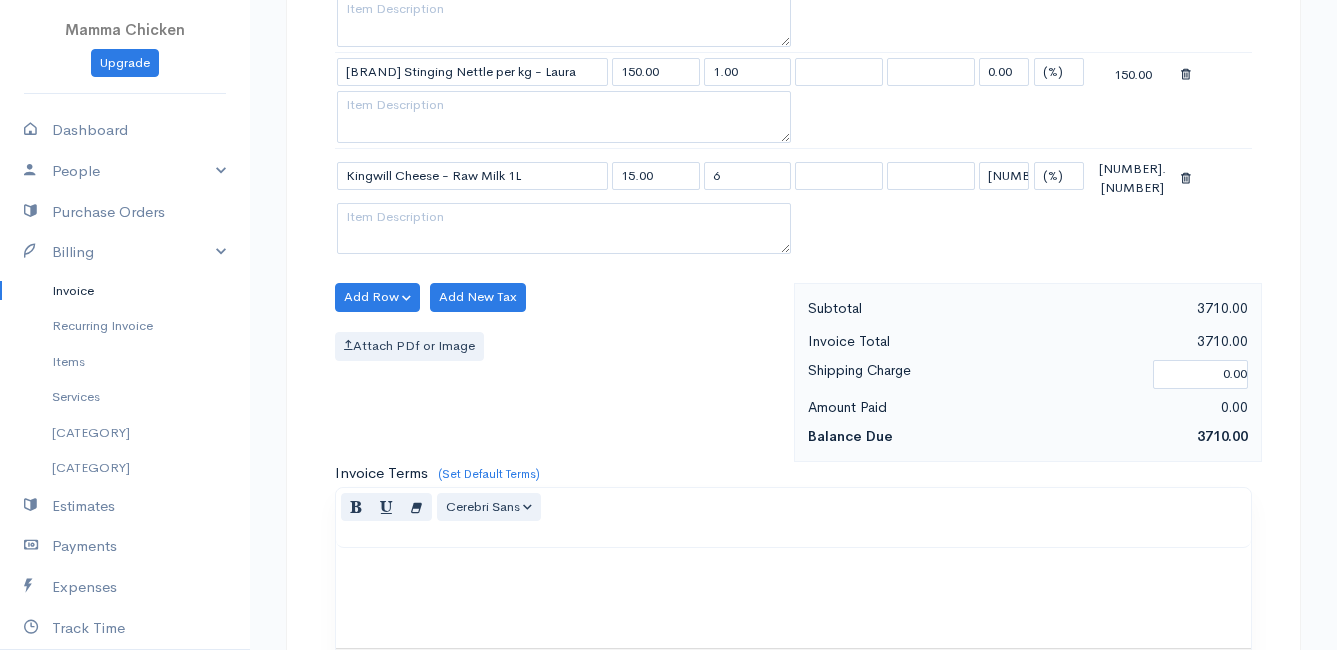 click on "Add Row Add Item Row Add Time Row Add New Tax                          Attach PDf or Image" at bounding box center [559, 372] 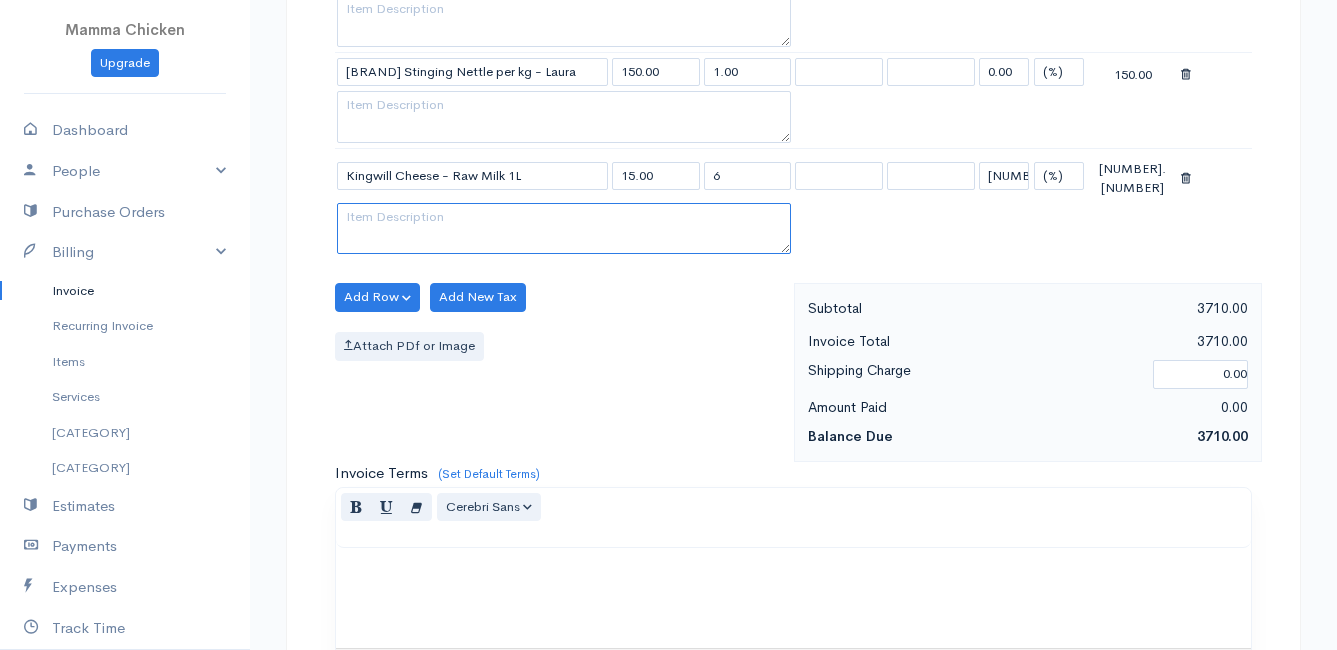 click at bounding box center [564, 229] 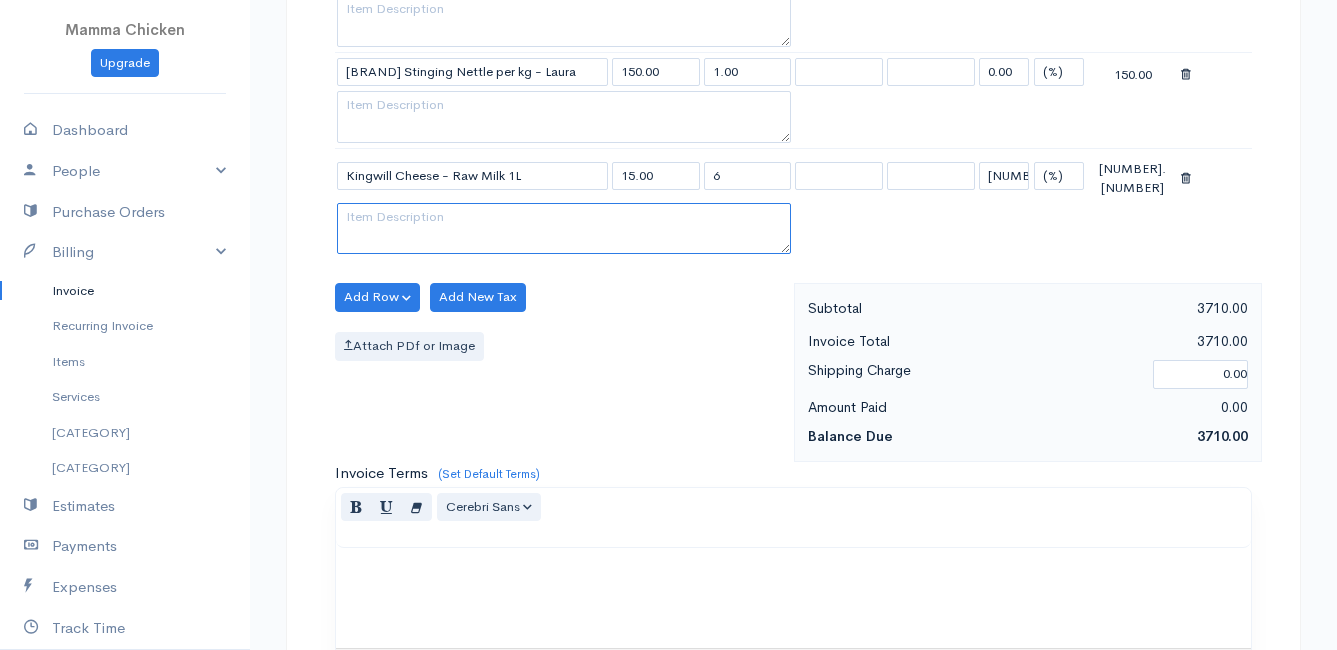 click at bounding box center [564, 229] 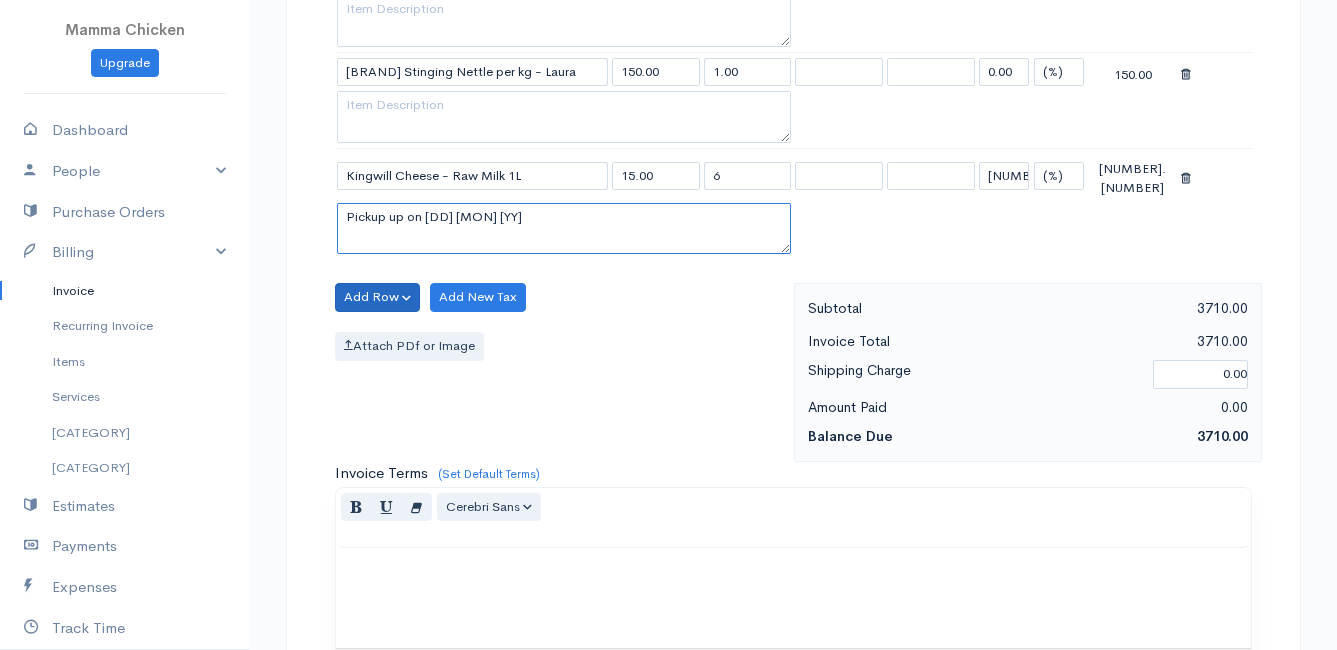 type on "Pickup up on [DD] [MON] [YY]" 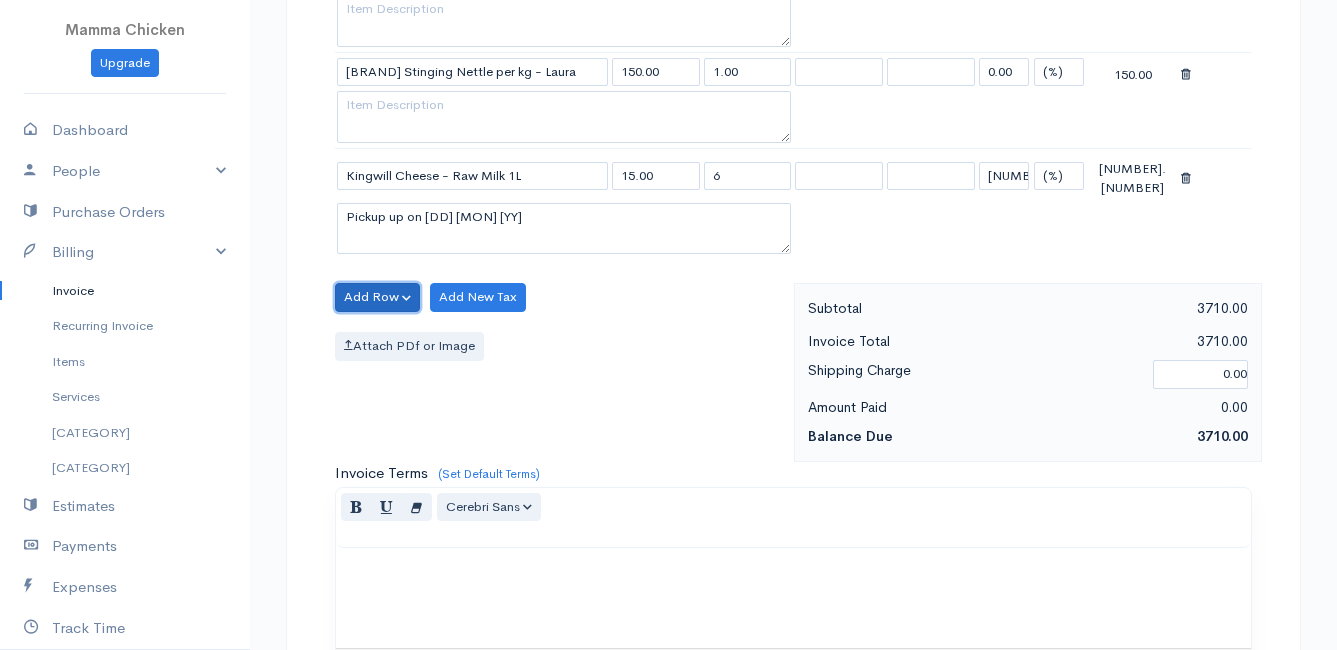 click on "Add Row" at bounding box center [377, 297] 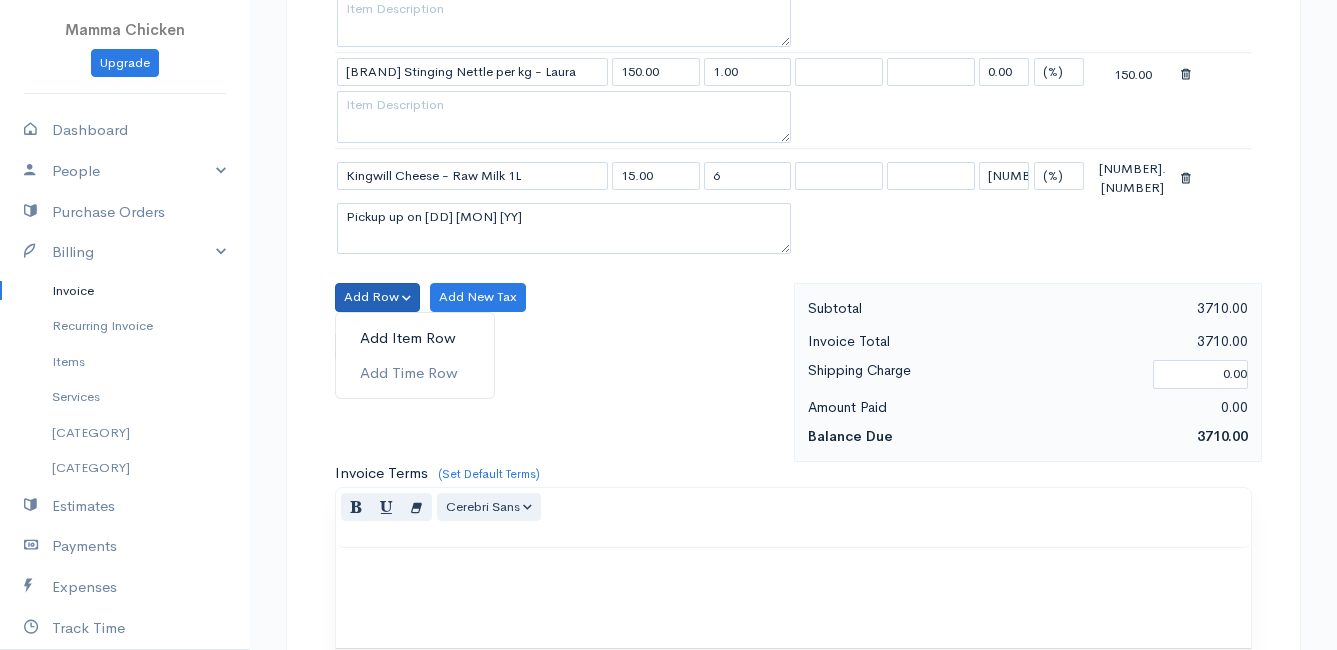 click on "Add Item Row" at bounding box center [415, 338] 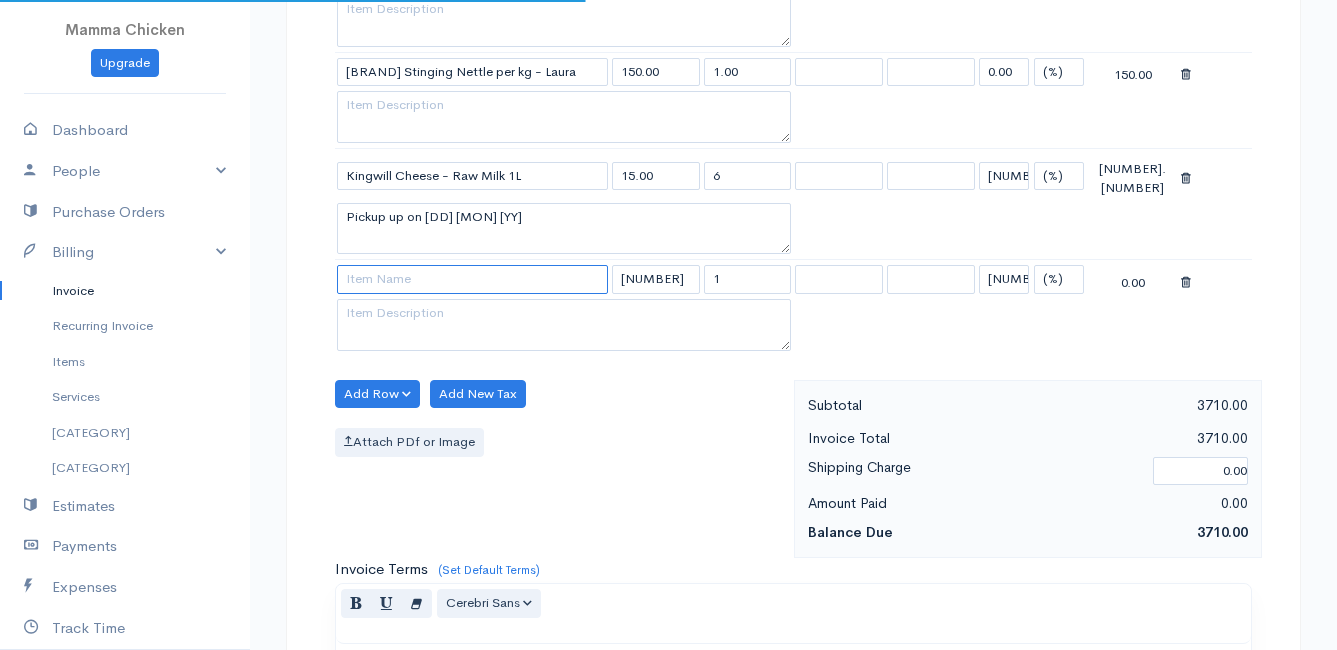 click at bounding box center [472, 279] 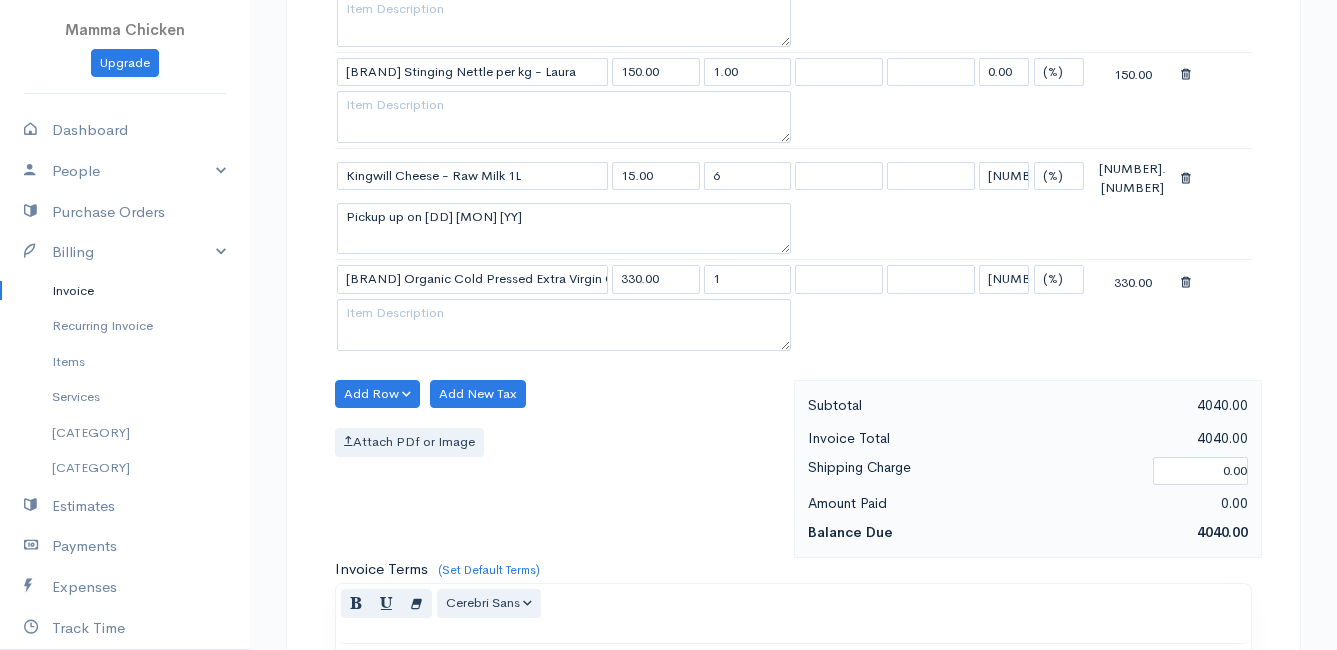 click on "[PRODUCT]
Upgrade
Dashboard
People
Clients
Vendors
Staff Users
Purchase Orders
Billing
Invoice
Recurring Invoice
Items
Services
Taxes
Credits
Estimates
Payments
Expenses
Track Time
Projects
Reports
Settings
My Organizations
Logout
Help
@CloudBooksApp 2022
Invoice
Edit Invoice #INV [NUMBER]
sent To [PERSON] [NUMBER] [STREET], (Corner of [STREET] and [STREET] ~ stand [NUMBER]), [CITY] [CITY] [POSTAL_CODE] [COUNTRY]" at bounding box center (668, -825) 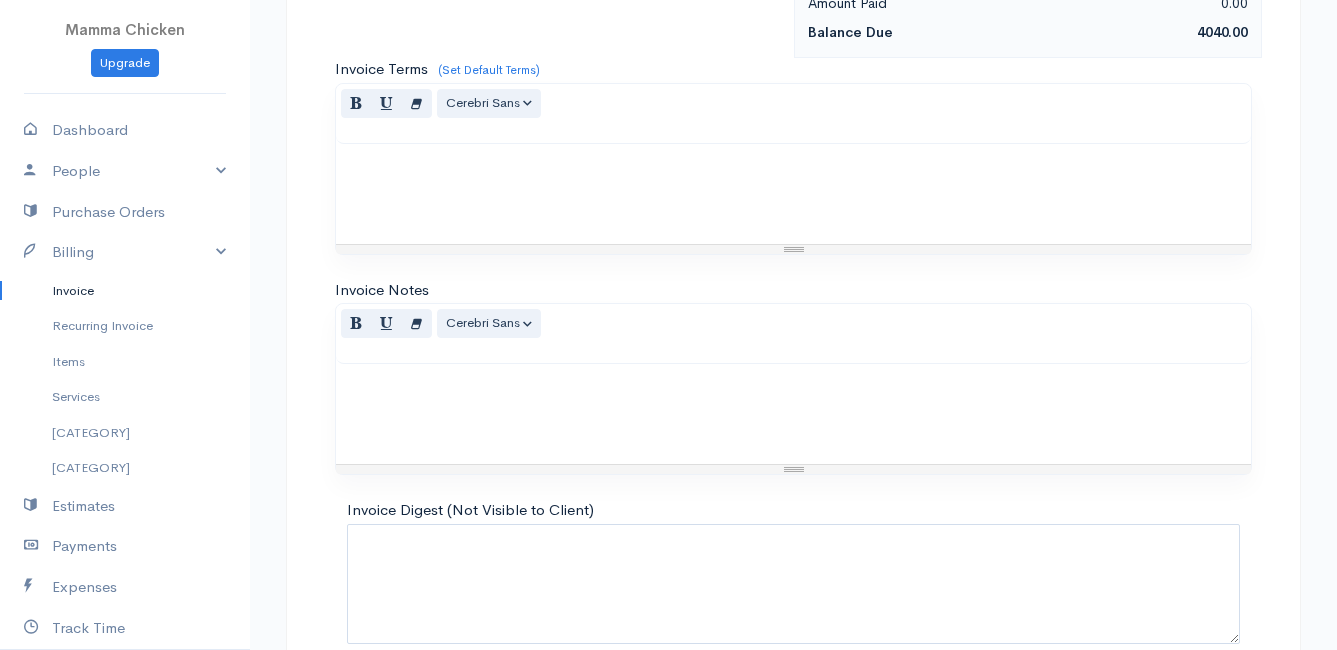 scroll, scrollTop: 3485, scrollLeft: 0, axis: vertical 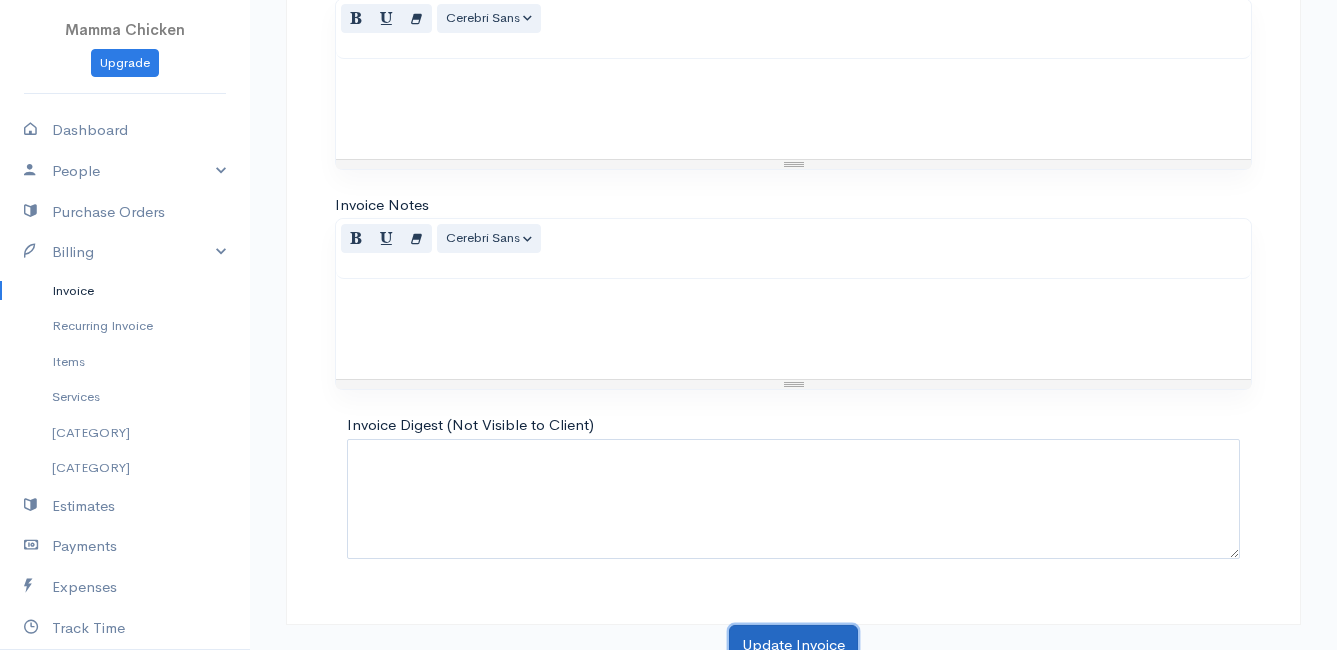click on "Update Invoice" at bounding box center (793, 645) 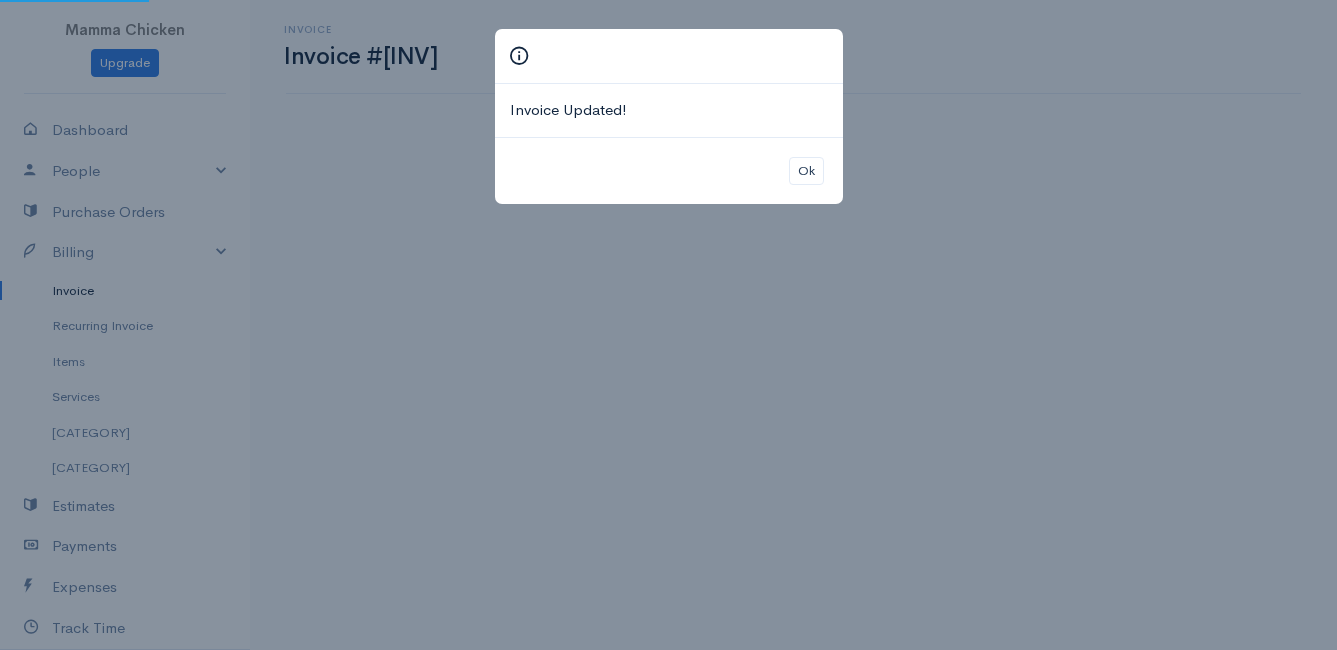 scroll, scrollTop: 0, scrollLeft: 0, axis: both 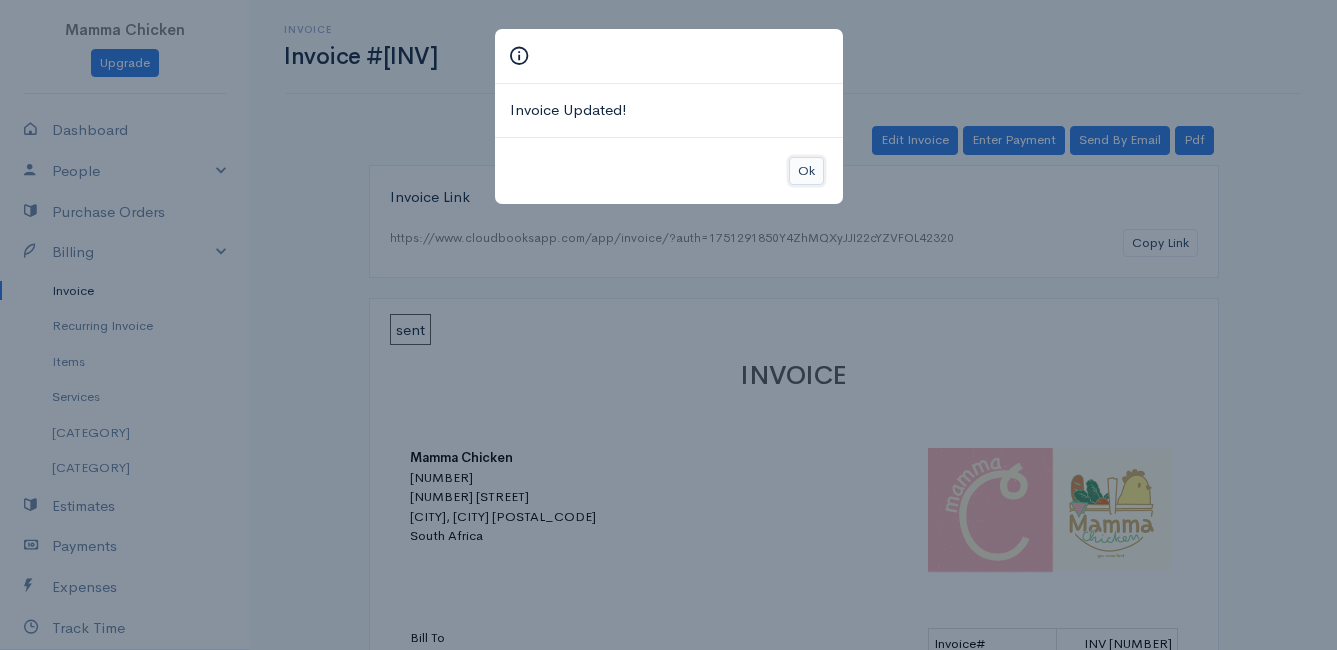 click on "Ok" at bounding box center (806, 171) 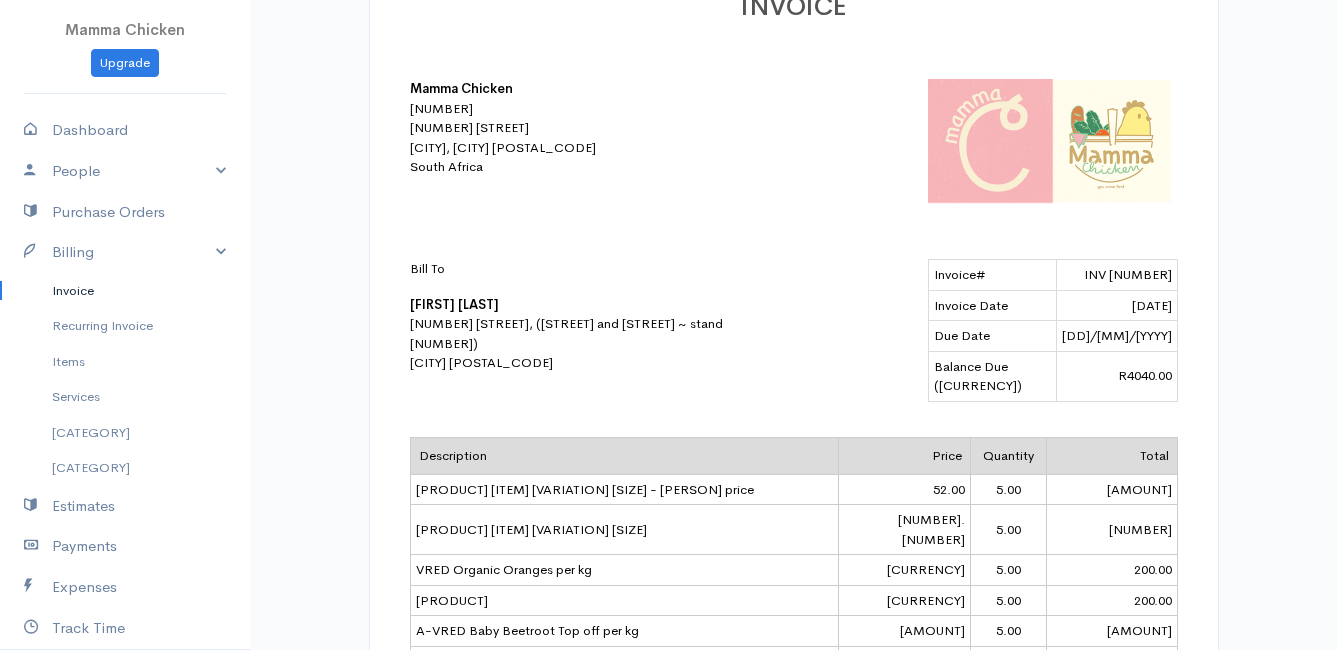 scroll, scrollTop: 0, scrollLeft: 0, axis: both 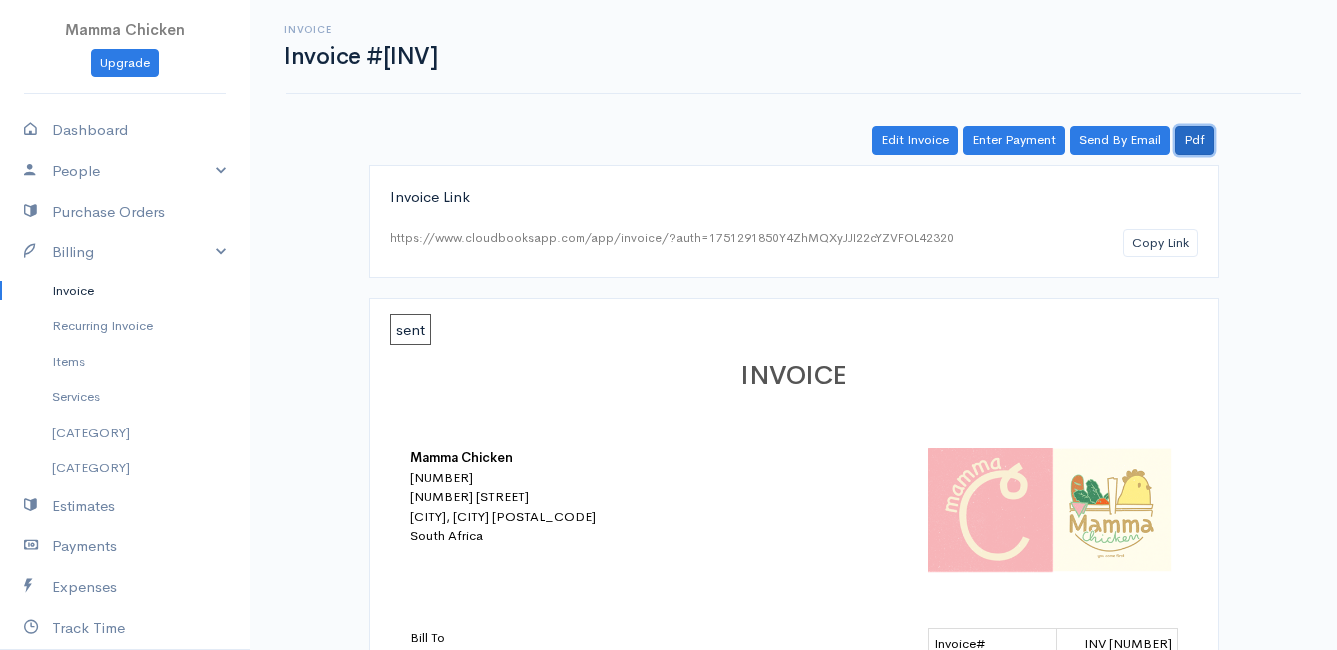 click on "Pdf" at bounding box center (1194, 140) 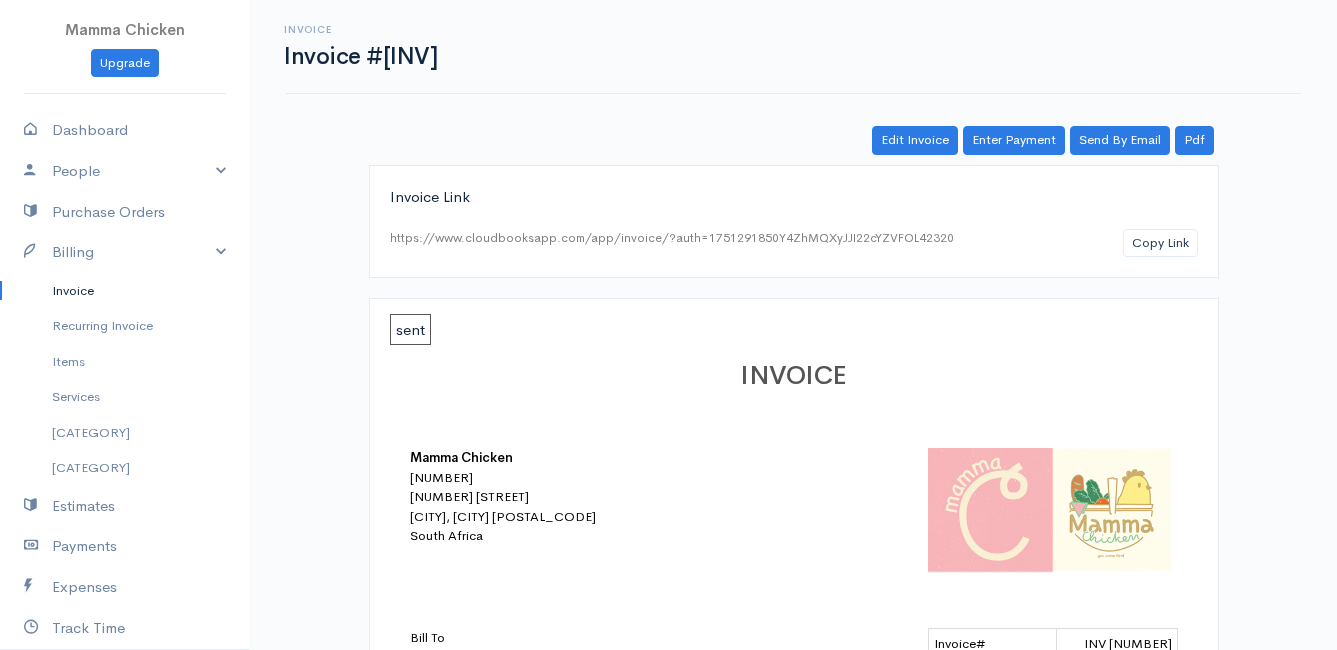 click on "Invoice" at bounding box center [125, 291] 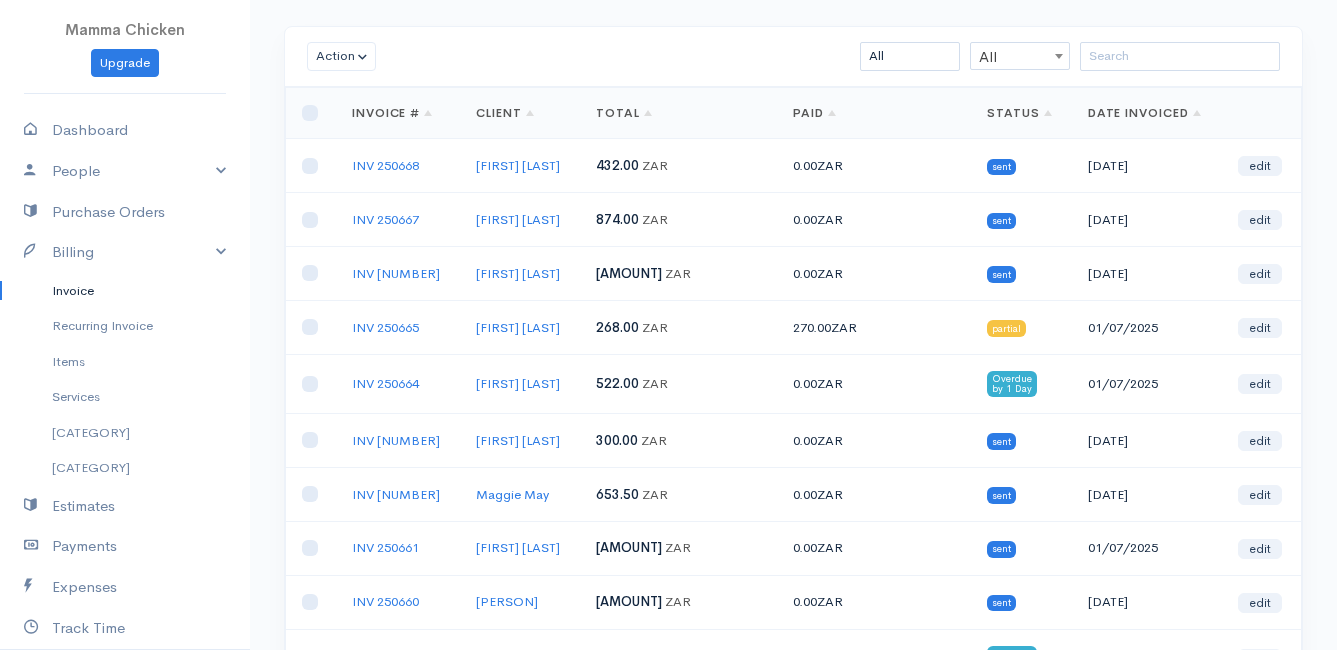 scroll, scrollTop: 200, scrollLeft: 0, axis: vertical 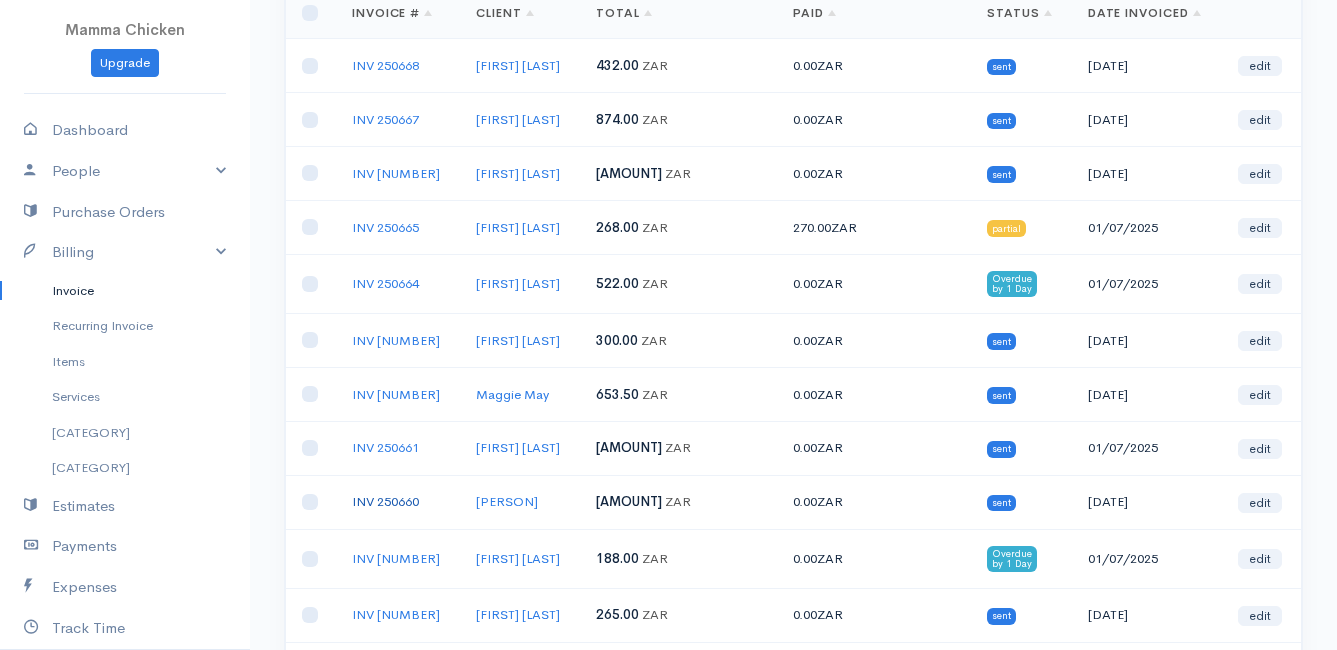 click on "INV 250660" at bounding box center [385, 501] 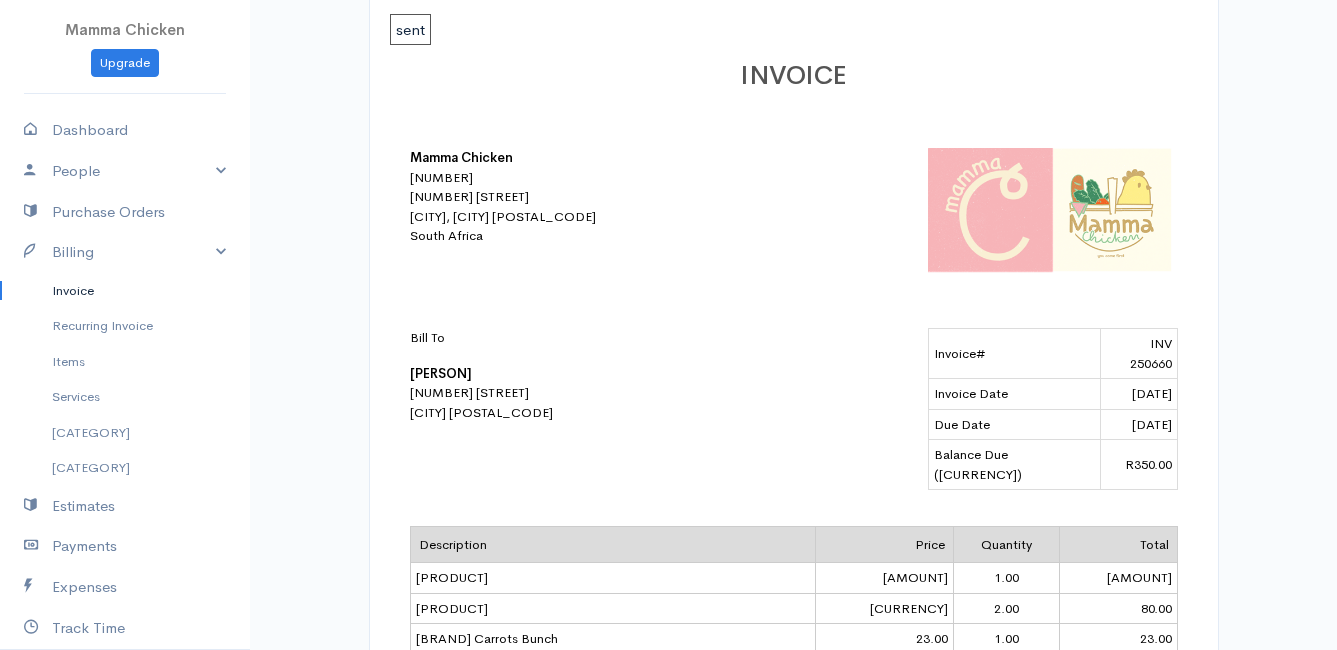 scroll, scrollTop: 0, scrollLeft: 0, axis: both 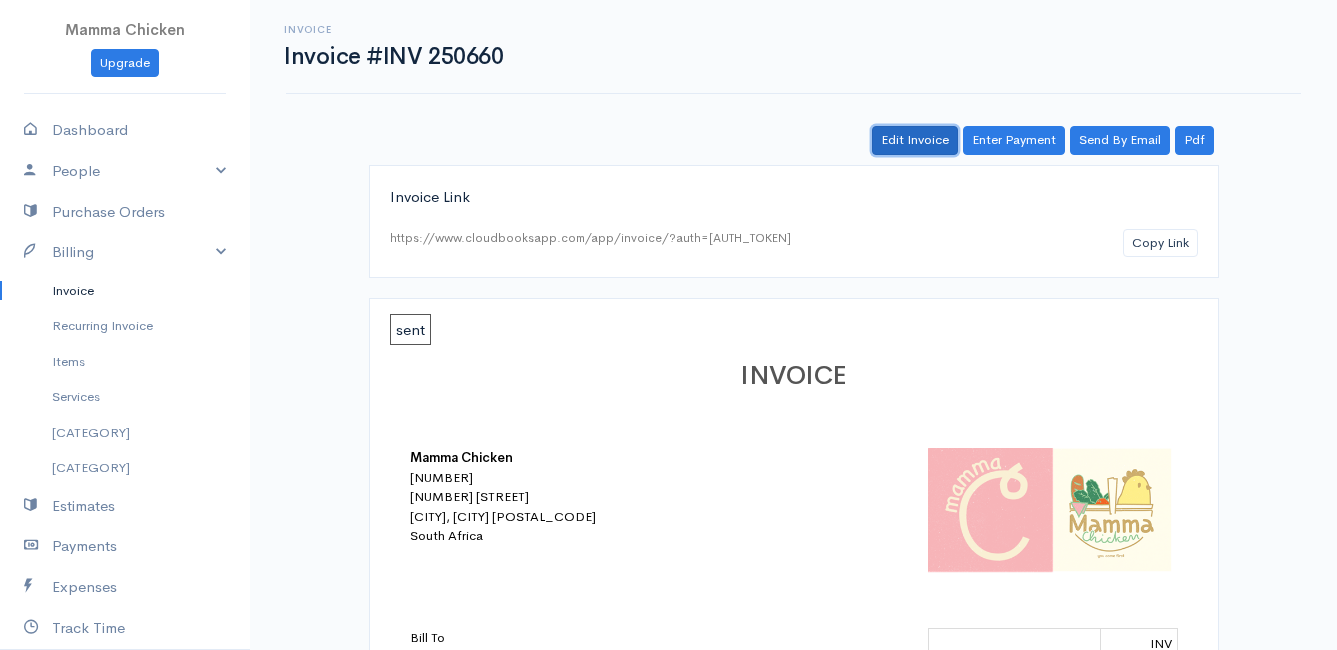 click on "Edit Invoice" at bounding box center (915, 140) 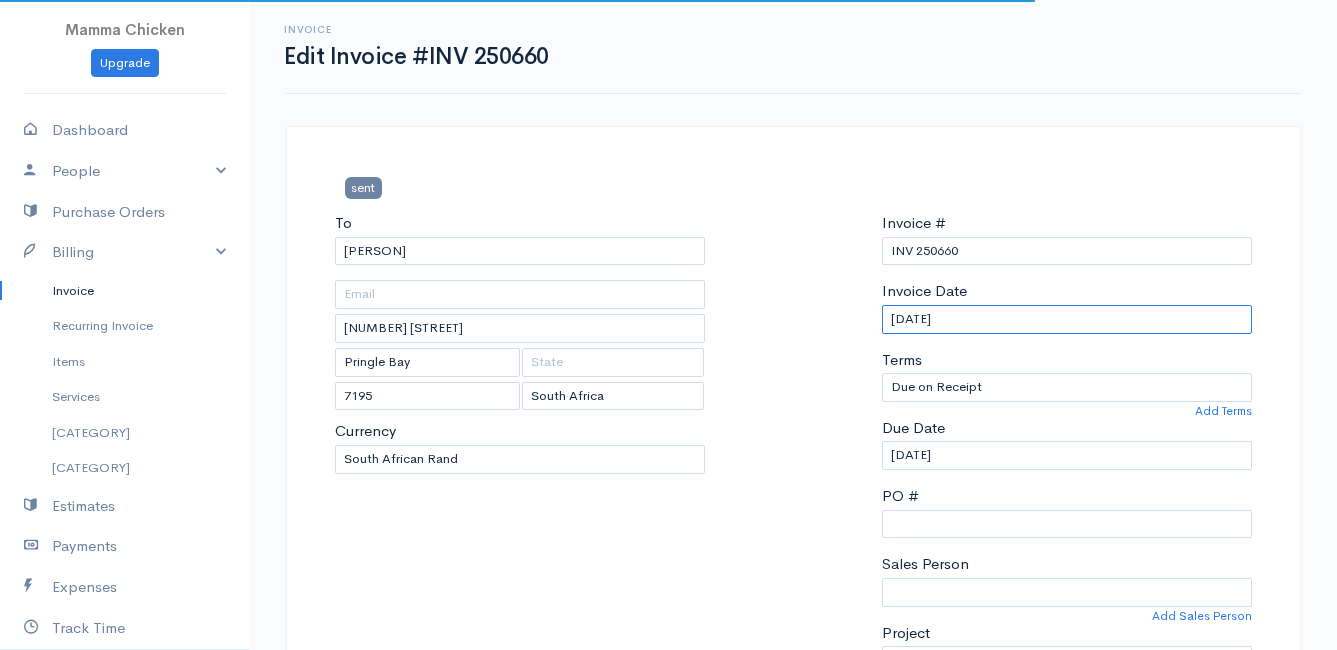 click on "[DATE]" at bounding box center [1067, 319] 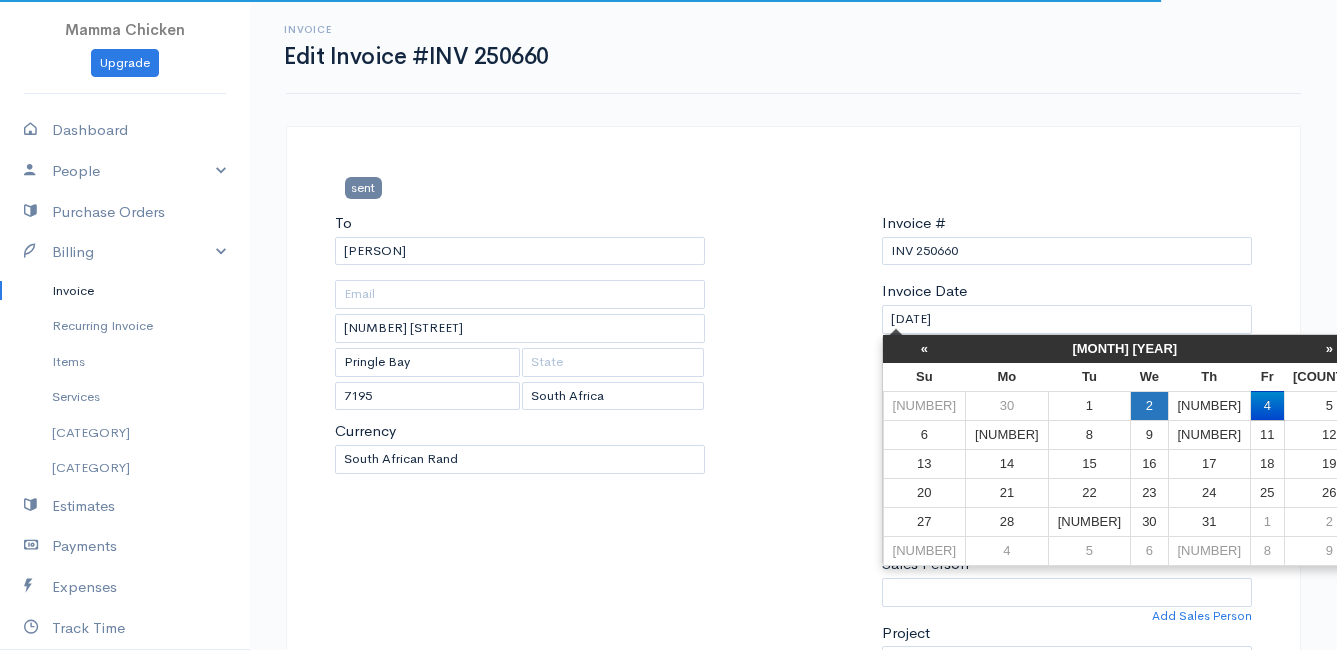 click on "2" at bounding box center (1149, 405) 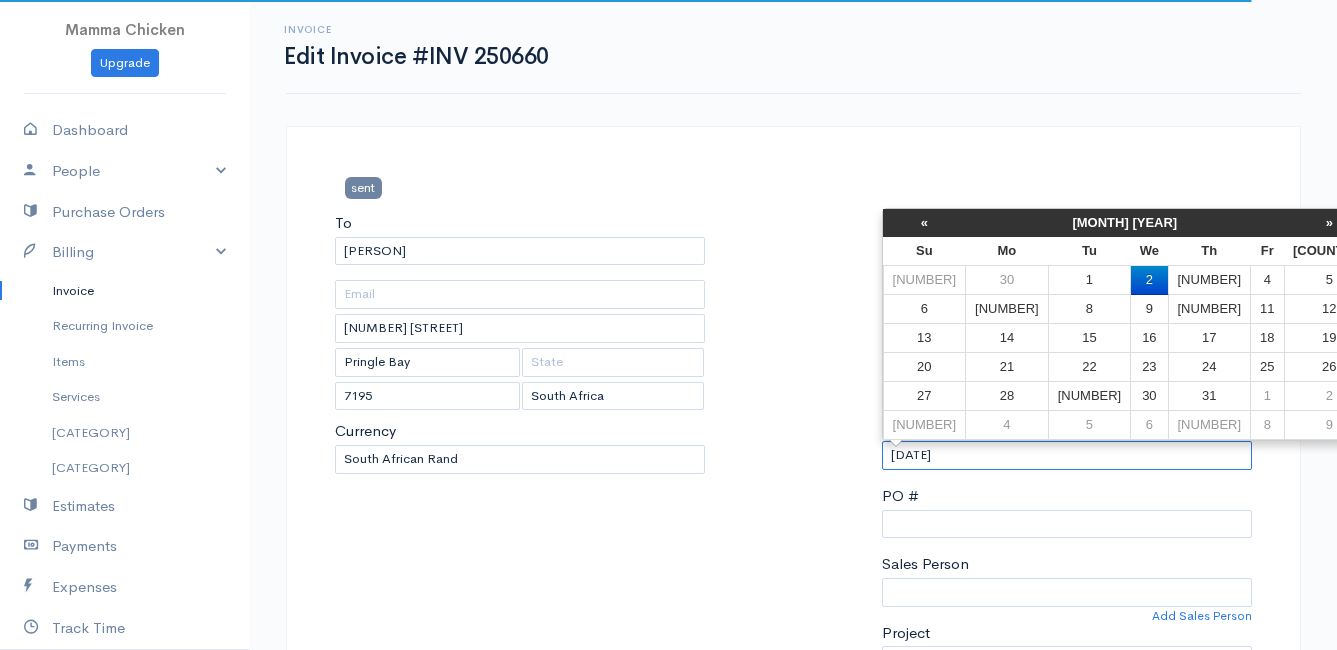 click on "[DATE]" at bounding box center (1067, 455) 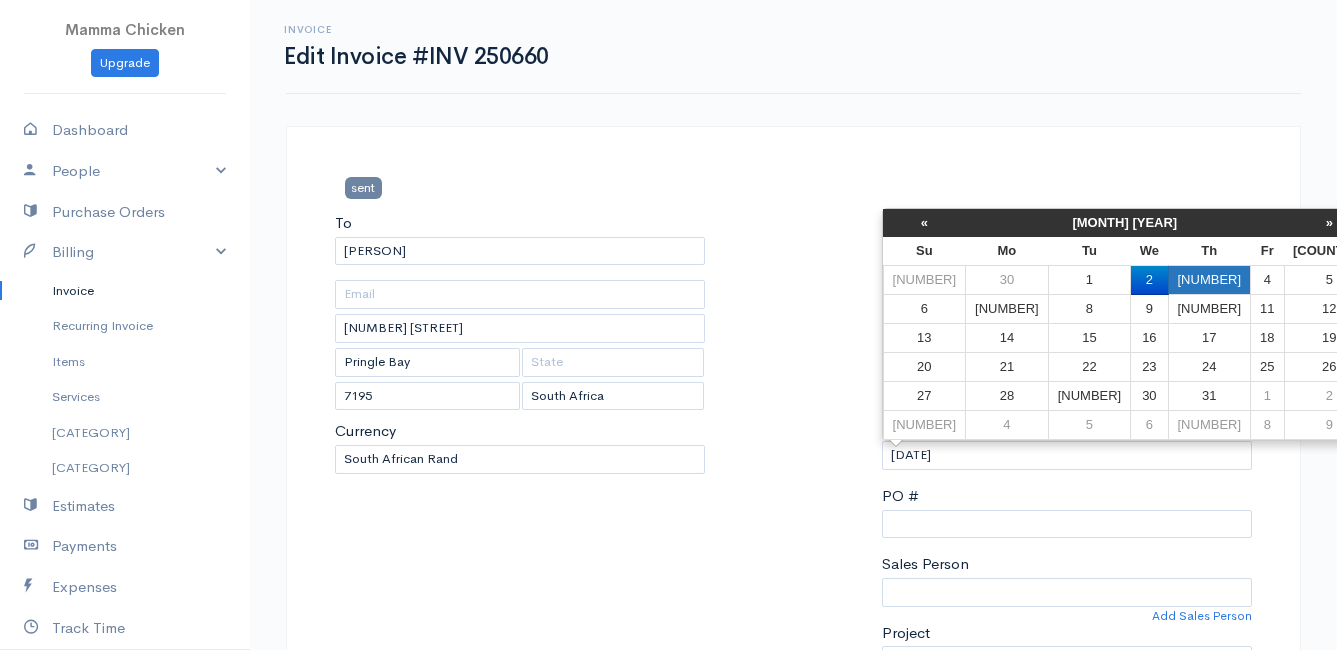 click on "[NUMBER]" at bounding box center (1209, 280) 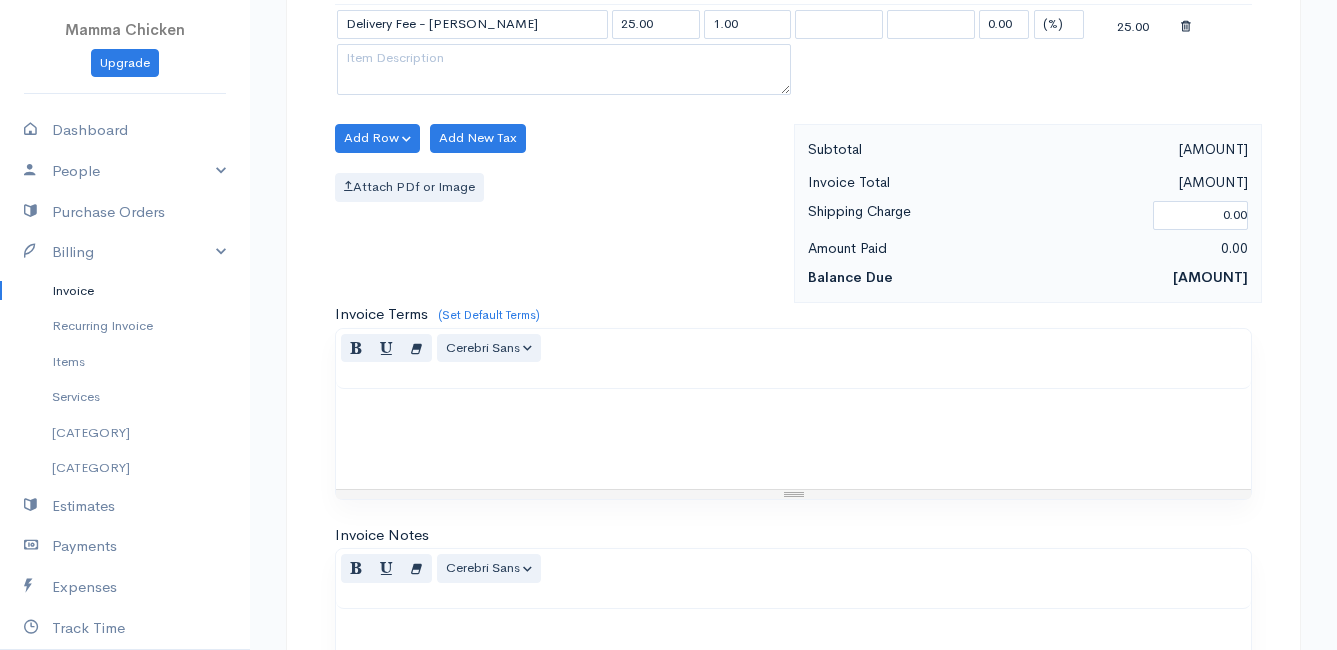 scroll, scrollTop: 1945, scrollLeft: 0, axis: vertical 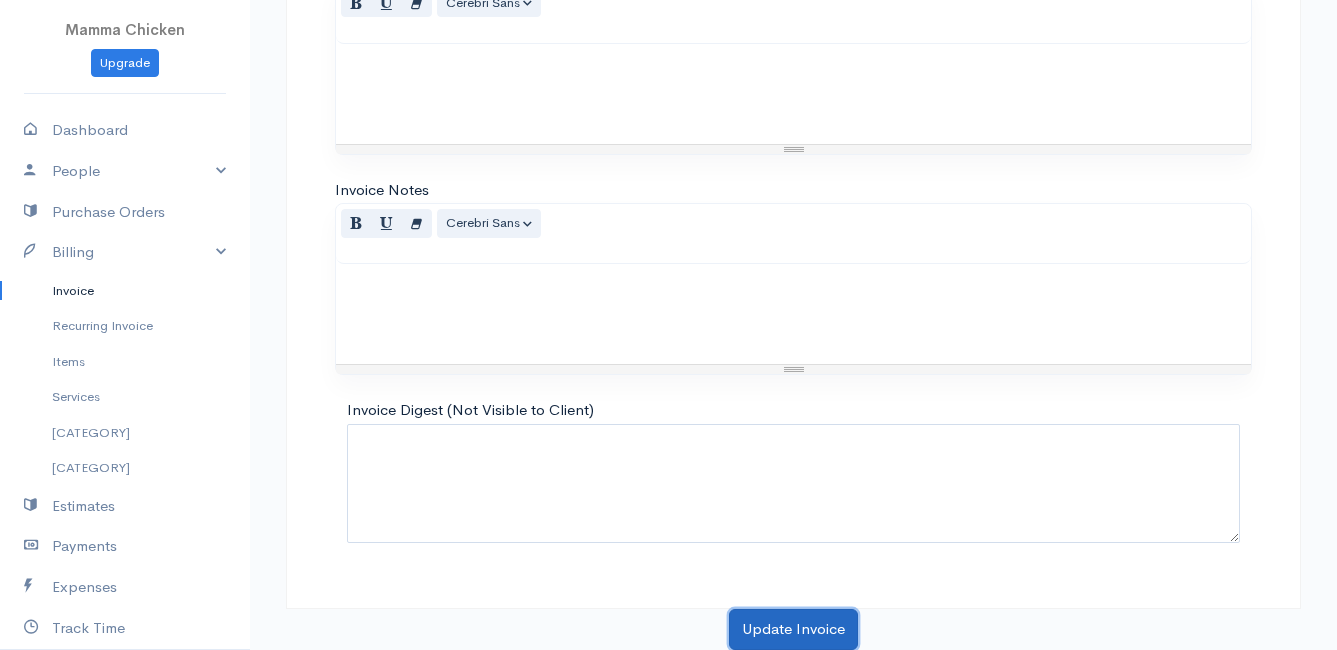 click on "Update Invoice" at bounding box center [793, 629] 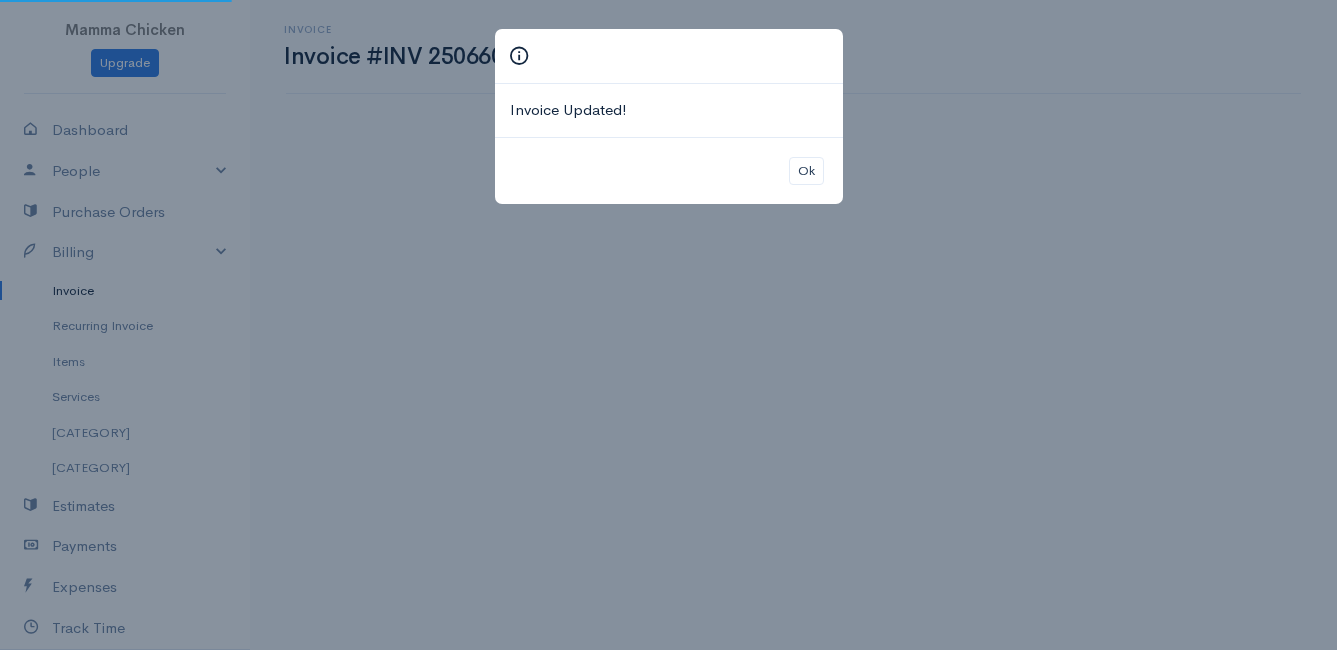 scroll, scrollTop: 0, scrollLeft: 0, axis: both 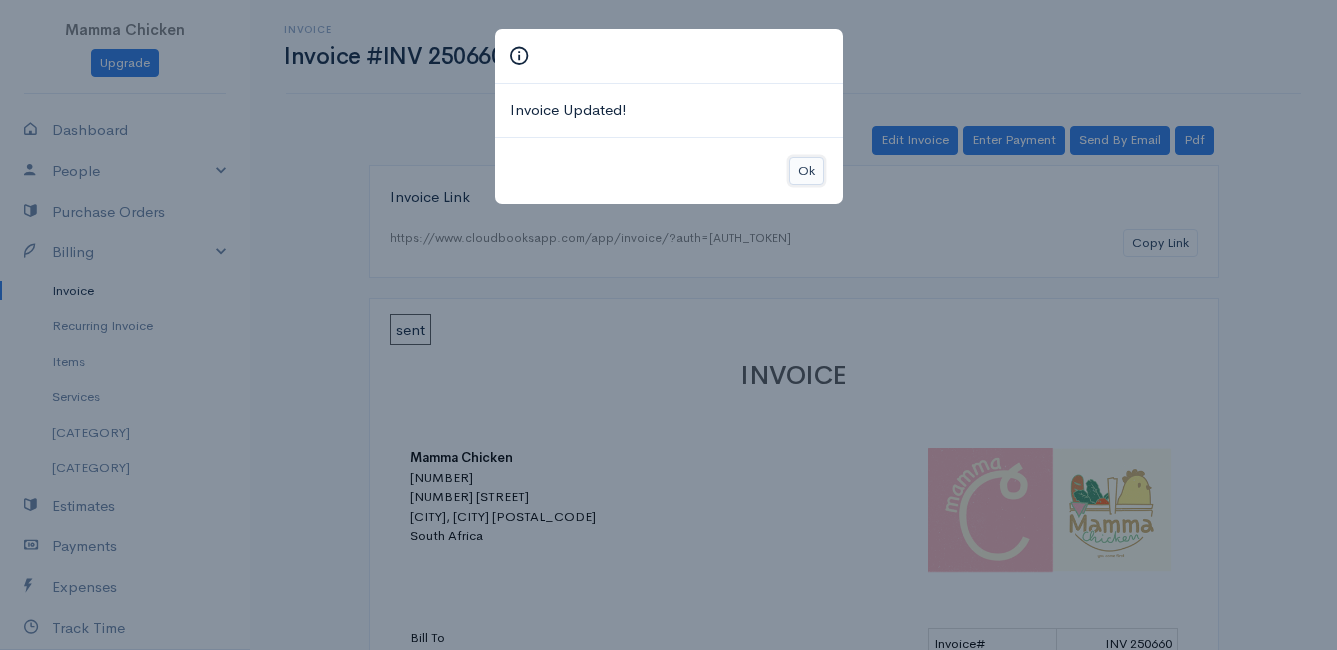 click on "Ok" at bounding box center [806, 171] 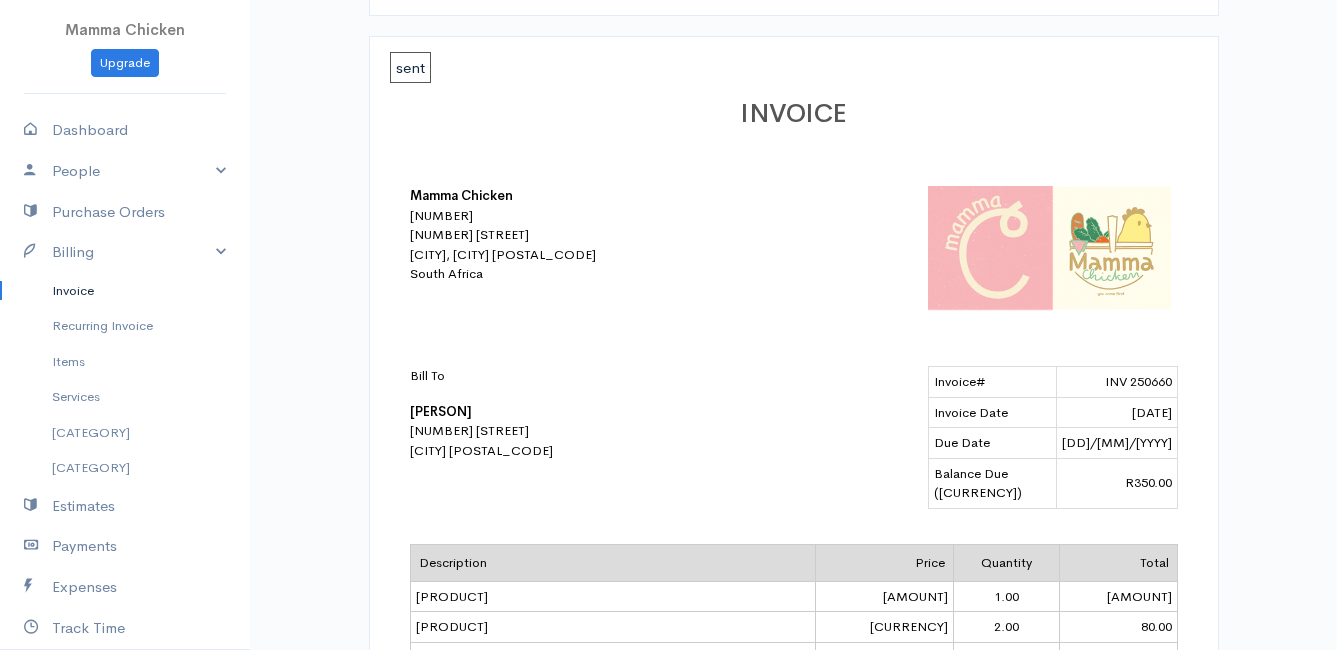 scroll, scrollTop: 0, scrollLeft: 0, axis: both 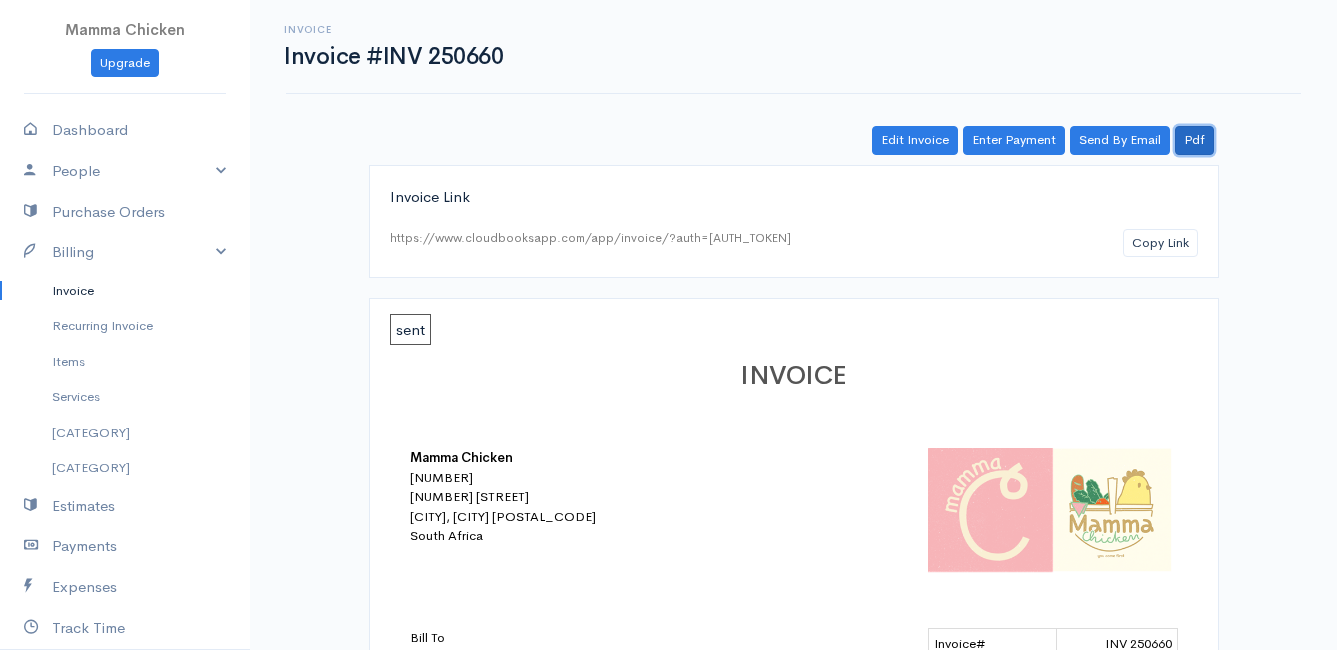 click on "Pdf" at bounding box center [1194, 140] 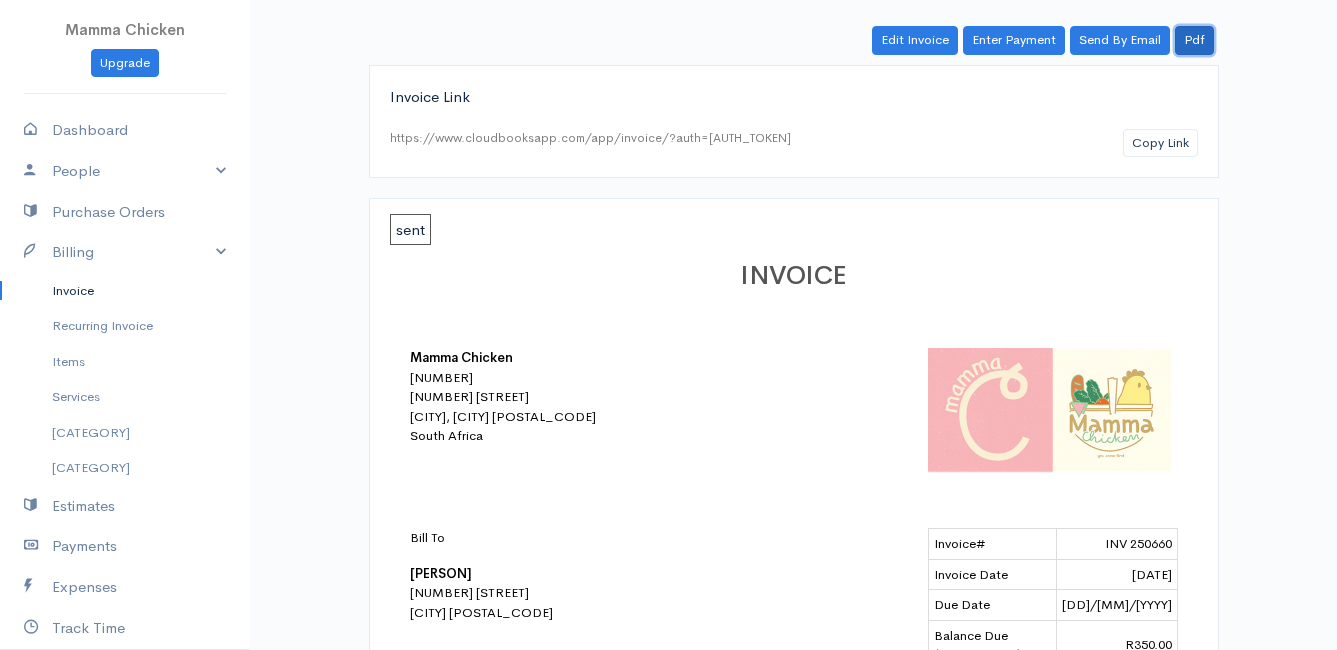 scroll, scrollTop: 0, scrollLeft: 0, axis: both 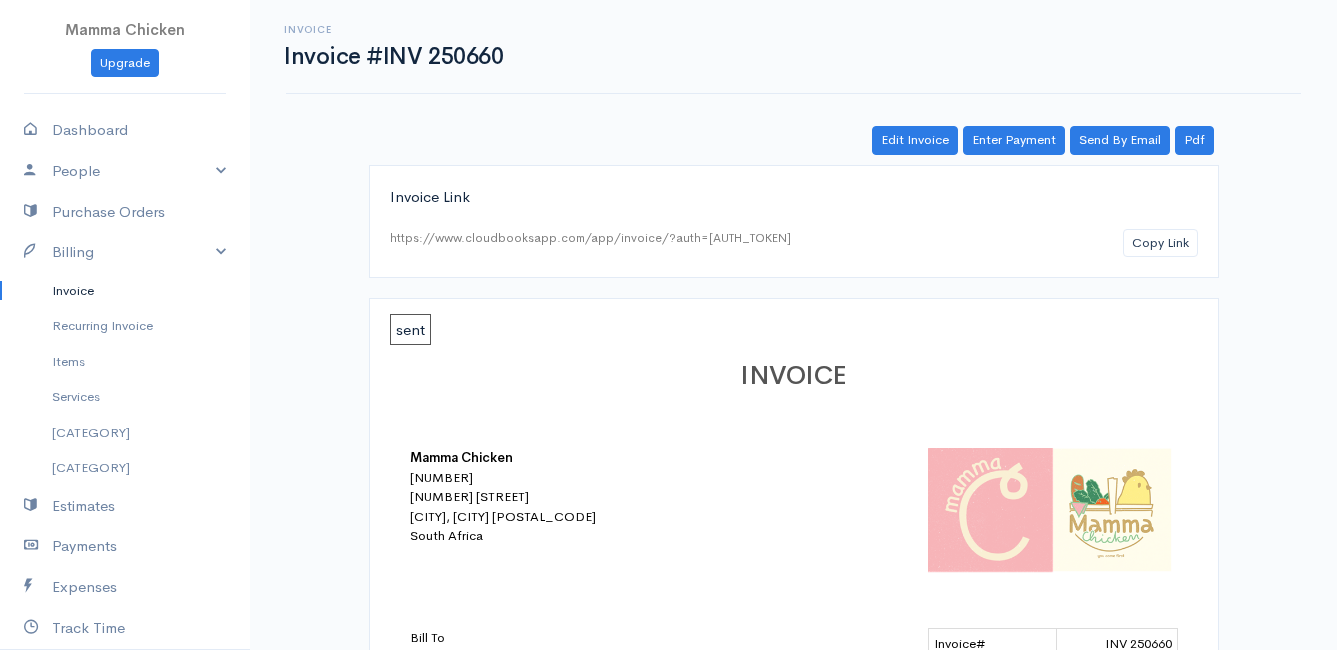 click on "Invoice" at bounding box center (125, 291) 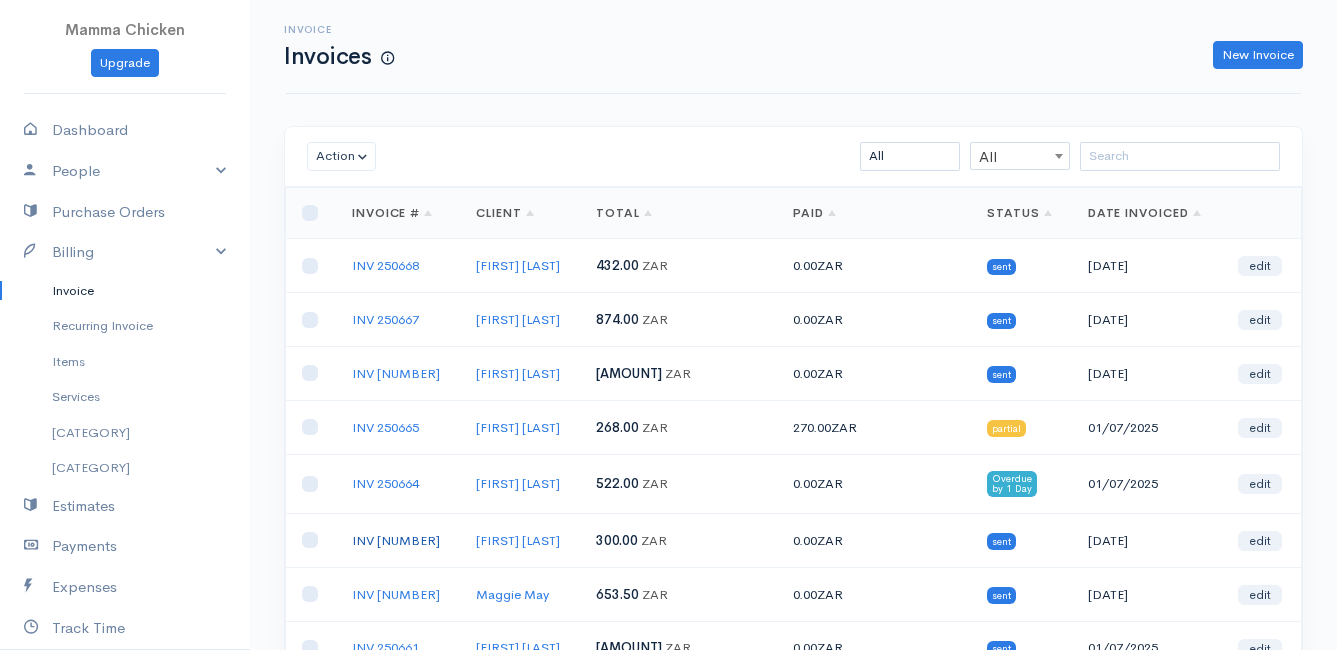 click on "INV [NUMBER]" at bounding box center [396, 540] 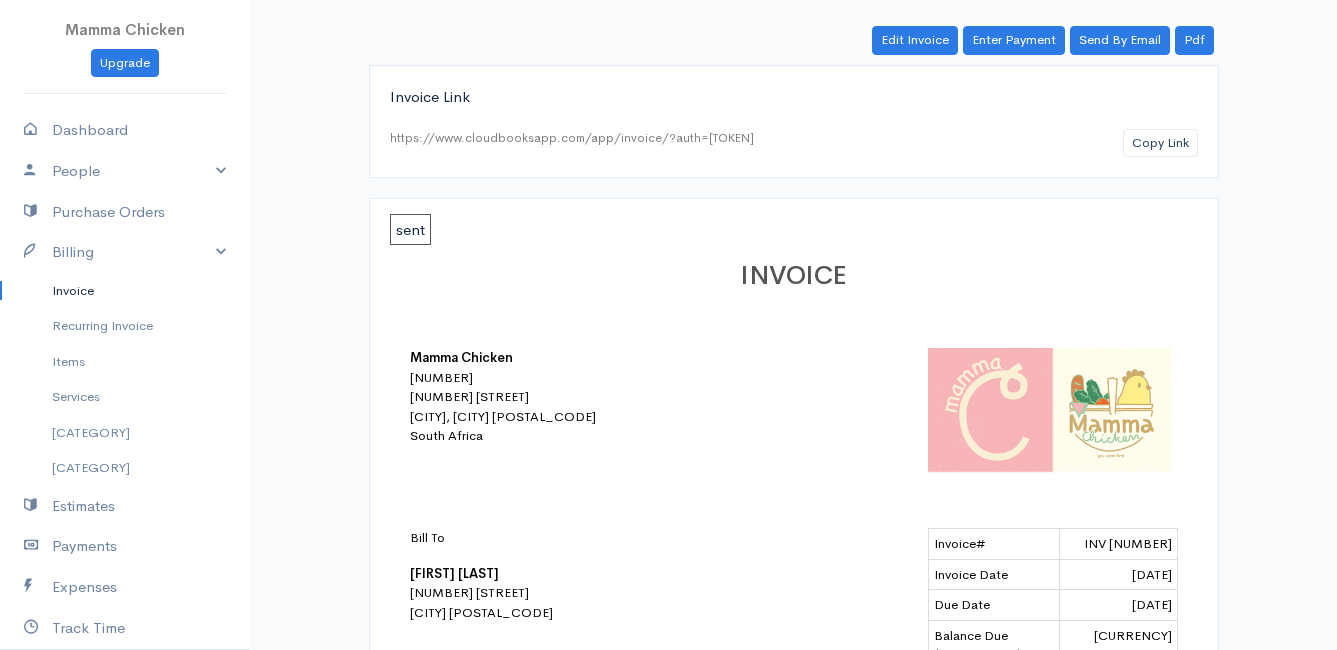 scroll, scrollTop: 0, scrollLeft: 0, axis: both 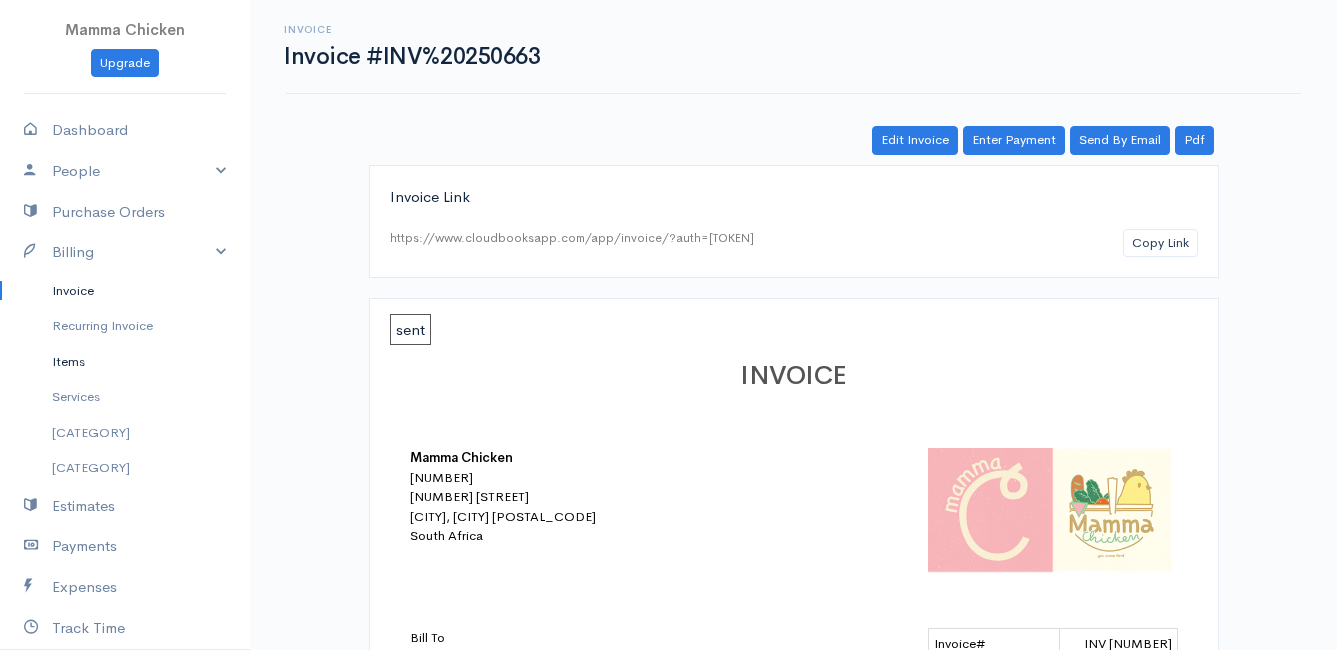 click on "Items" at bounding box center (125, 362) 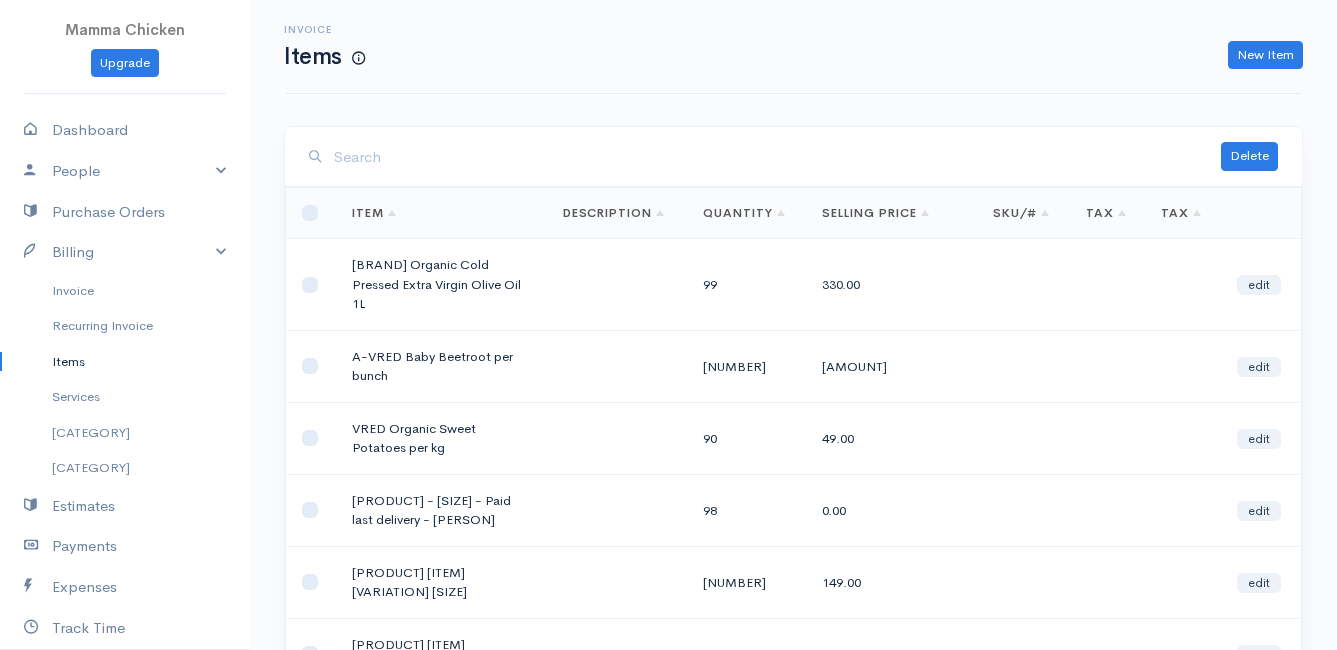 click at bounding box center [777, 157] 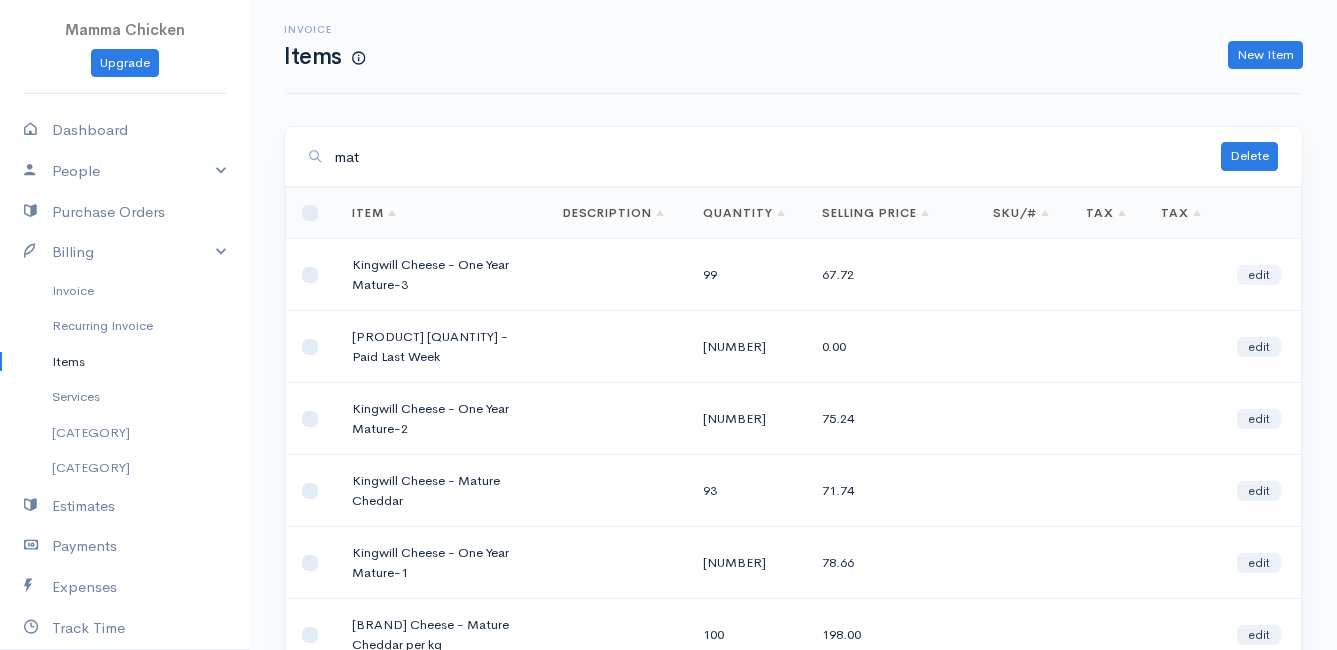 type on "mat" 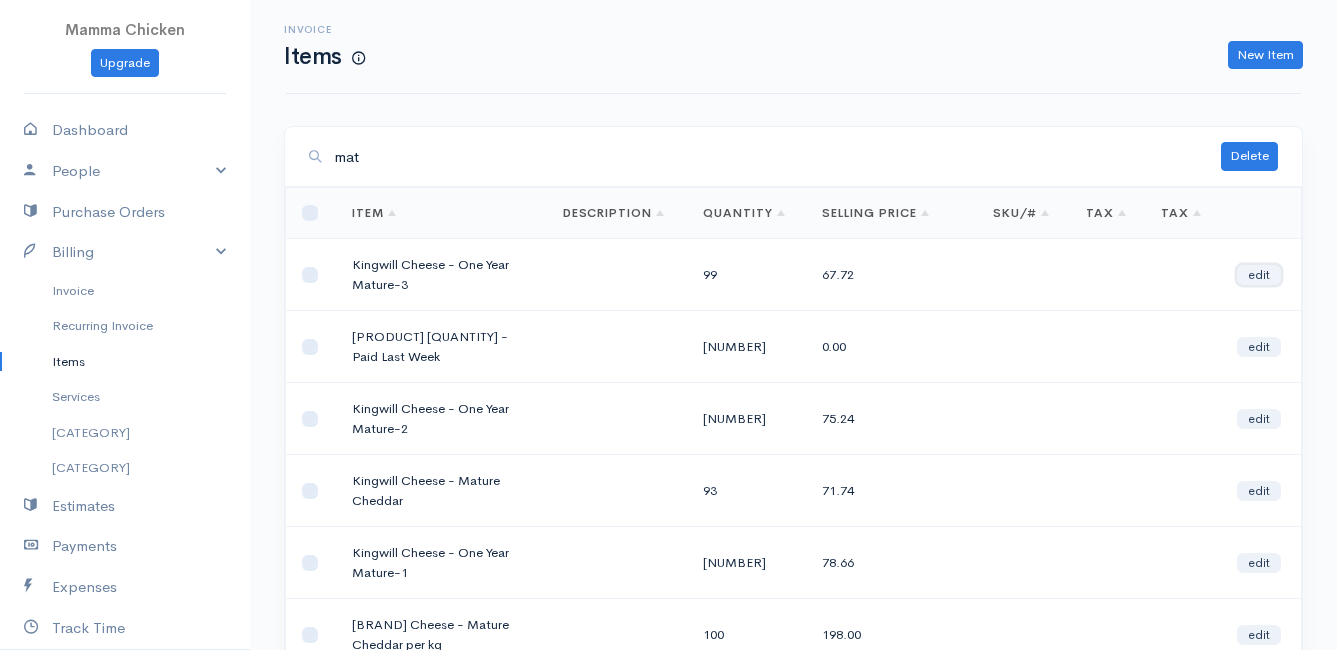 click on "edit" at bounding box center [1259, 275] 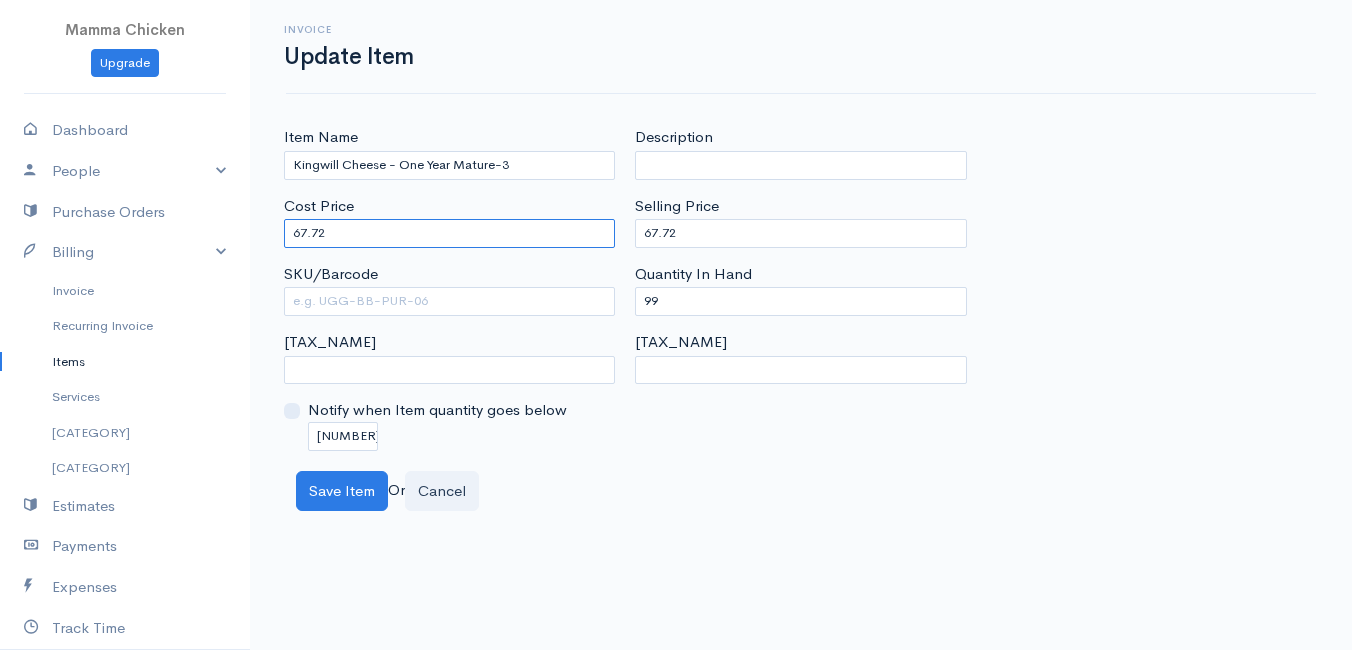 drag, startPoint x: 357, startPoint y: 232, endPoint x: 247, endPoint y: 233, distance: 110.00455 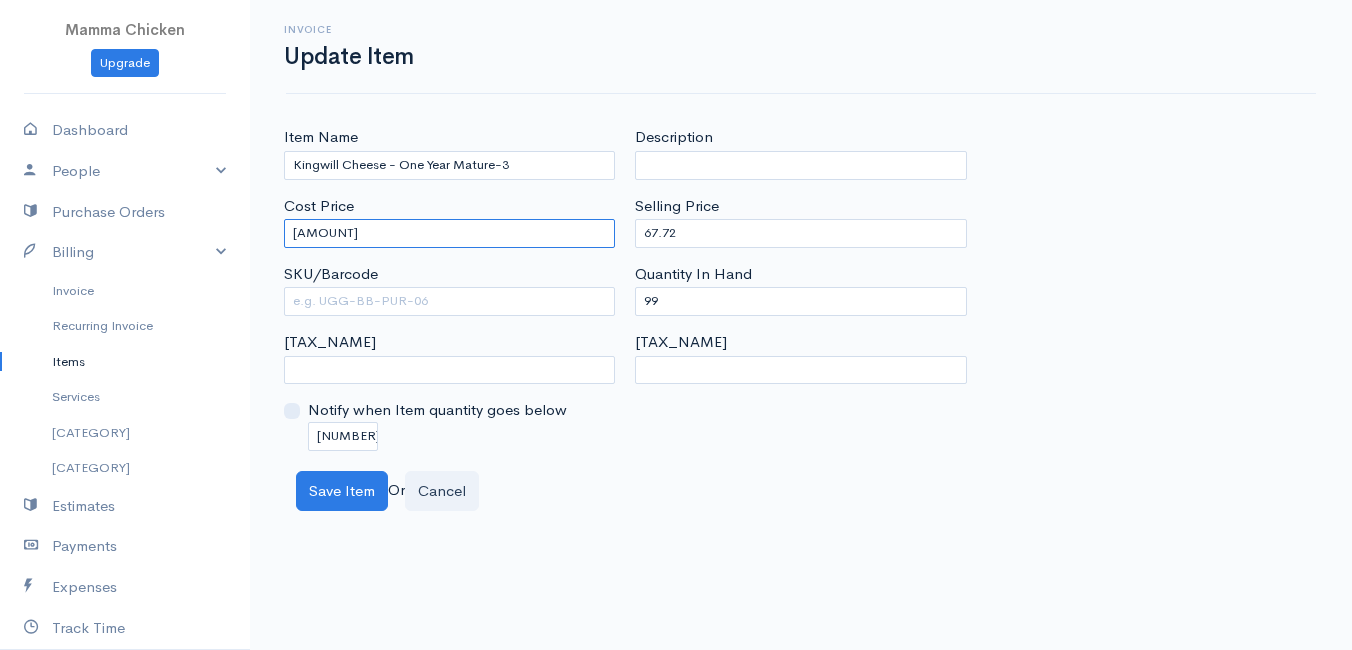 type on "[AMOUNT]" 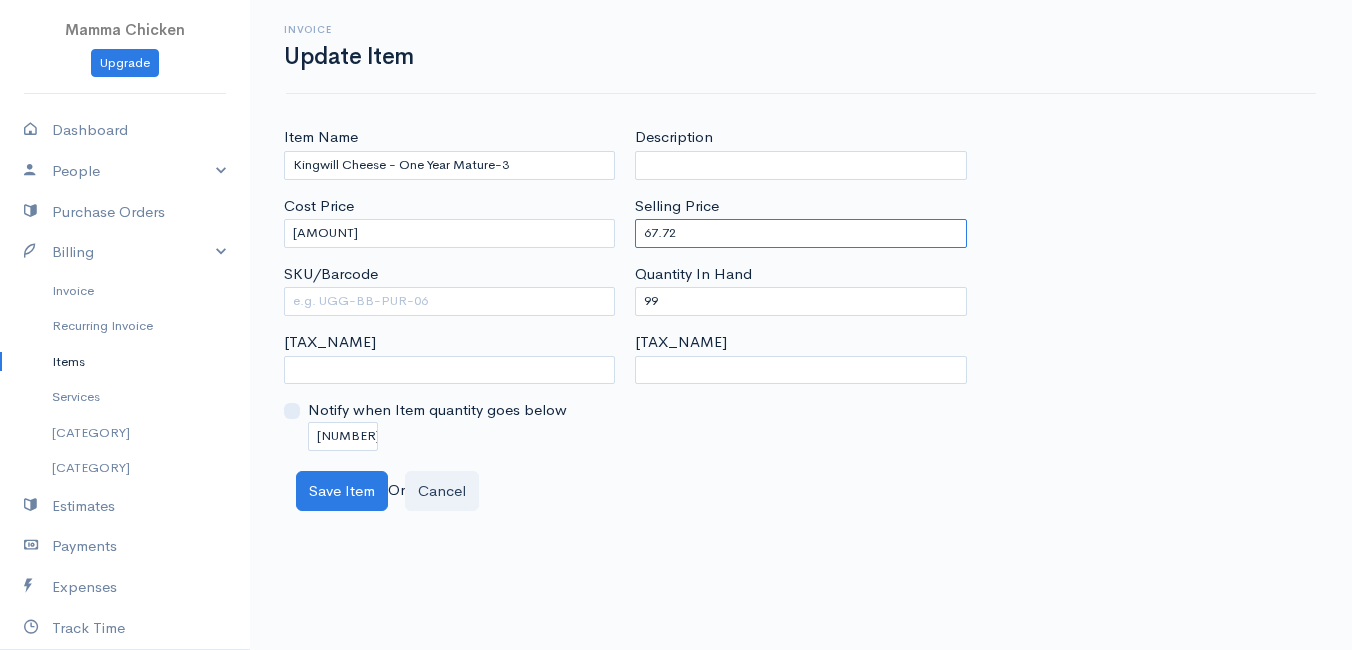 drag, startPoint x: 698, startPoint y: 235, endPoint x: 566, endPoint y: 233, distance: 132.01515 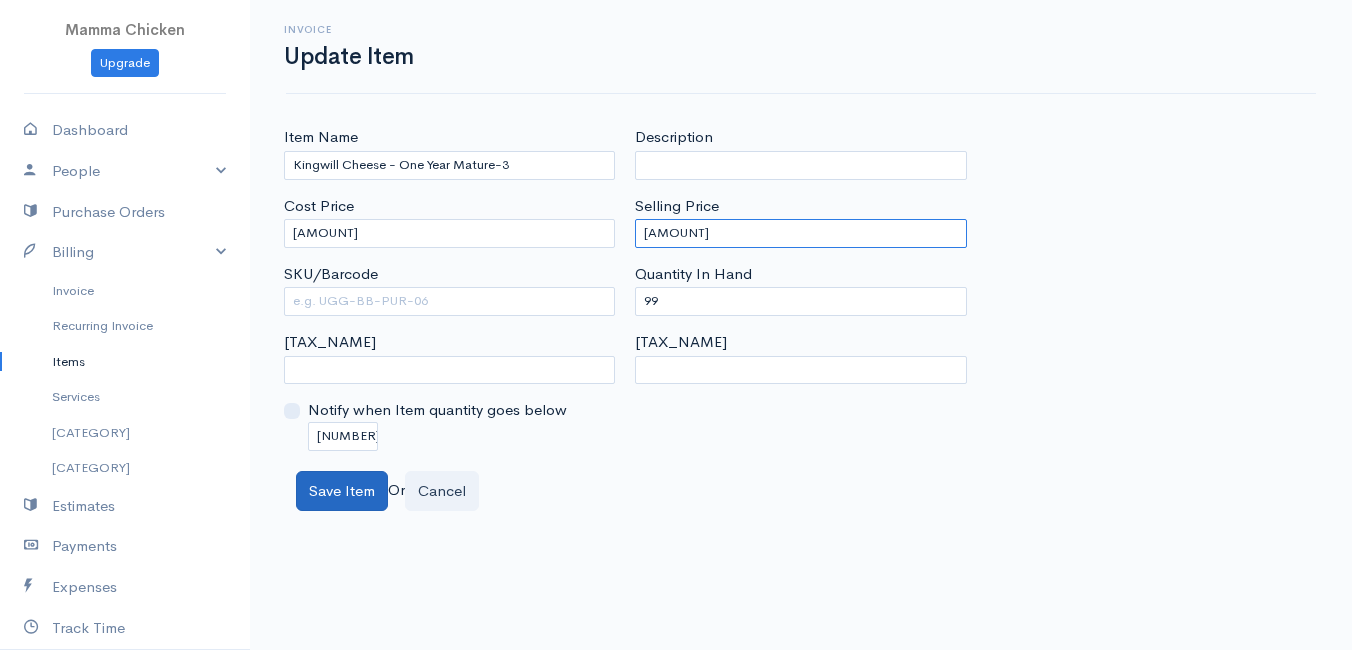 type on "[AMOUNT]" 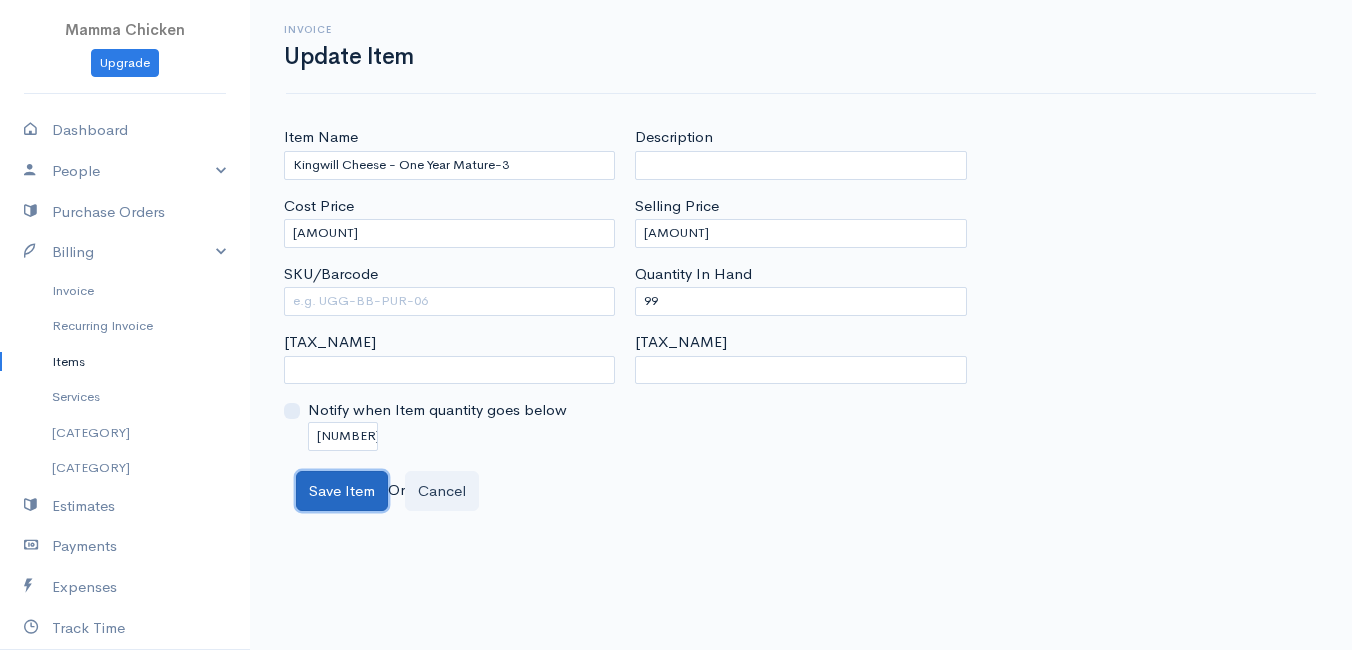 click on "Save Item" at bounding box center [342, 491] 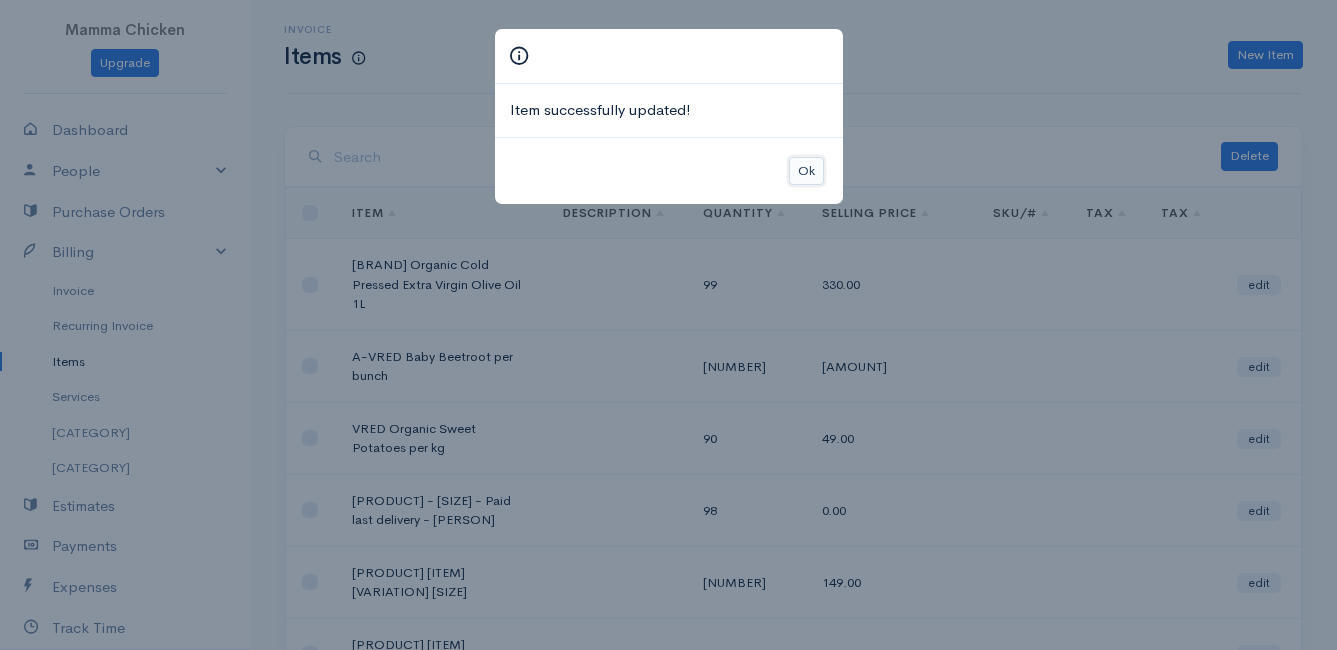 click on "Ok" at bounding box center [806, 171] 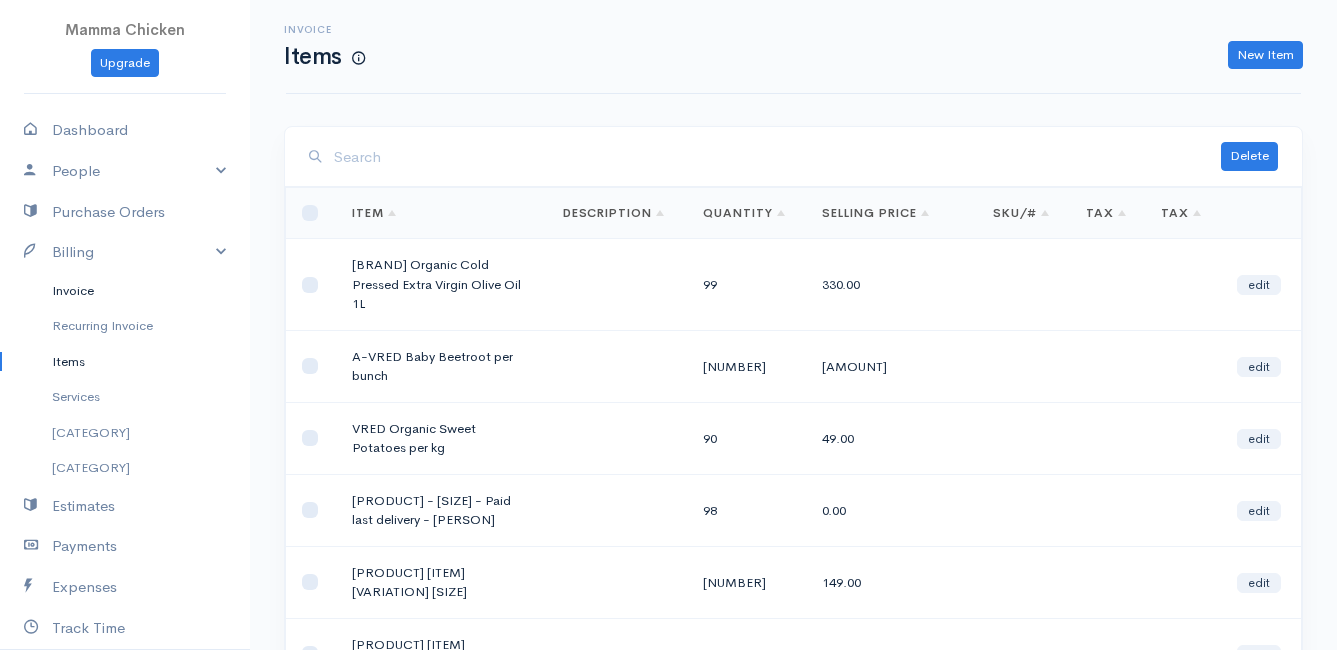 click on "Invoice" at bounding box center (125, 291) 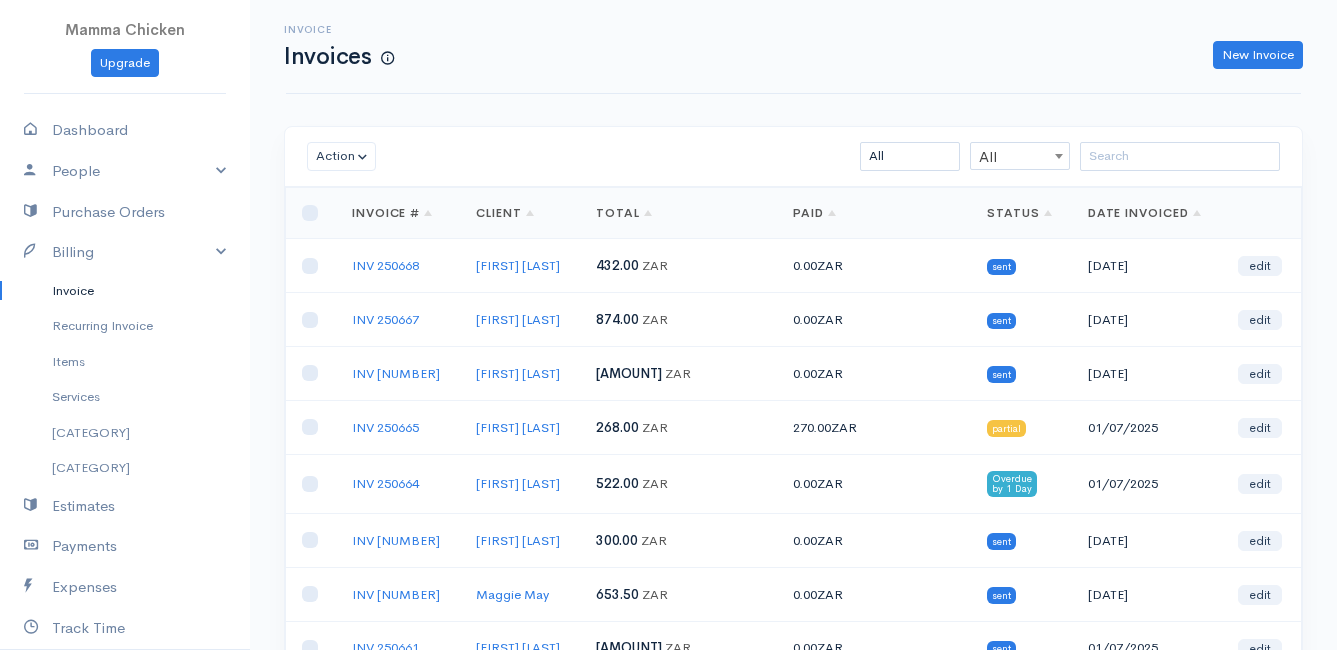 scroll, scrollTop: 100, scrollLeft: 0, axis: vertical 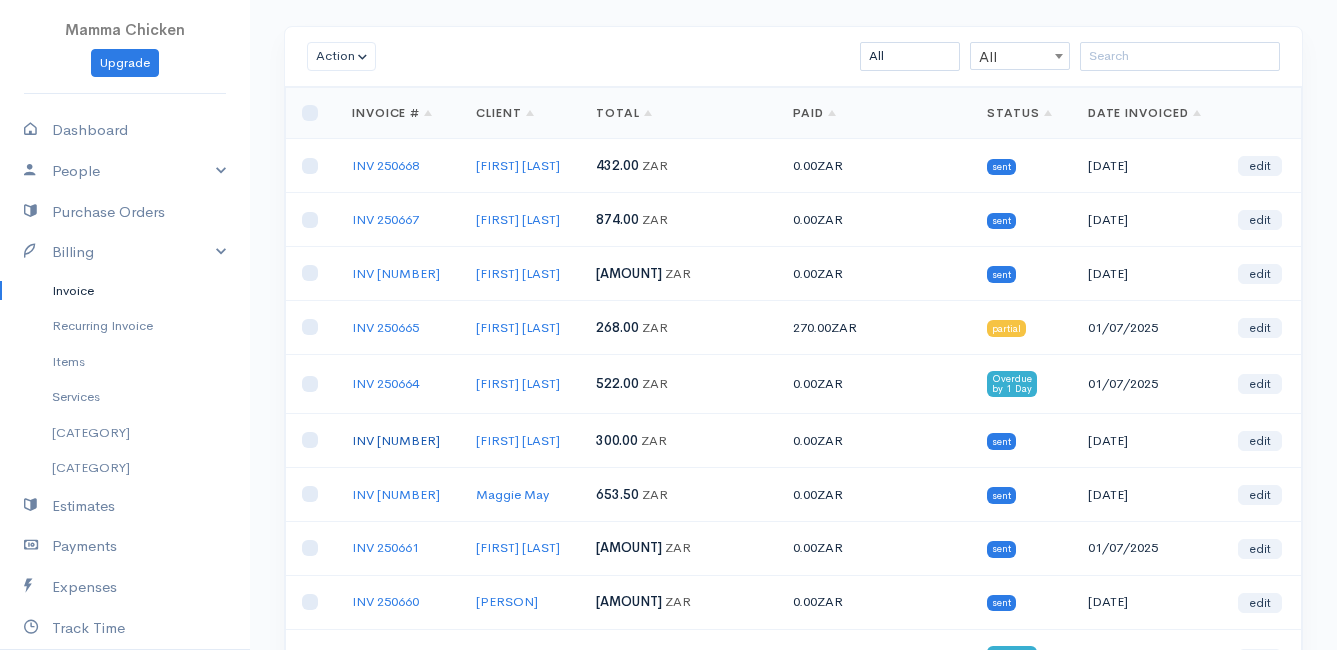 click on "INV [NUMBER]" at bounding box center (396, 440) 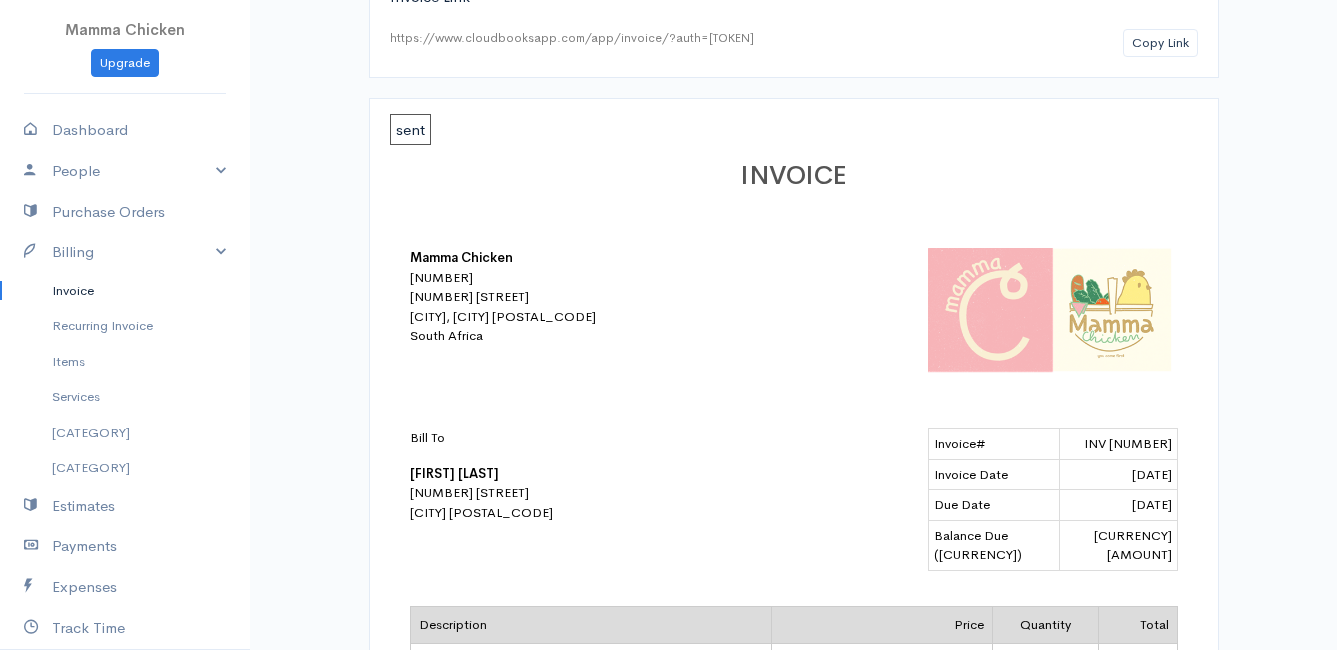 scroll, scrollTop: 0, scrollLeft: 0, axis: both 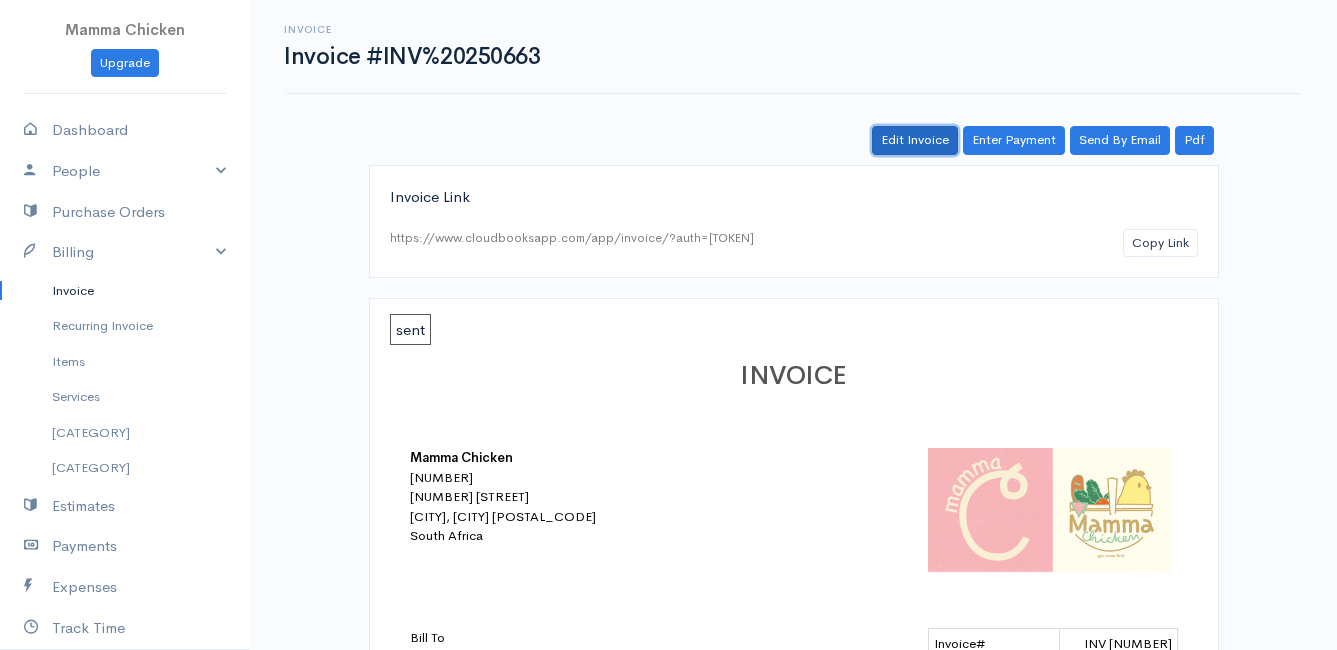 click on "Edit Invoice" at bounding box center [915, 140] 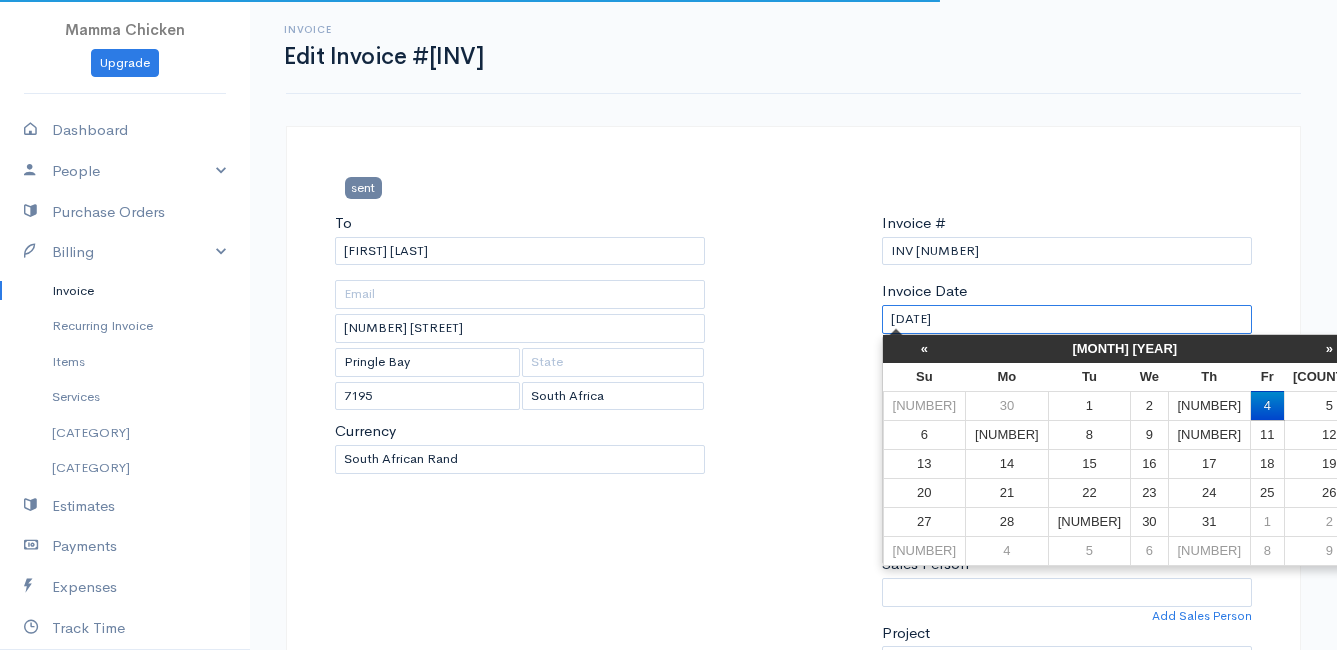 click on "[DATE]" at bounding box center [1067, 319] 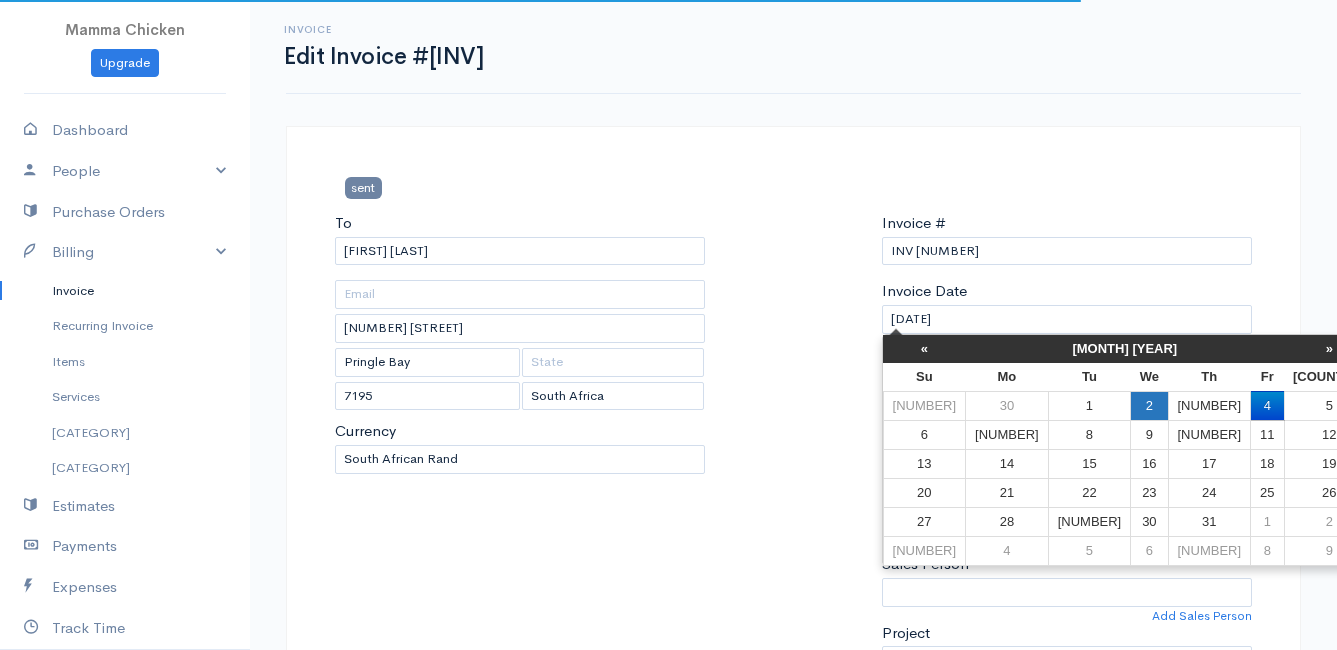 click on "2" at bounding box center (1149, 405) 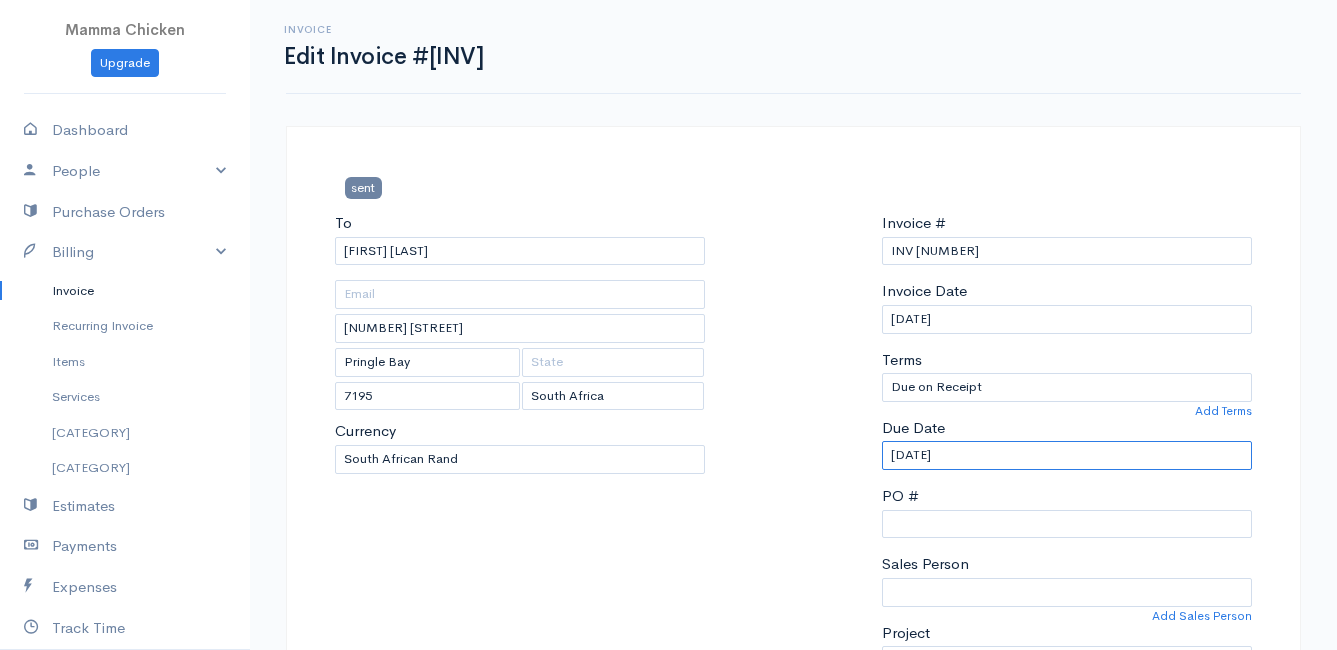 click on "[DATE]" at bounding box center [1067, 455] 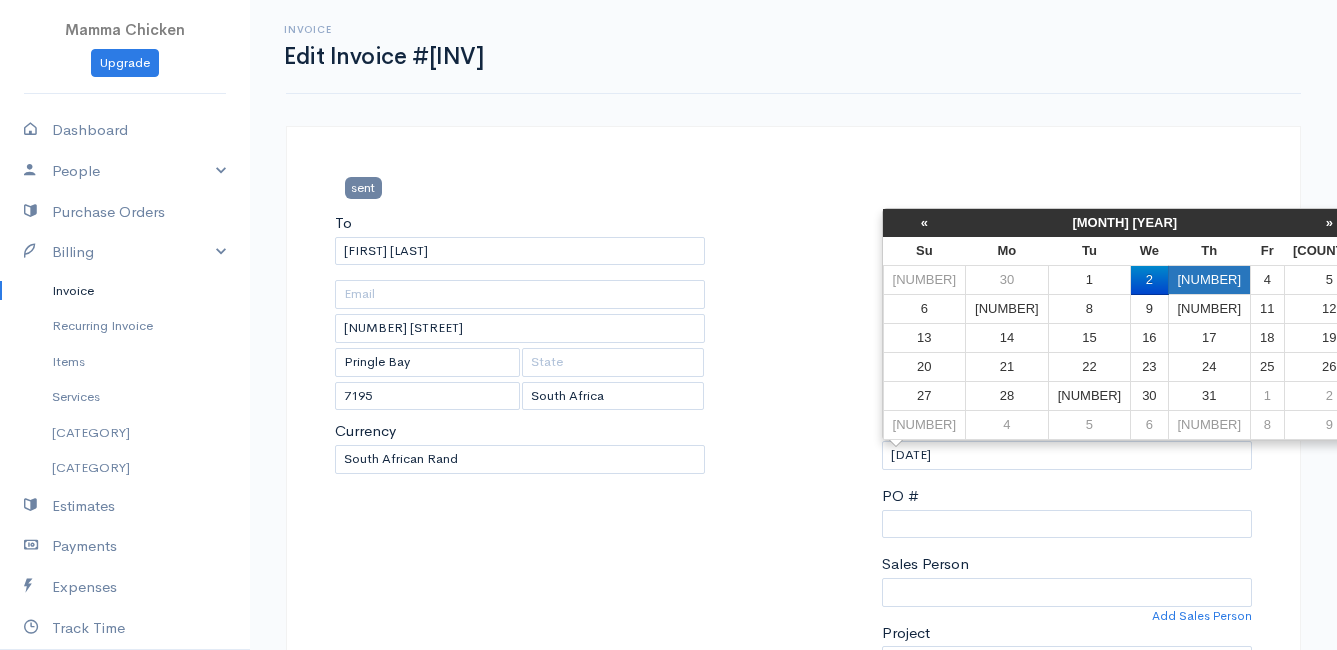click on "[NUMBER]" at bounding box center (1209, 280) 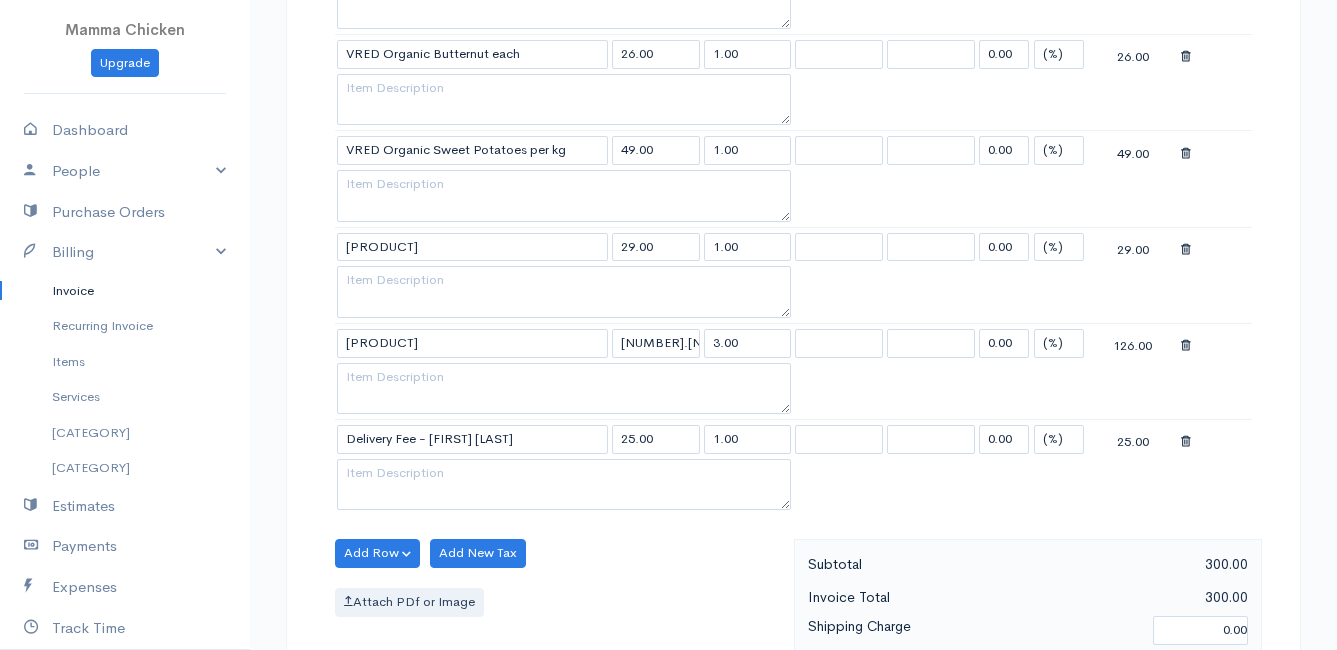 scroll, scrollTop: 1000, scrollLeft: 0, axis: vertical 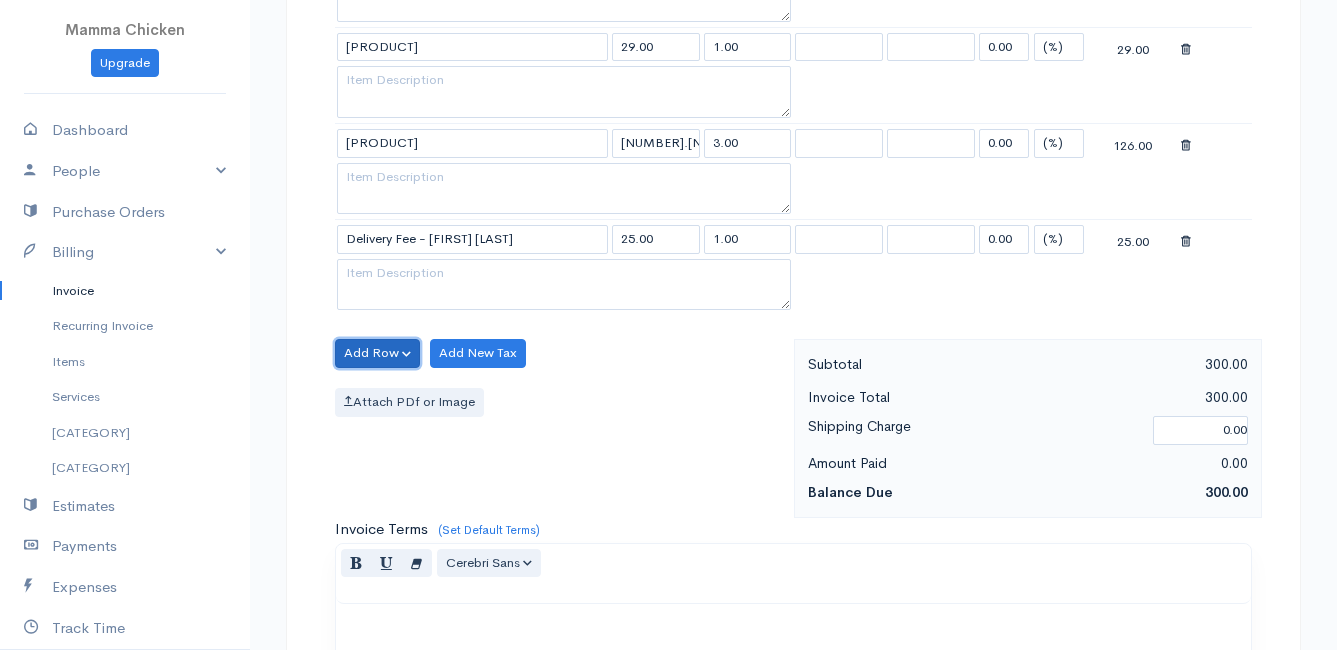 click on "Add Row" at bounding box center [377, 353] 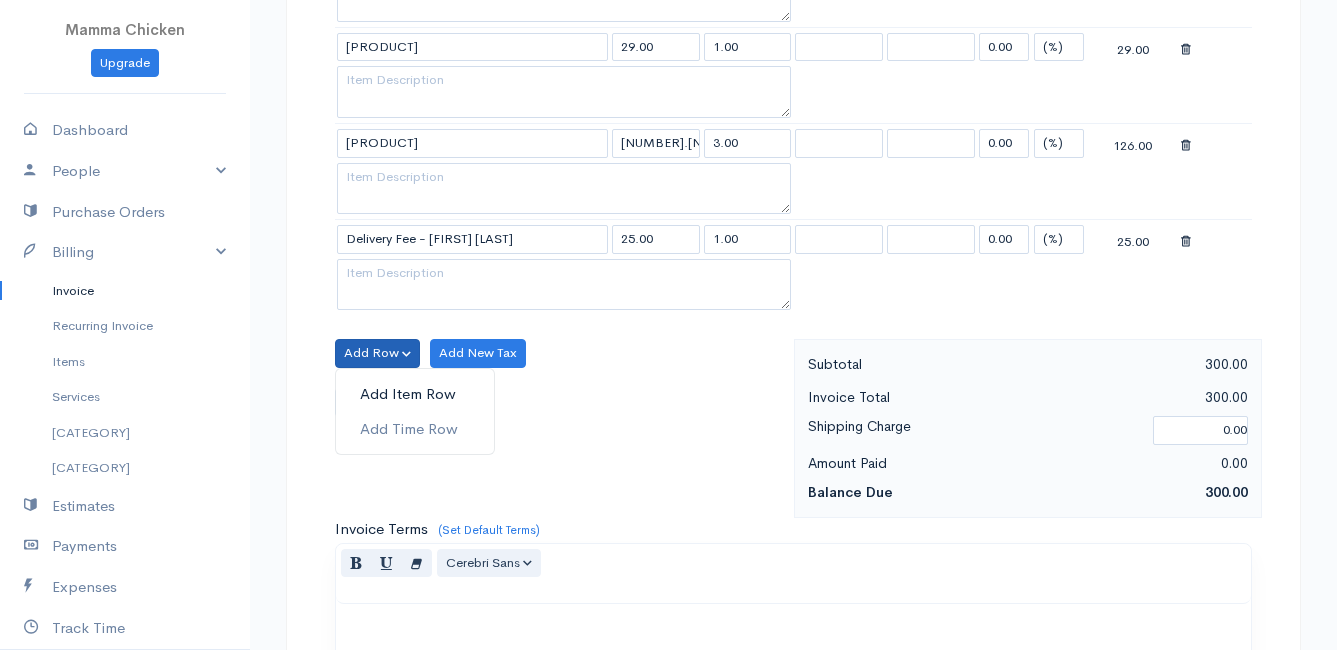 click on "Add Item Row" at bounding box center [415, 394] 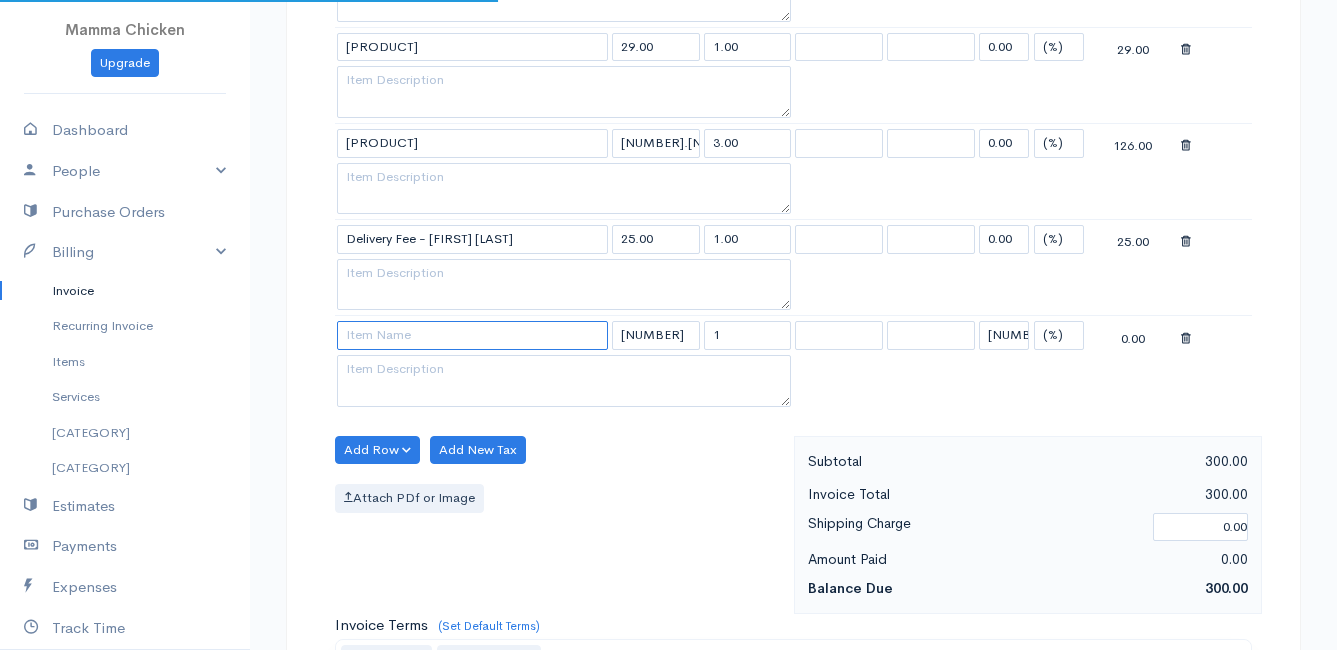 click at bounding box center [472, 335] 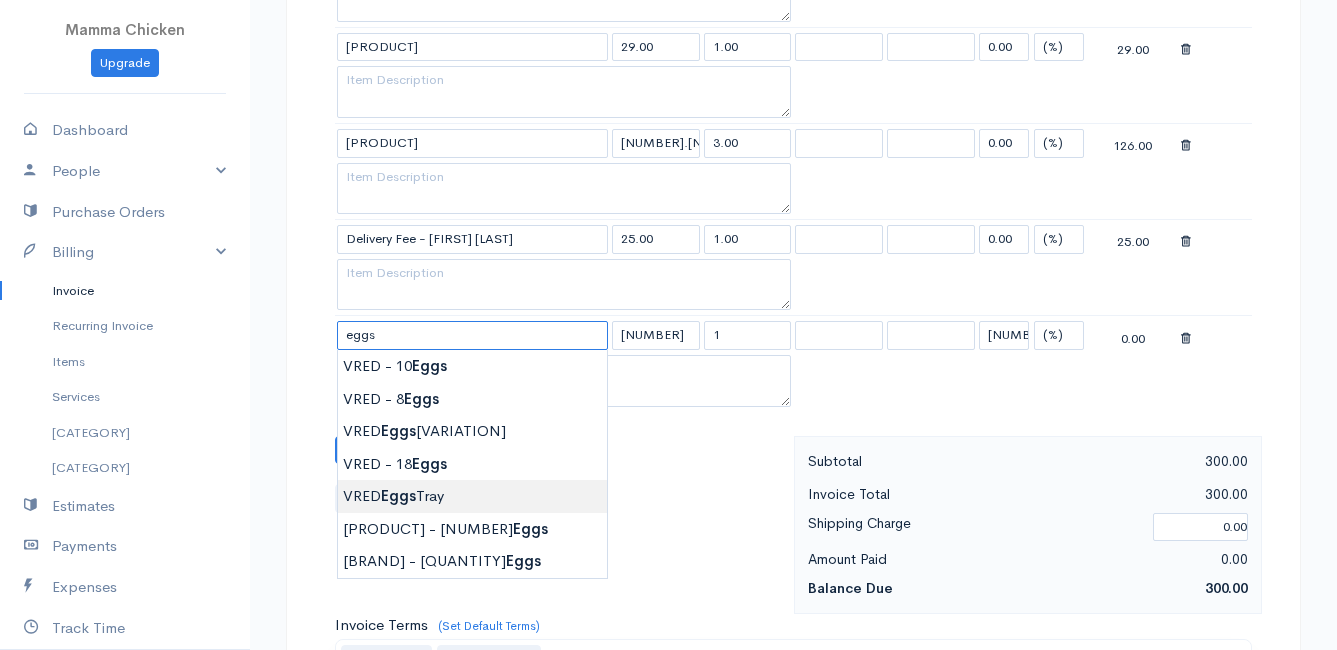 type on "[BRAND] Eggs Tray" 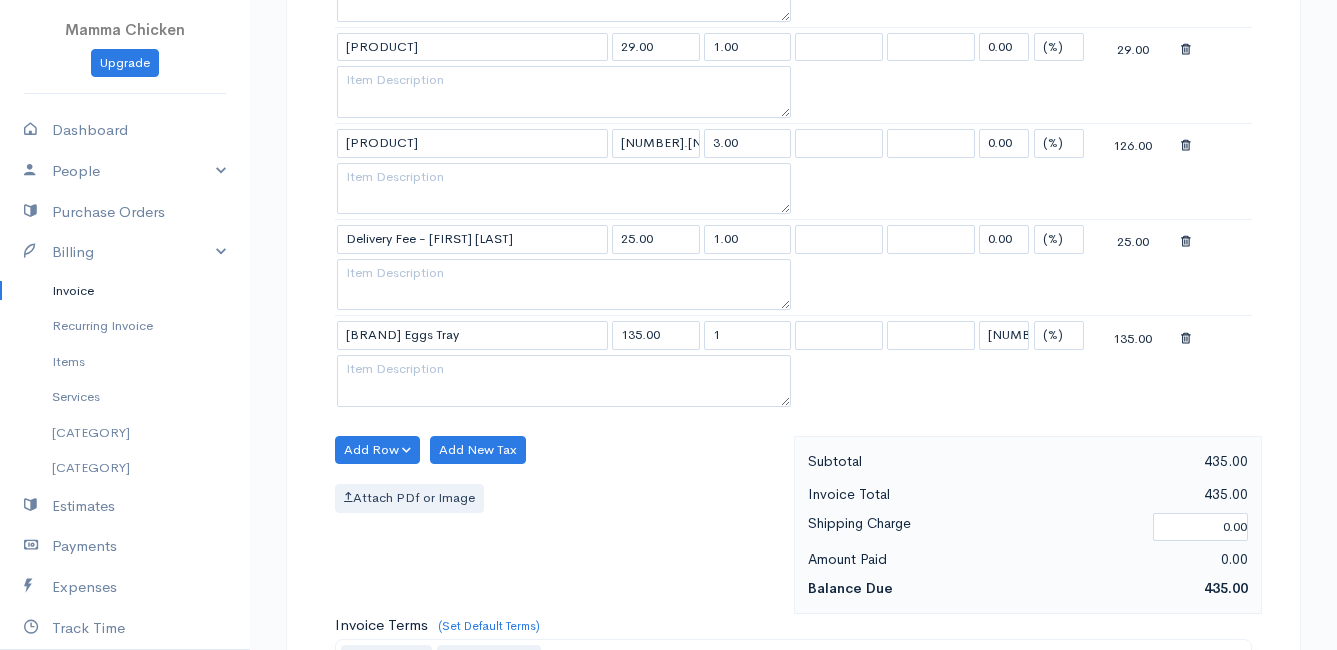 click on "[YEAR]" at bounding box center [668, 153] 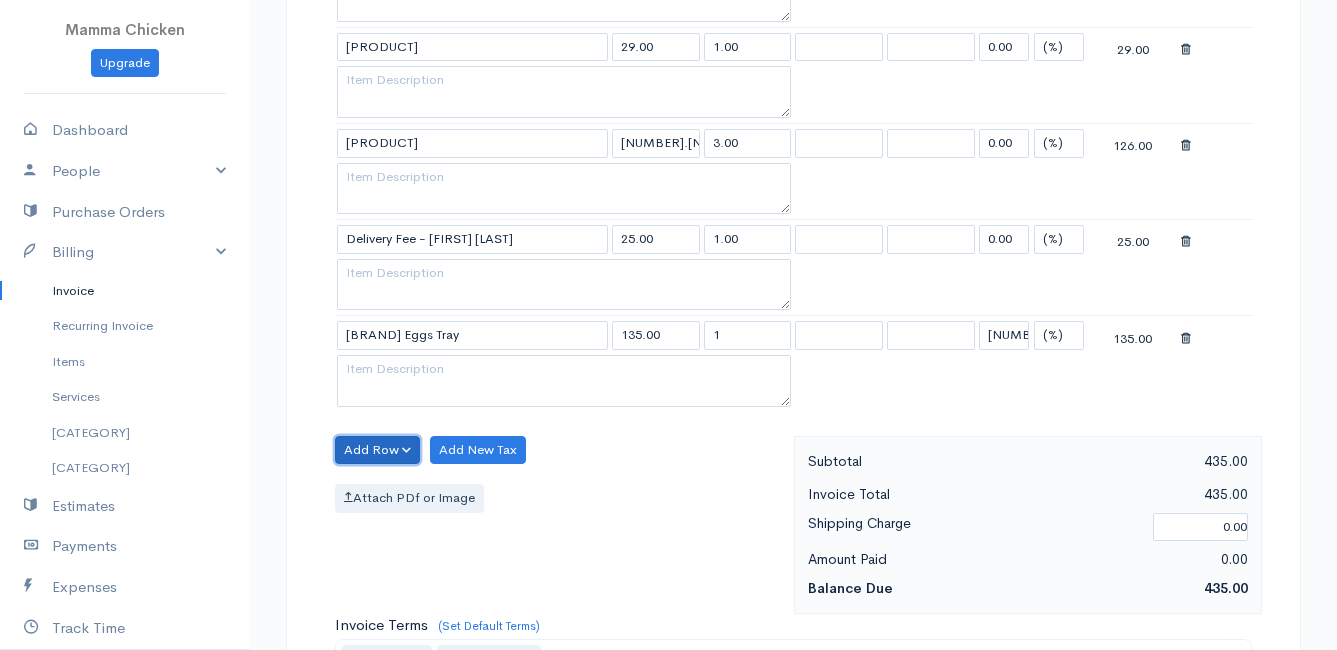 click on "Add Row" at bounding box center [377, 450] 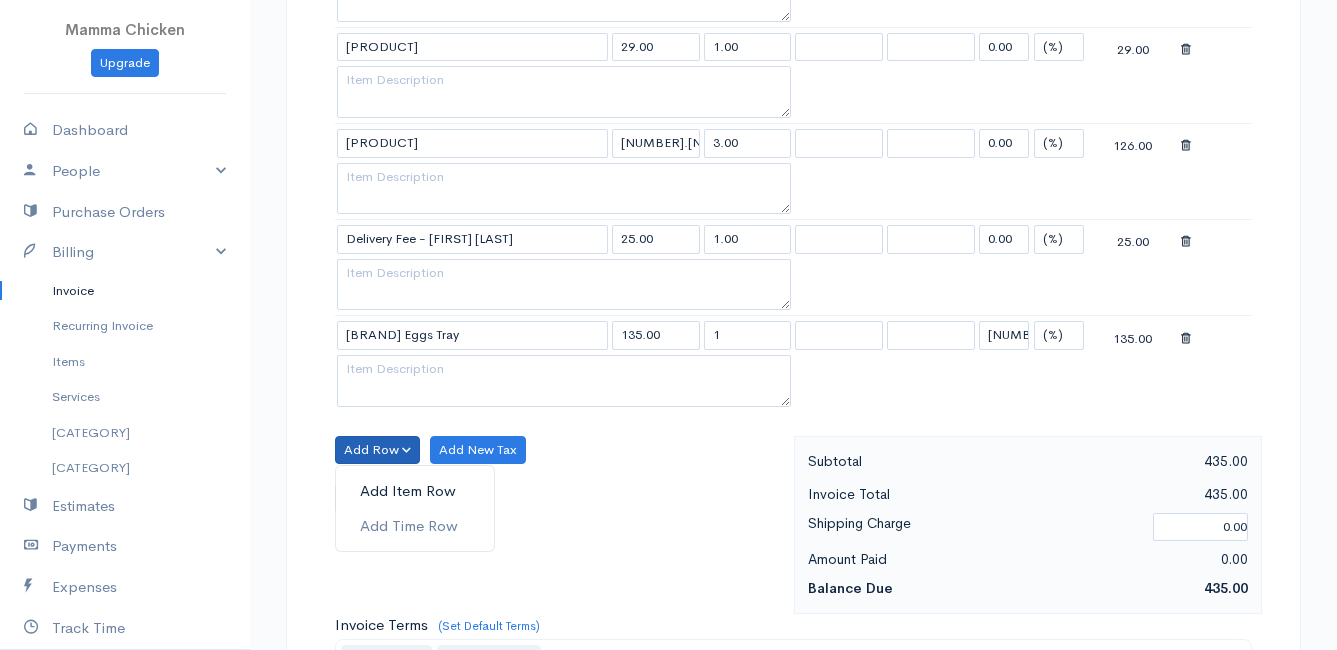 click on "Add Item Row" at bounding box center [415, 491] 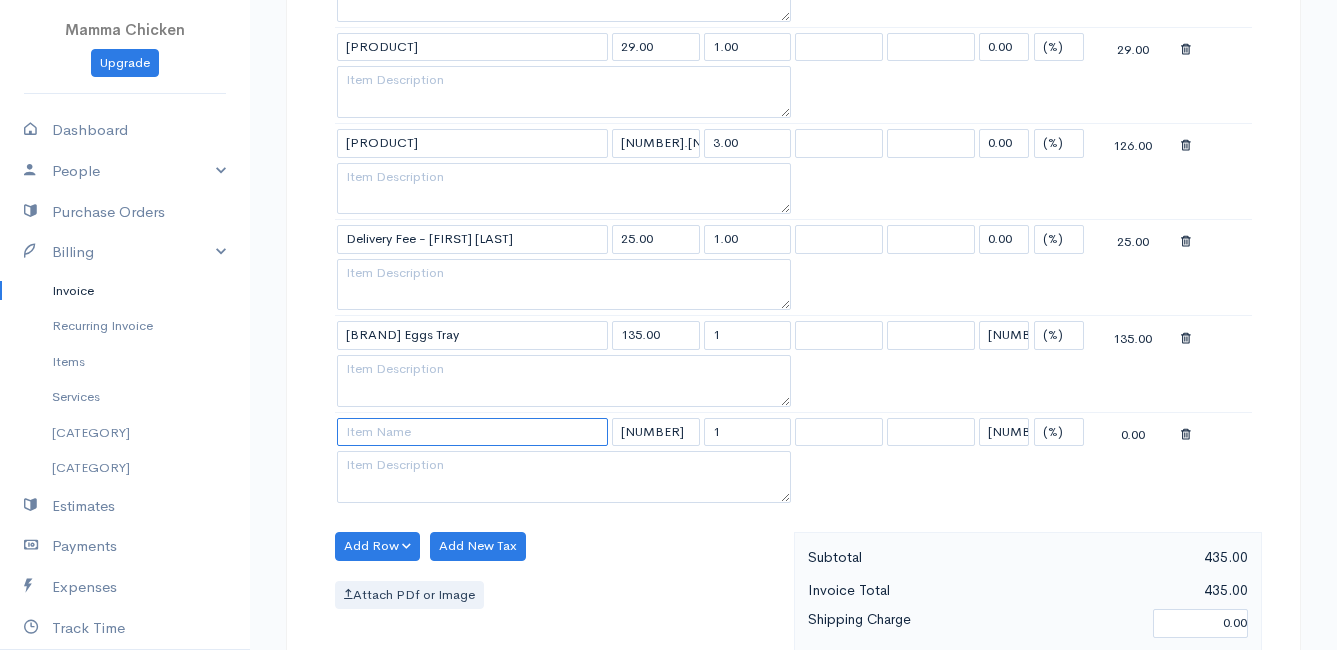click at bounding box center (472, 432) 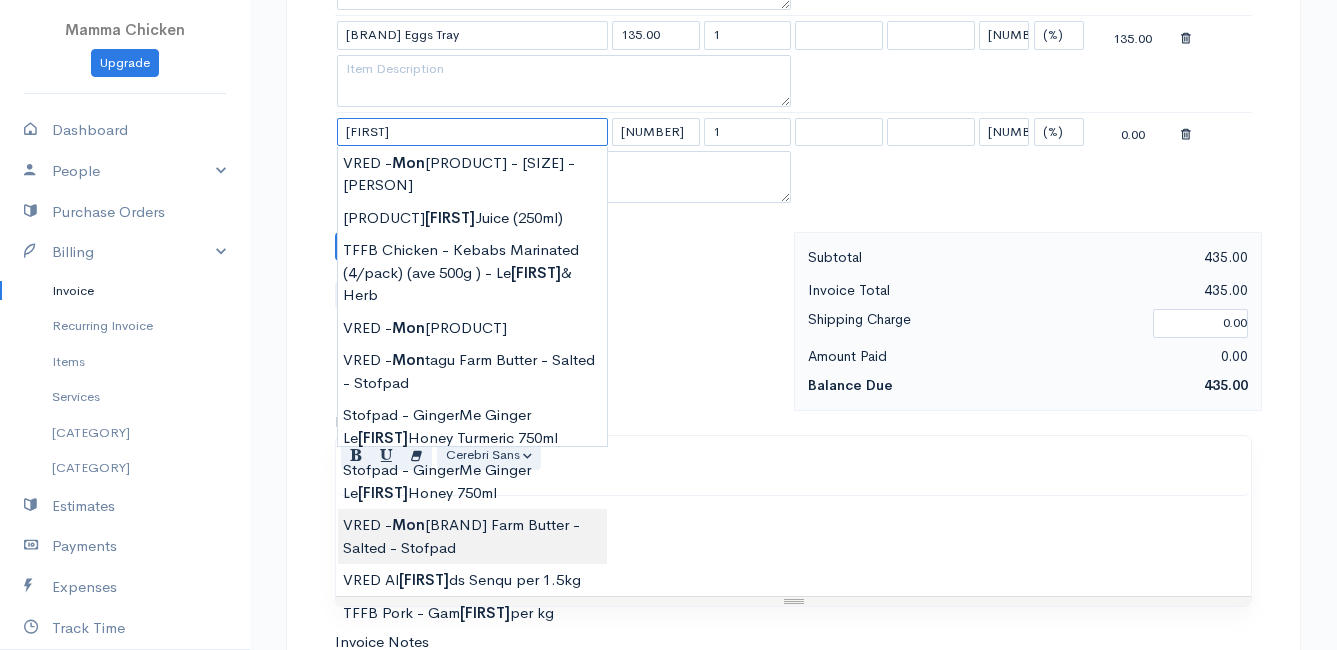 scroll, scrollTop: 1200, scrollLeft: 0, axis: vertical 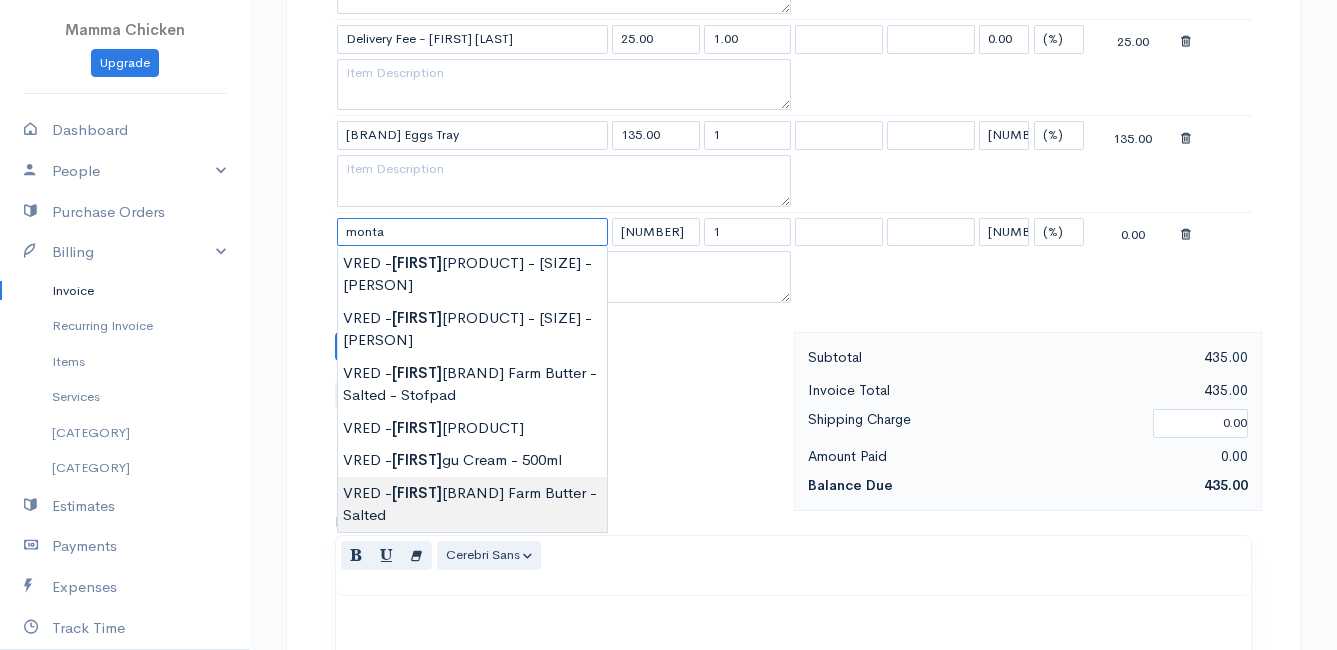type on "[BRAND] Farm Butter - Salted" 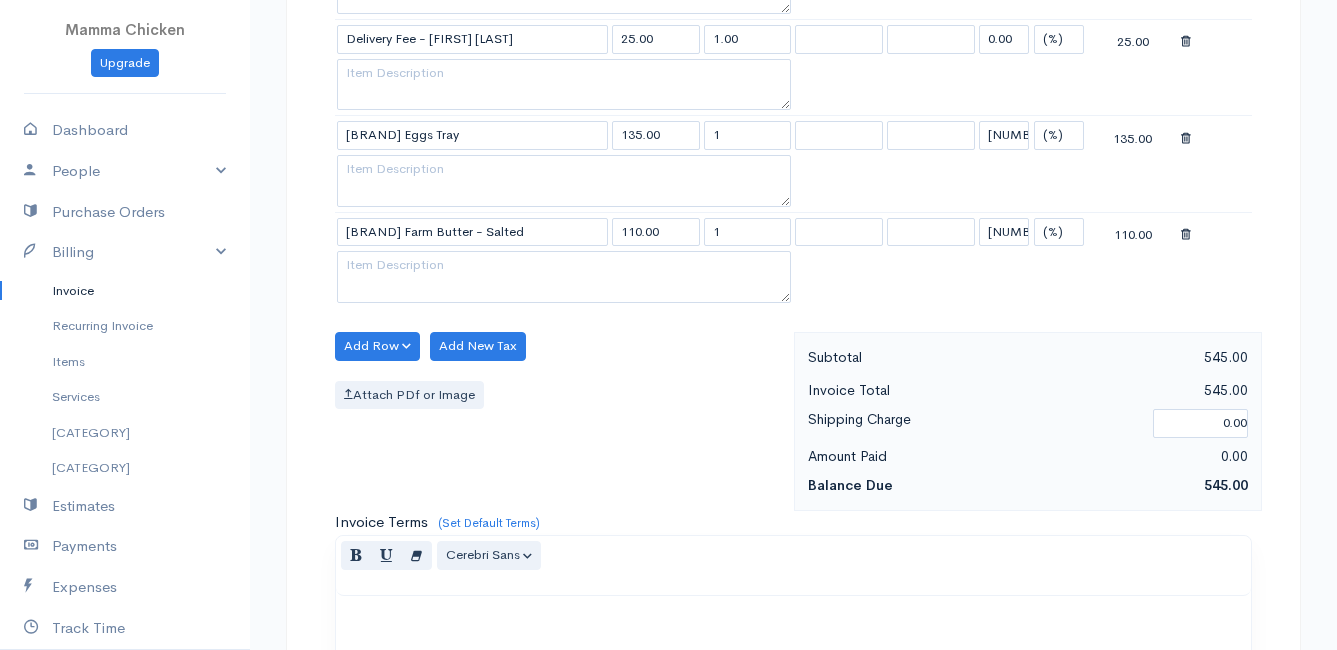 click on "[YEAR]" at bounding box center (668, 1) 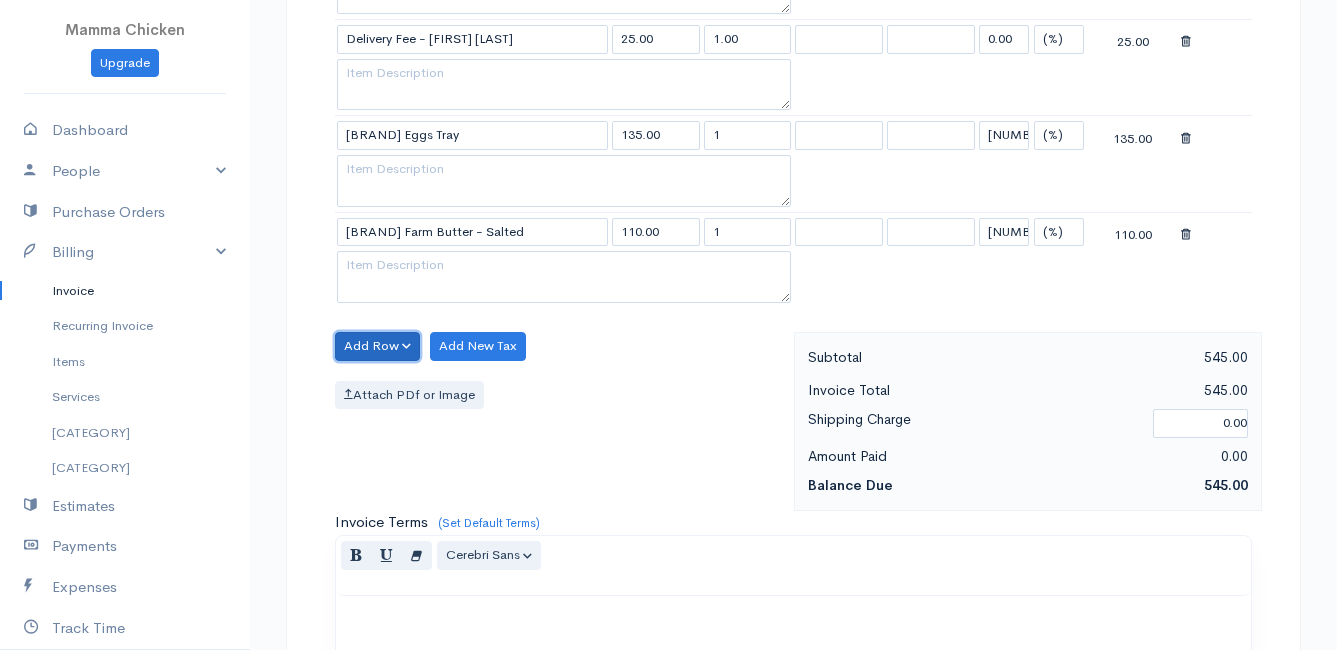click on "Add Row" at bounding box center (377, 346) 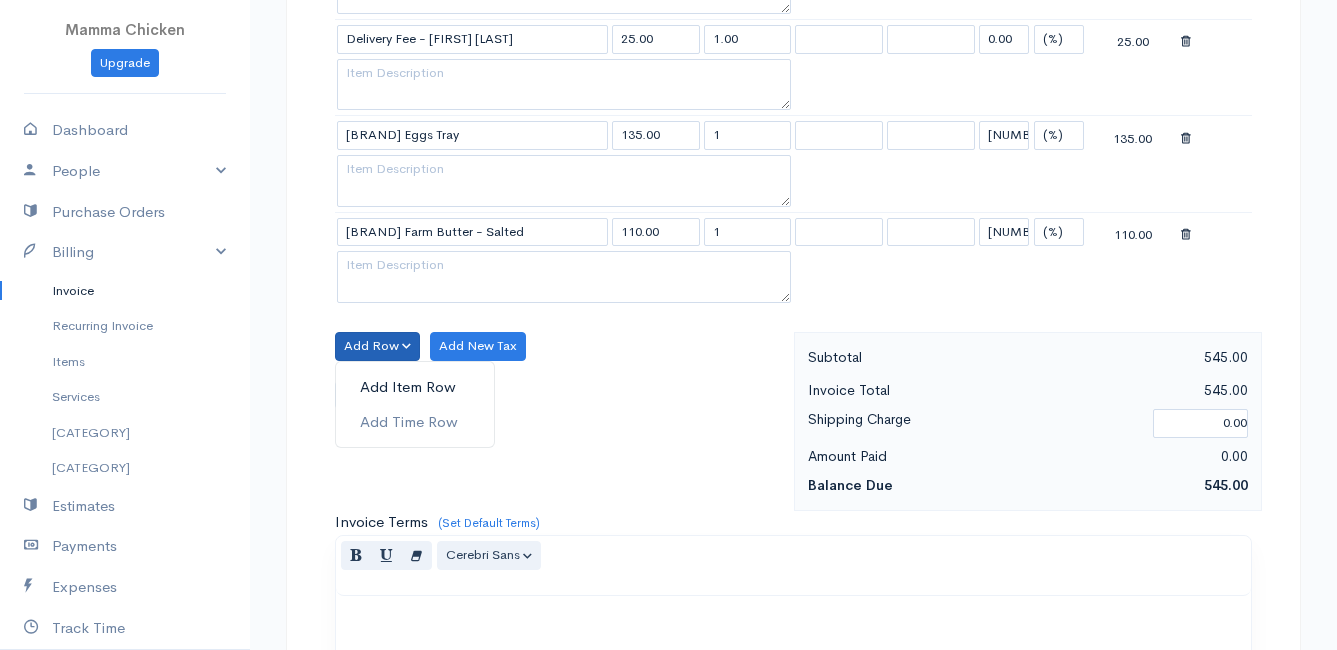 click on "Add Item Row" at bounding box center [415, 387] 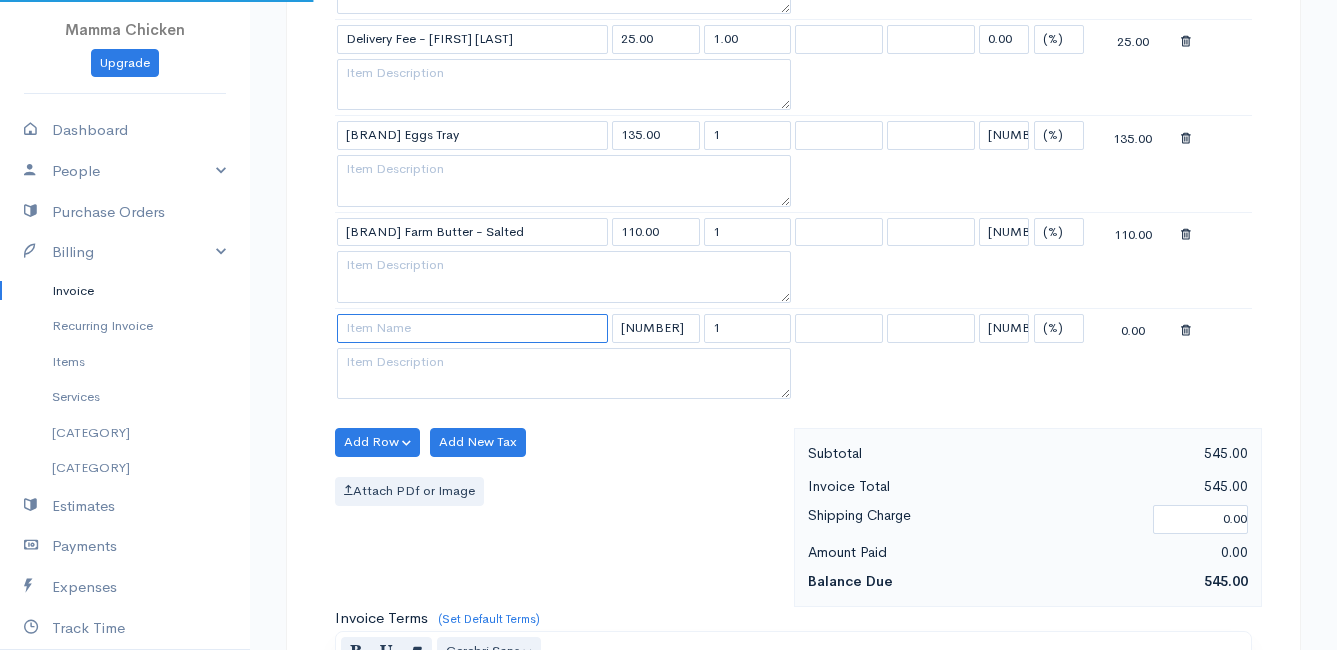 click at bounding box center (472, 328) 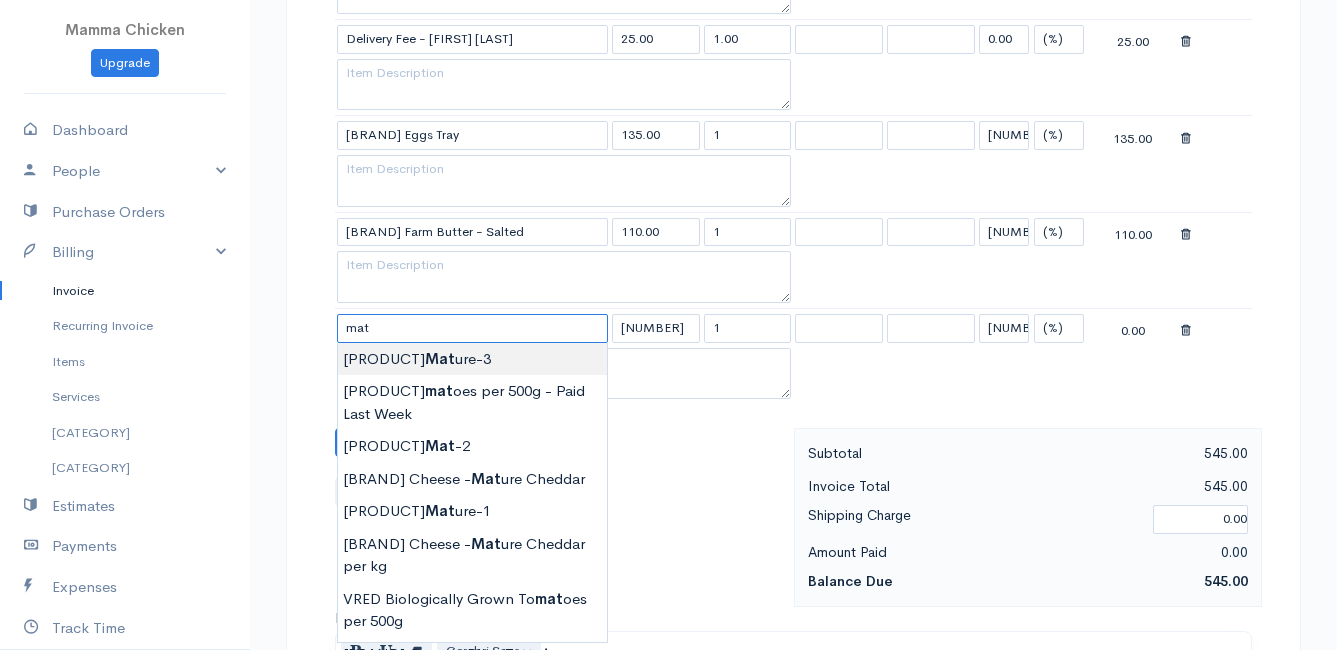type on "Kingwill Cheese - One Year Mature-3" 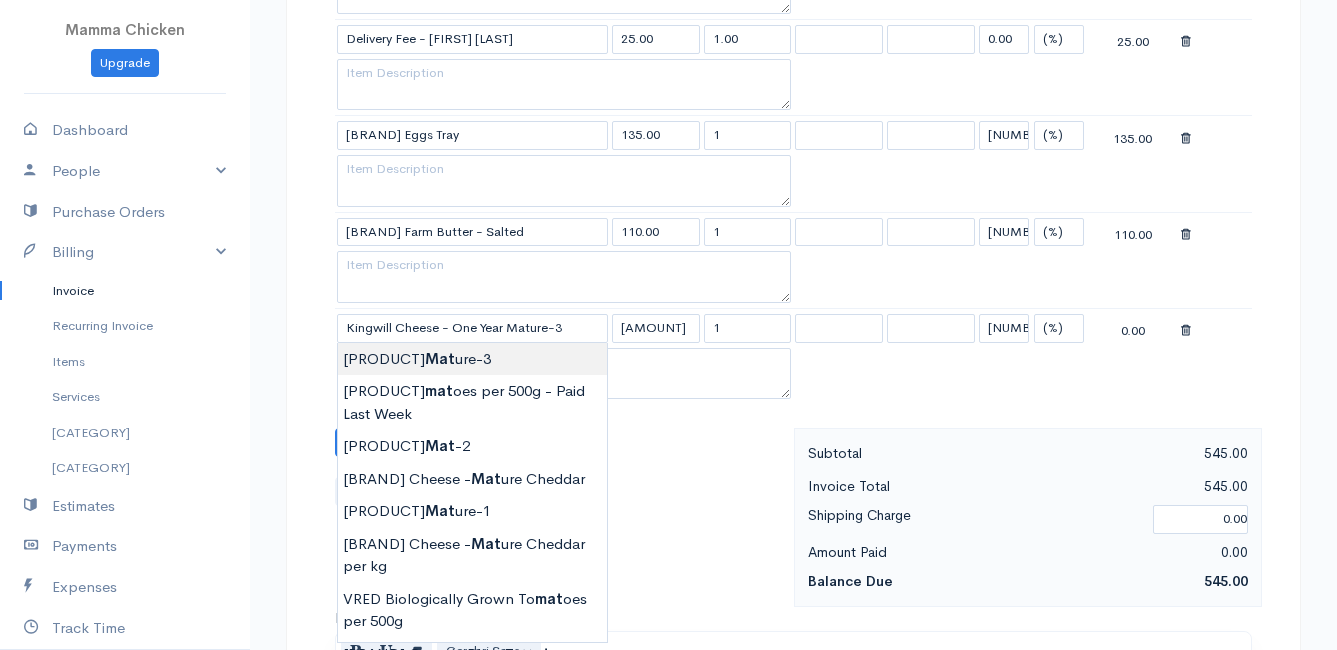 click on "[YEAR]" at bounding box center (668, 49) 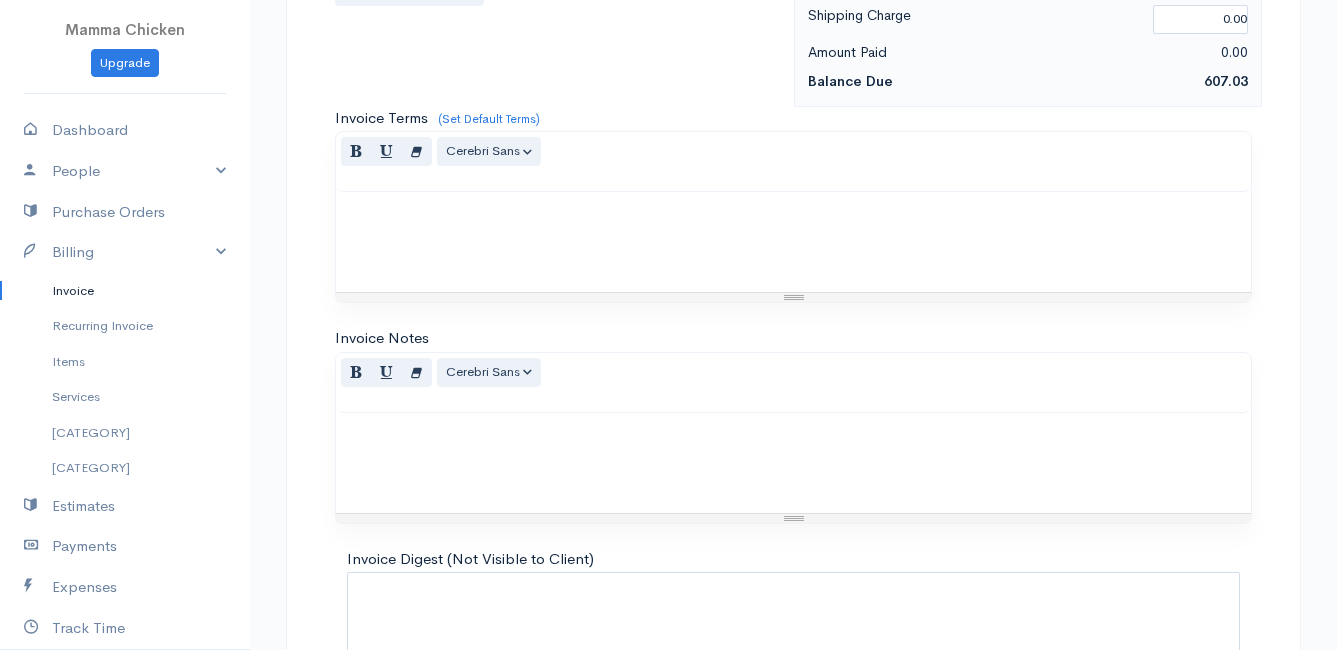 scroll, scrollTop: 1849, scrollLeft: 0, axis: vertical 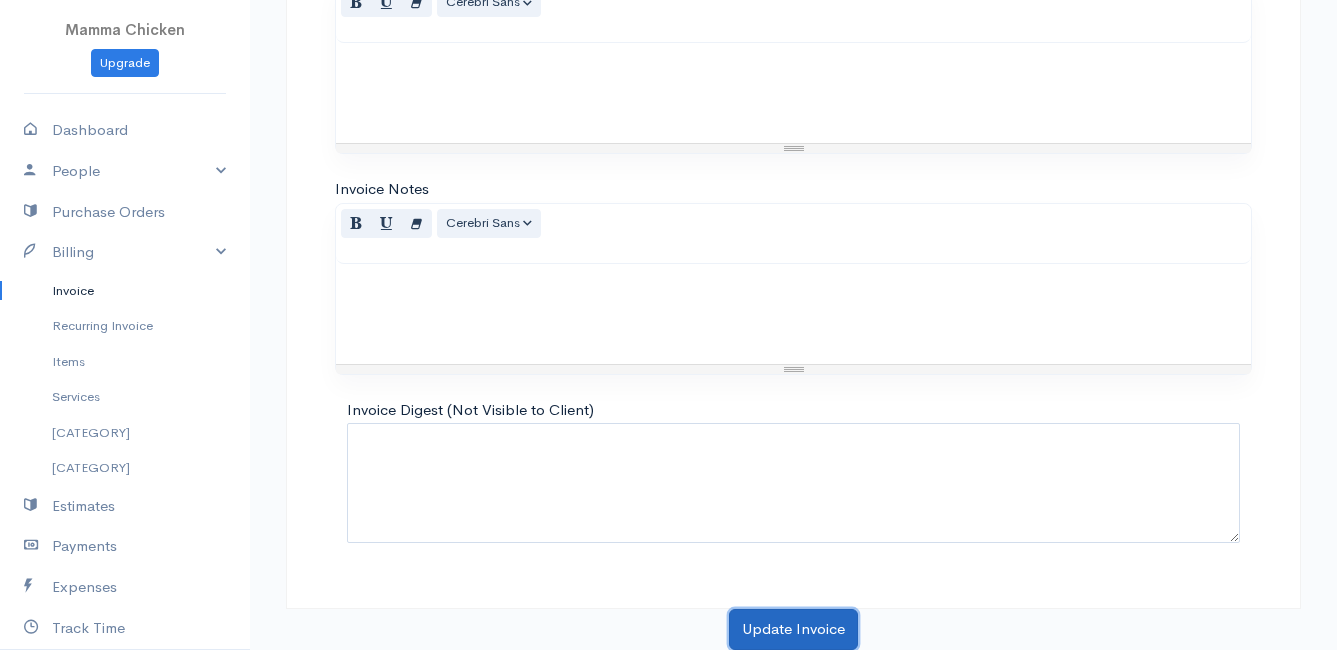 click on "Update Invoice" at bounding box center (793, 629) 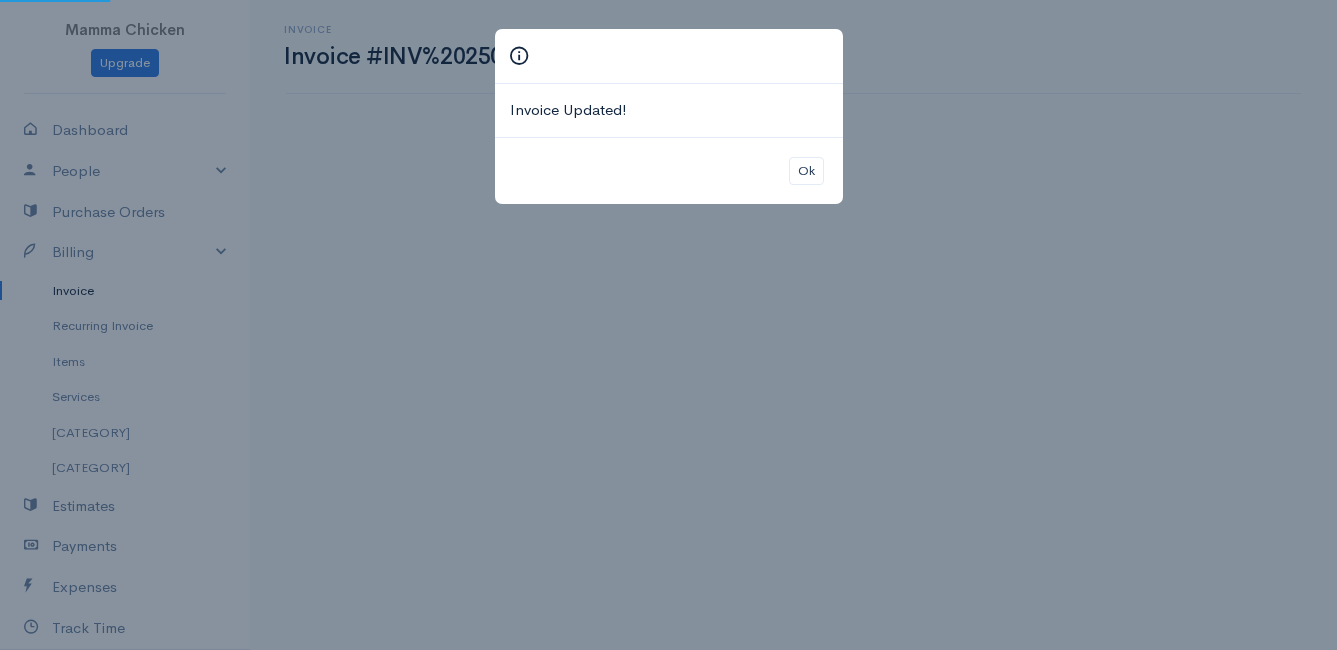 scroll, scrollTop: 0, scrollLeft: 0, axis: both 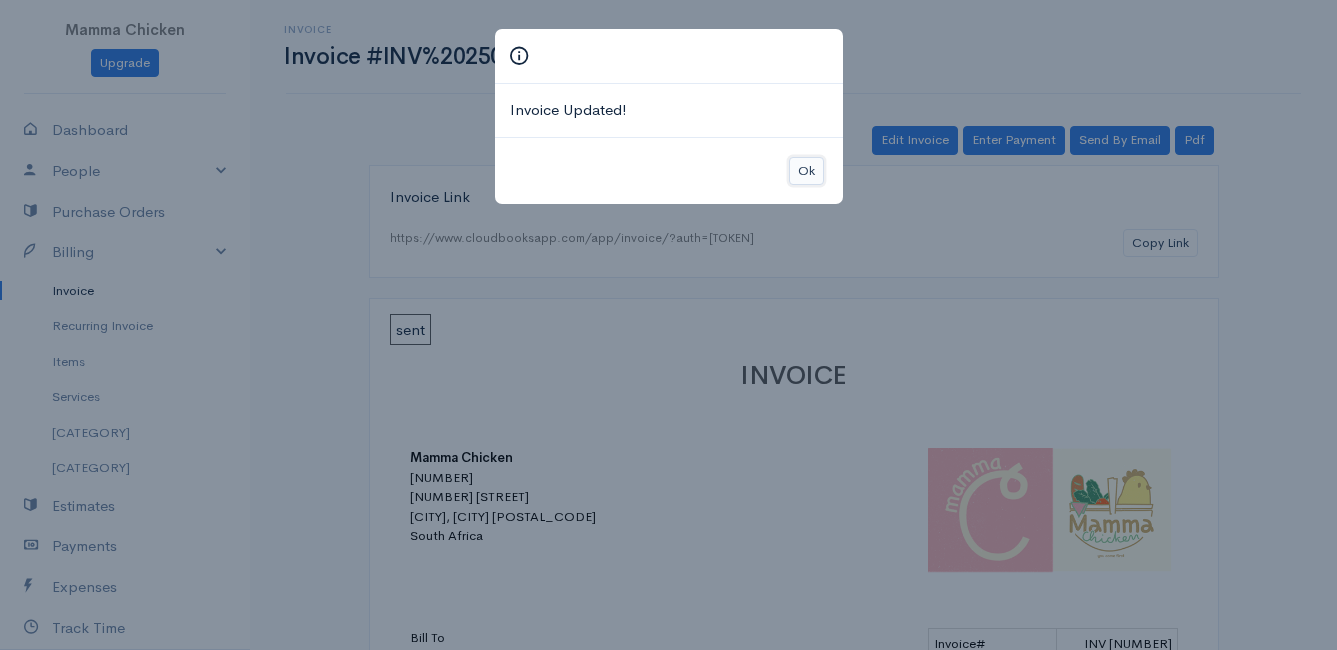 click on "Ok" at bounding box center (806, 171) 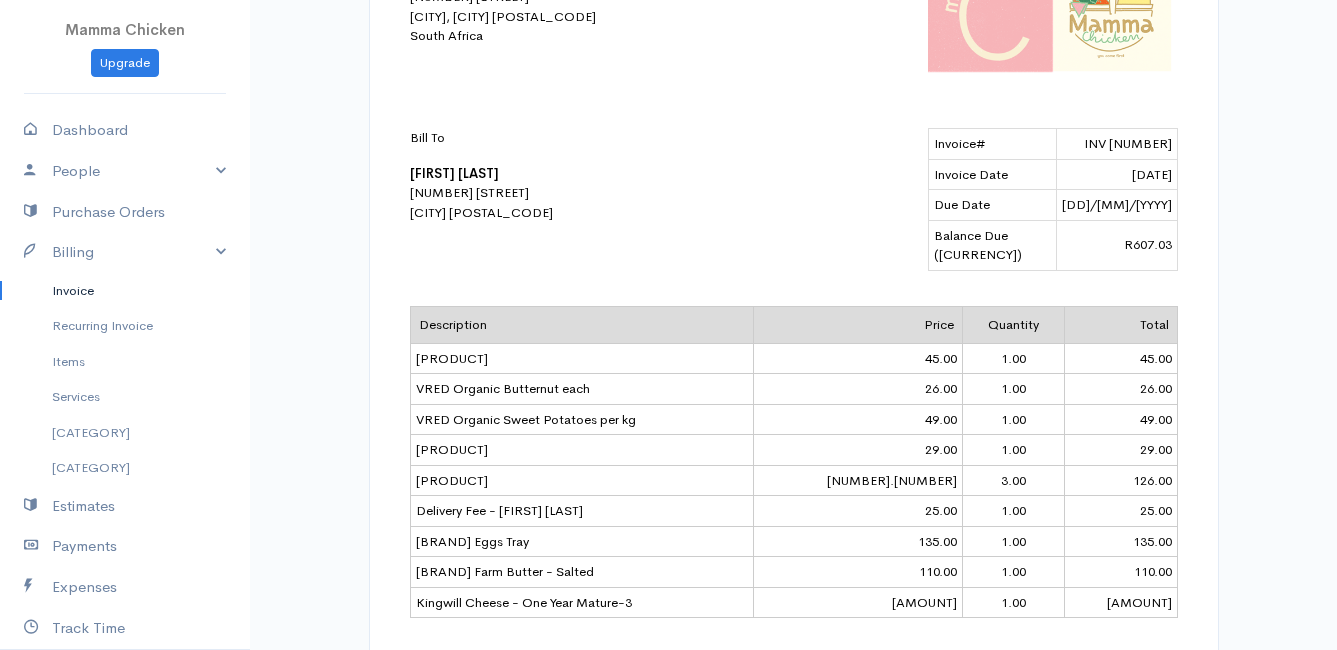 scroll, scrollTop: 0, scrollLeft: 0, axis: both 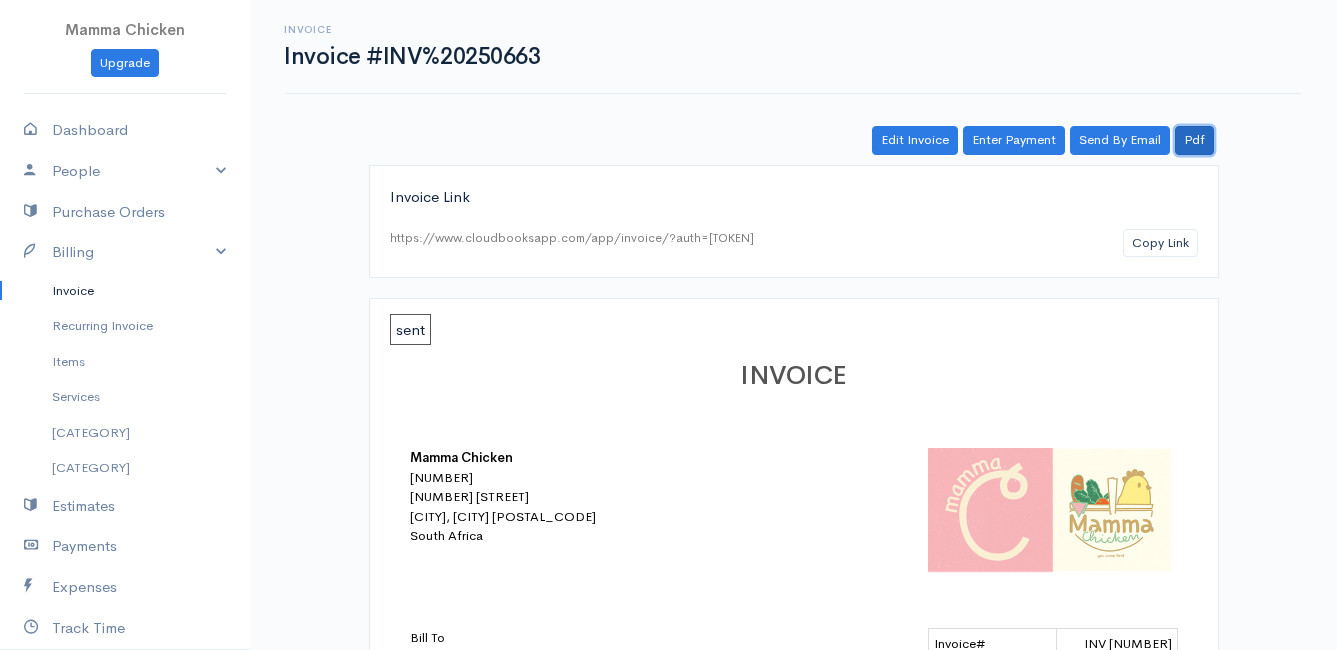 click on "Pdf" at bounding box center [1194, 140] 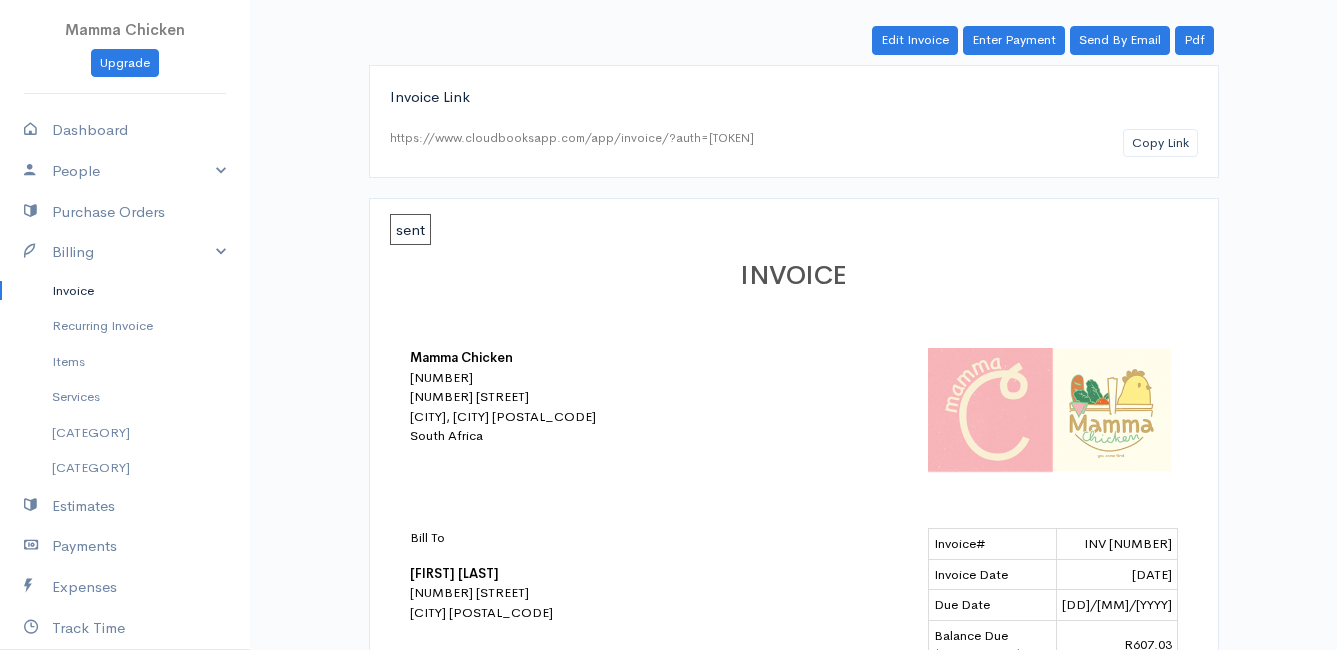 scroll, scrollTop: 0, scrollLeft: 0, axis: both 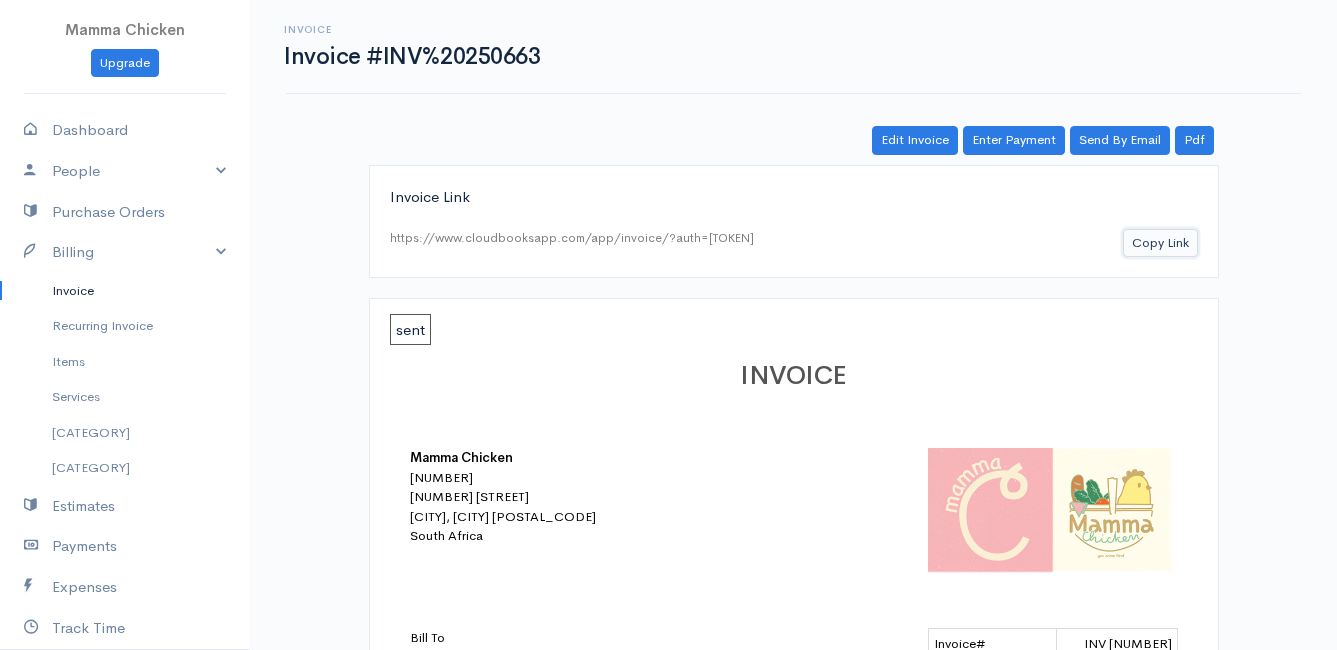 click on "Copy Link" at bounding box center [1160, 243] 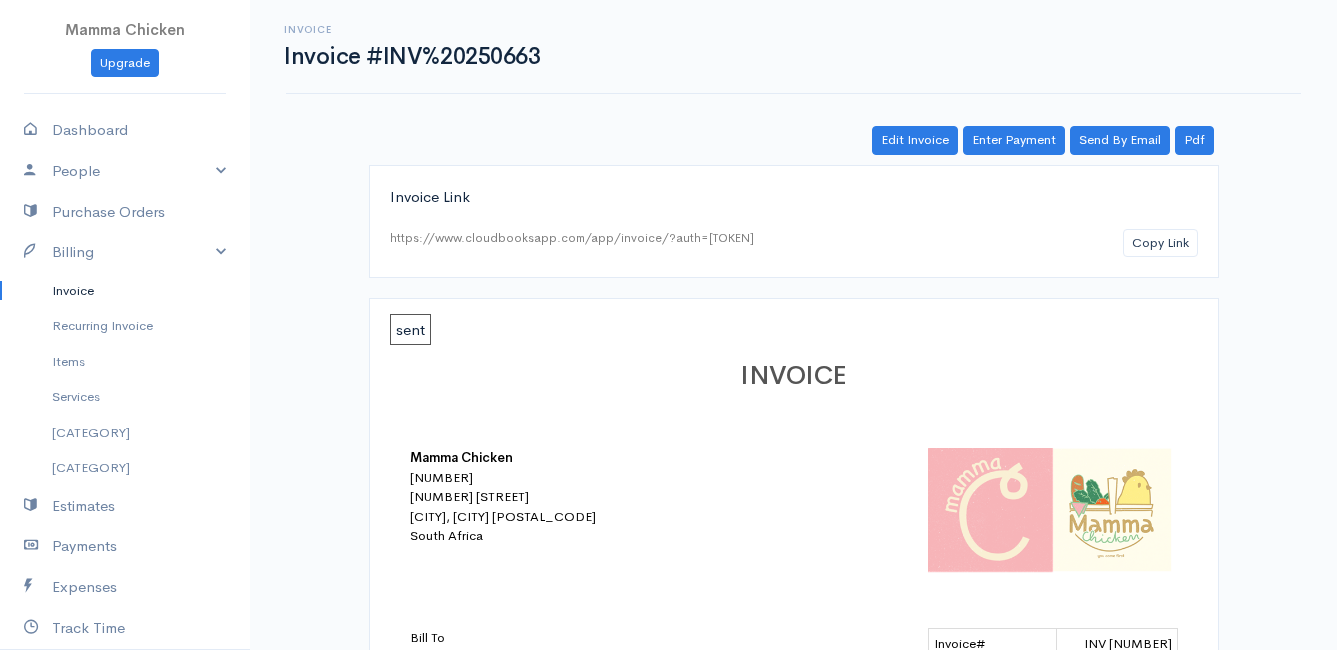click on "Invoice" at bounding box center [125, 291] 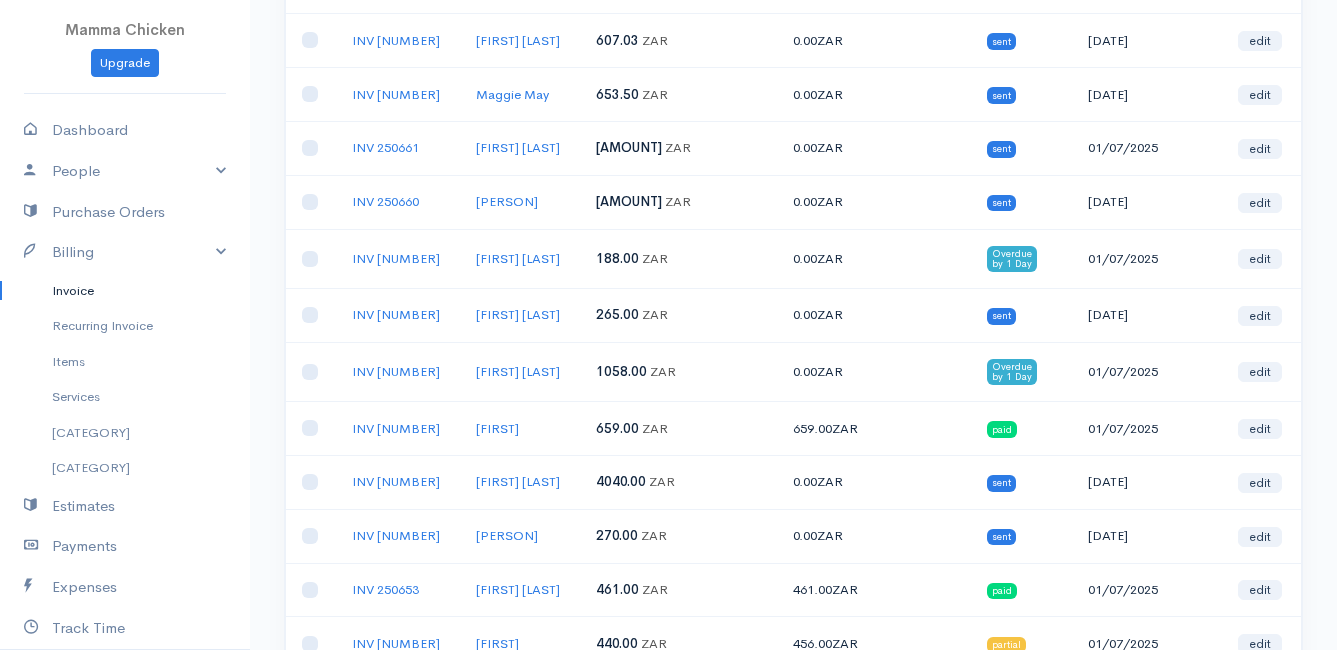 scroll, scrollTop: 0, scrollLeft: 0, axis: both 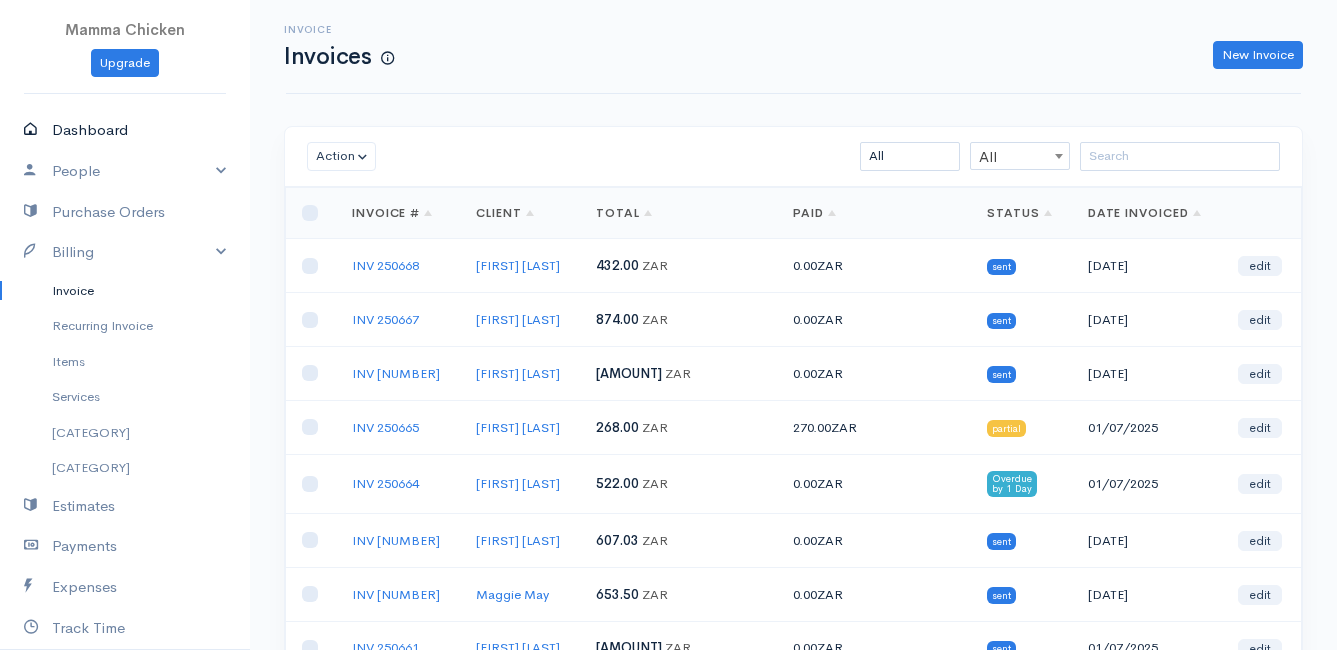 click on "Dashboard" at bounding box center [125, 130] 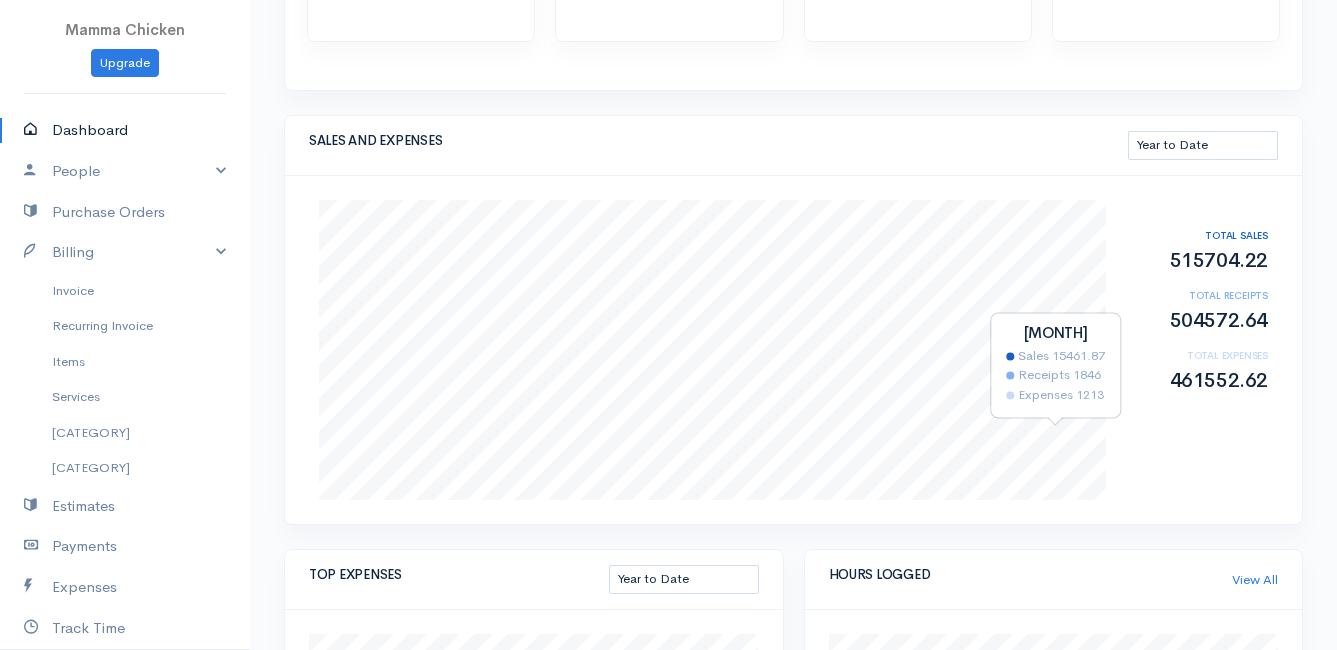 scroll, scrollTop: 0, scrollLeft: 0, axis: both 